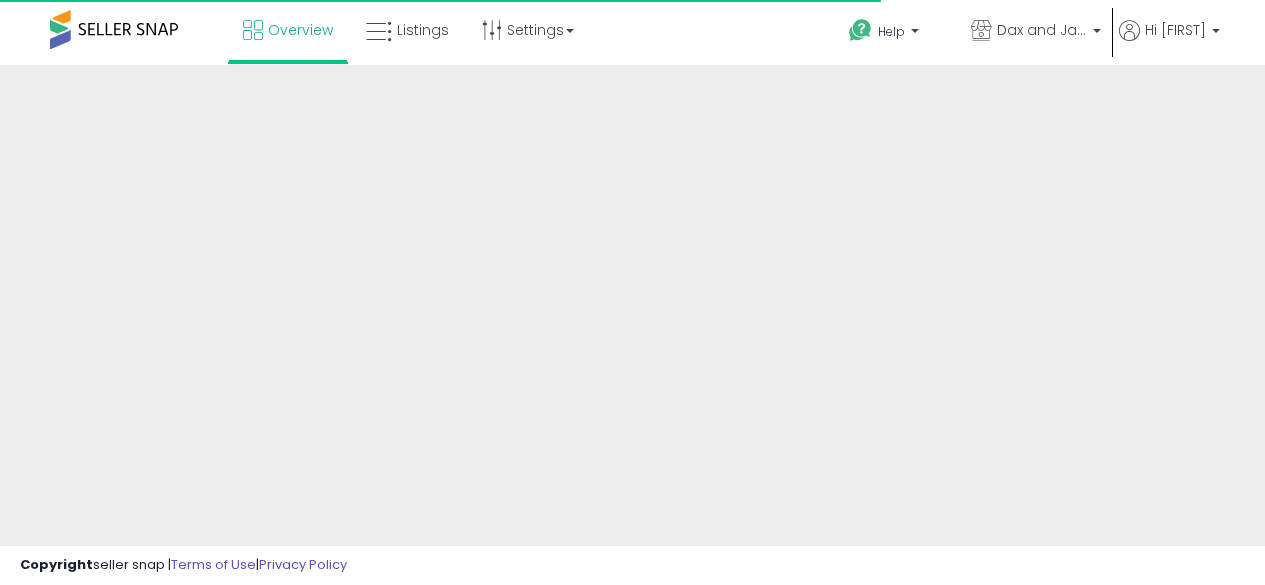 scroll, scrollTop: 0, scrollLeft: 0, axis: both 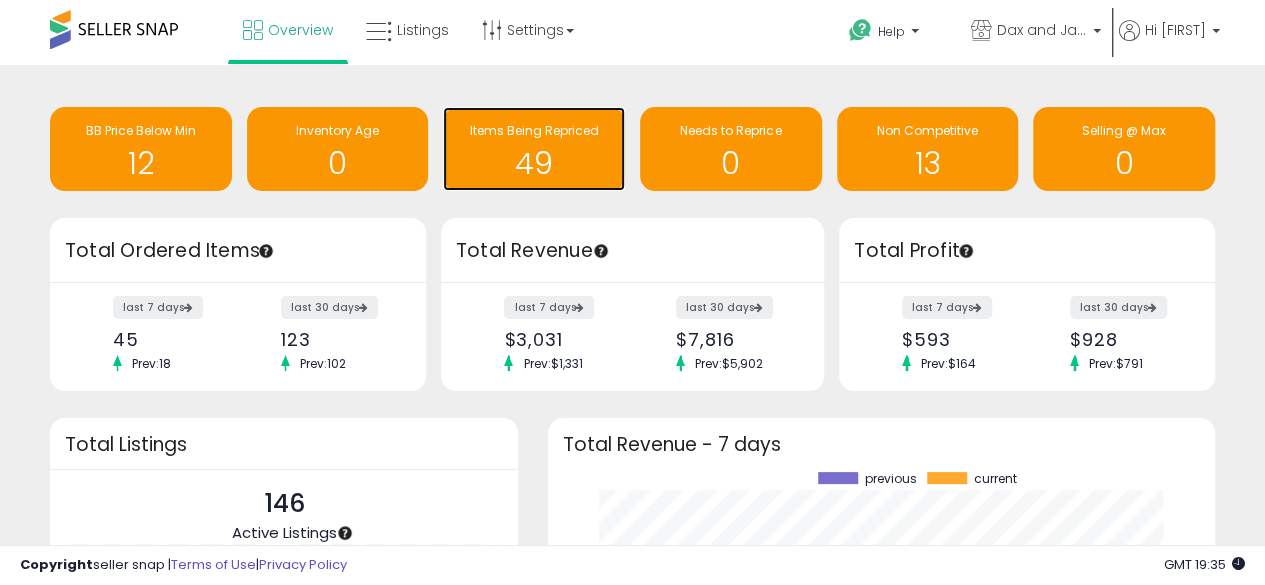 click on "49" at bounding box center (534, 163) 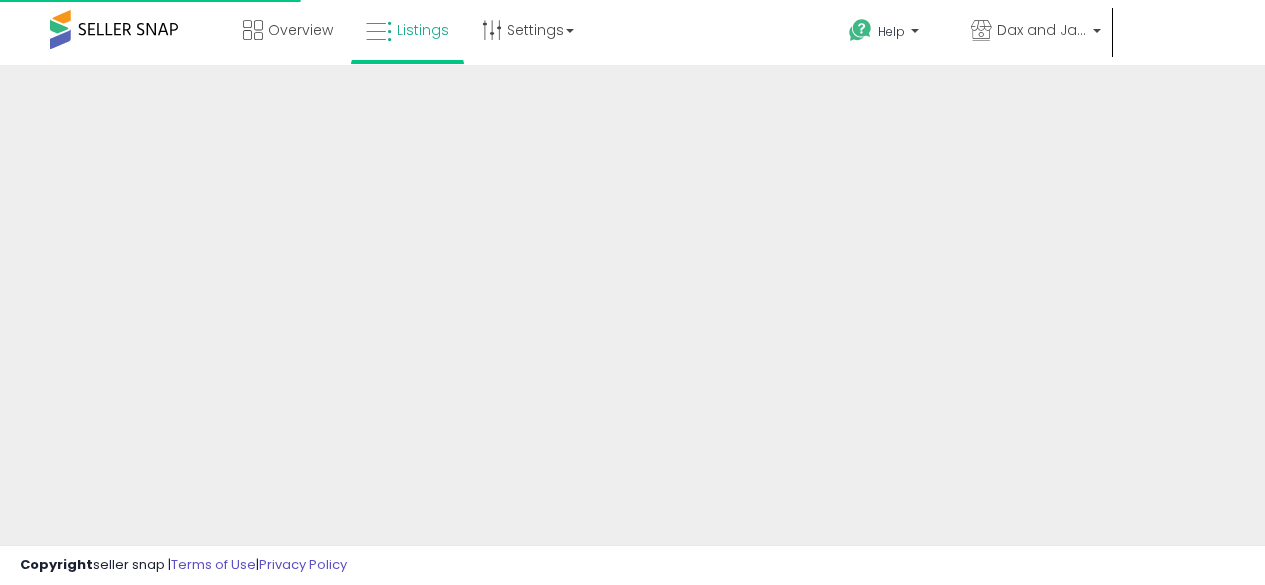 scroll, scrollTop: 0, scrollLeft: 0, axis: both 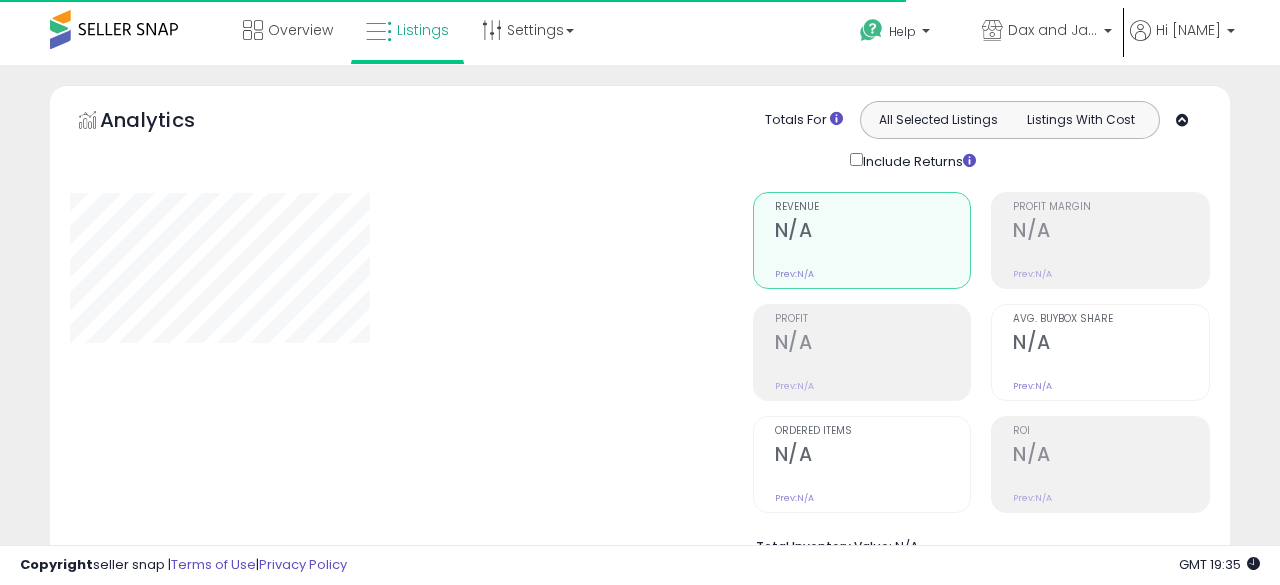 select on "**" 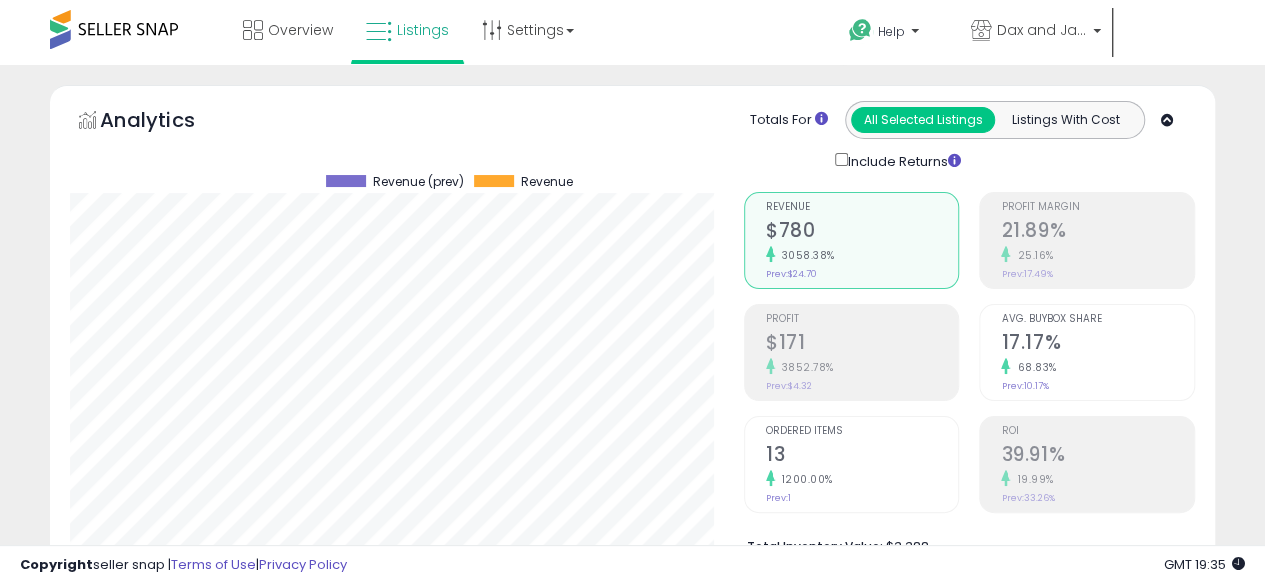 scroll, scrollTop: 999590, scrollLeft: 999326, axis: both 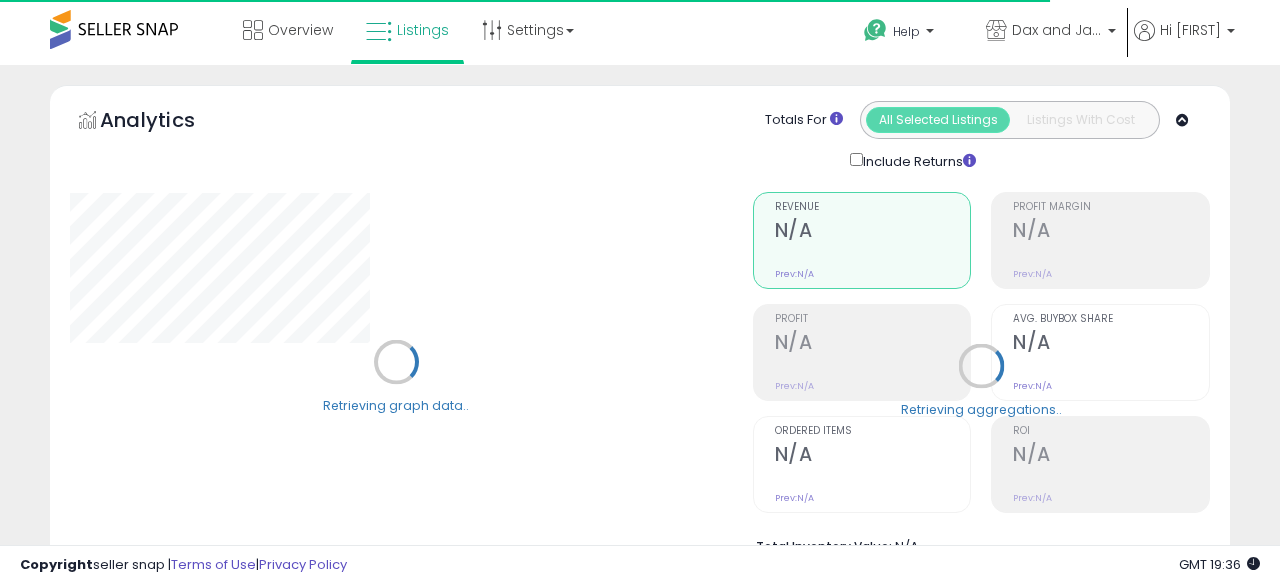 select on "**" 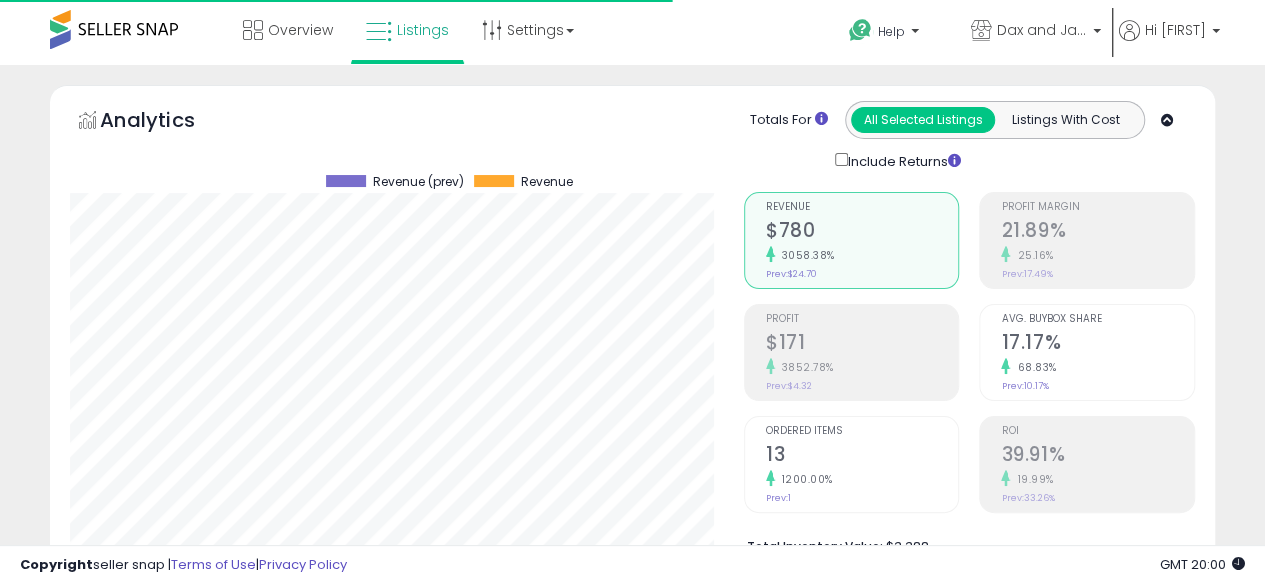 scroll, scrollTop: 999590, scrollLeft: 999326, axis: both 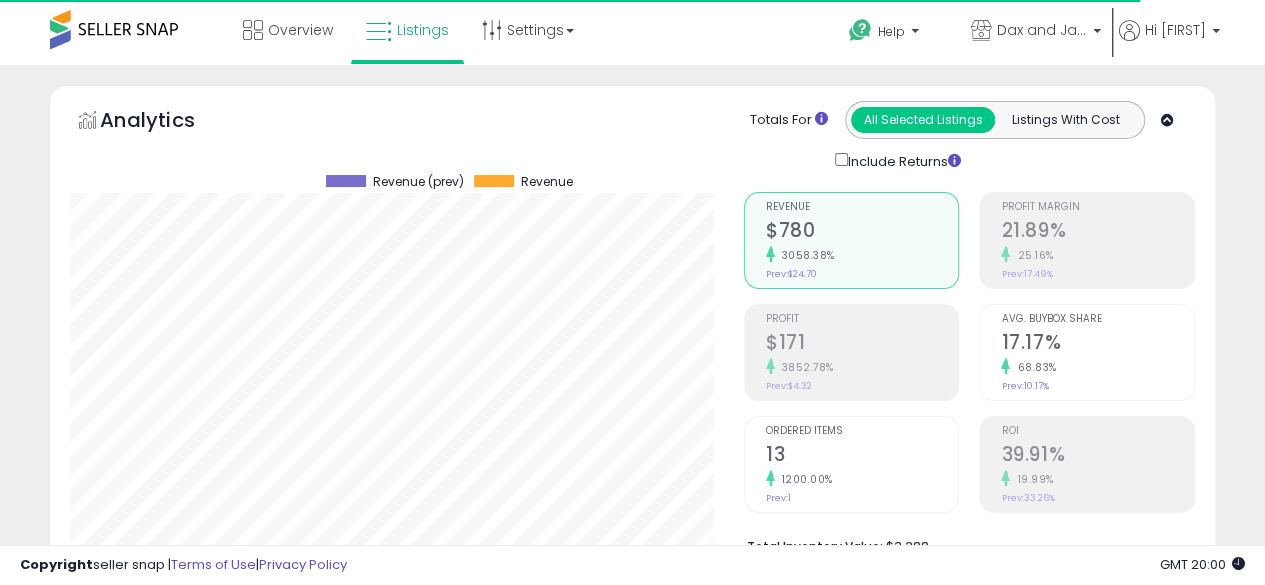 click on "Analytics
Totals For
All Selected Listings
Listings With Cost
Include Returns" at bounding box center (632, 136) 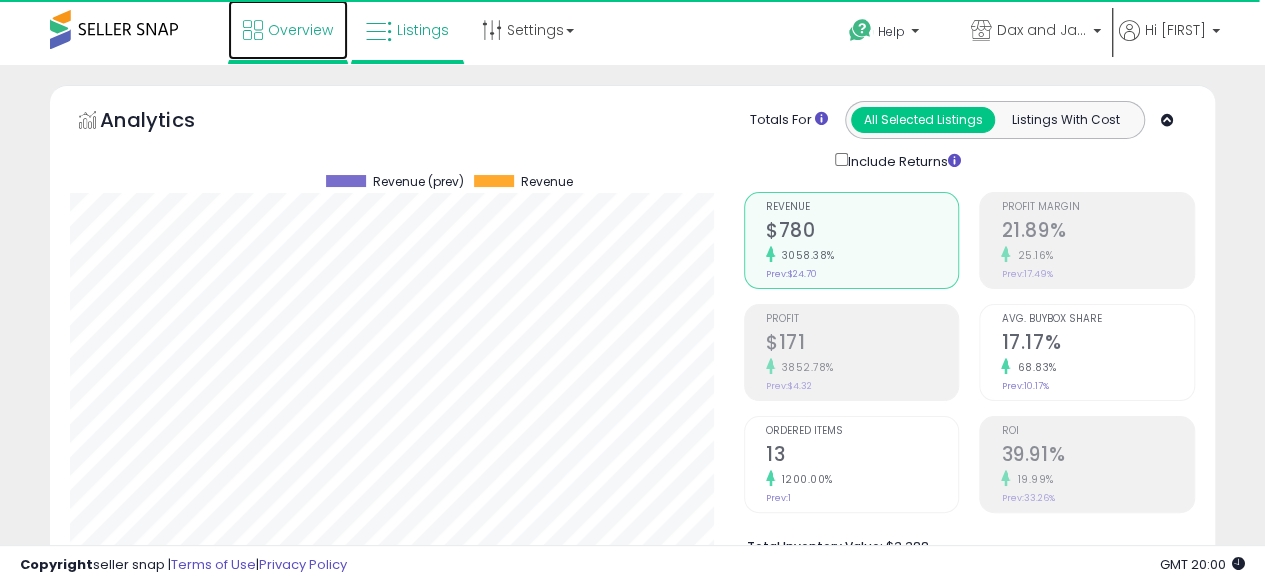 click on "Overview" at bounding box center [300, 30] 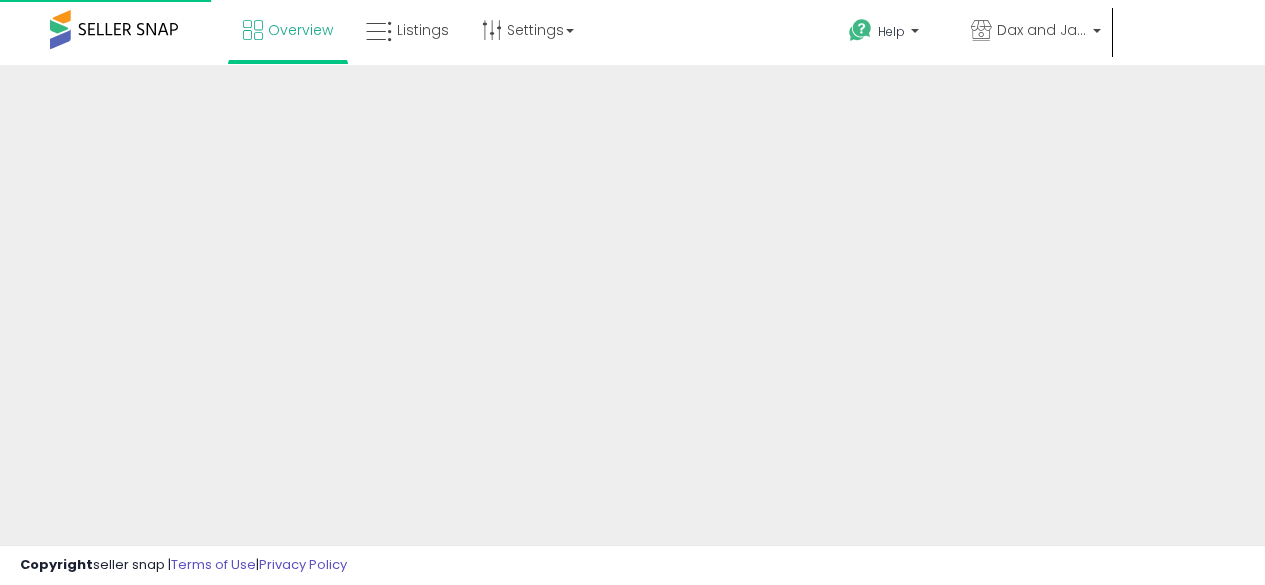scroll, scrollTop: 0, scrollLeft: 0, axis: both 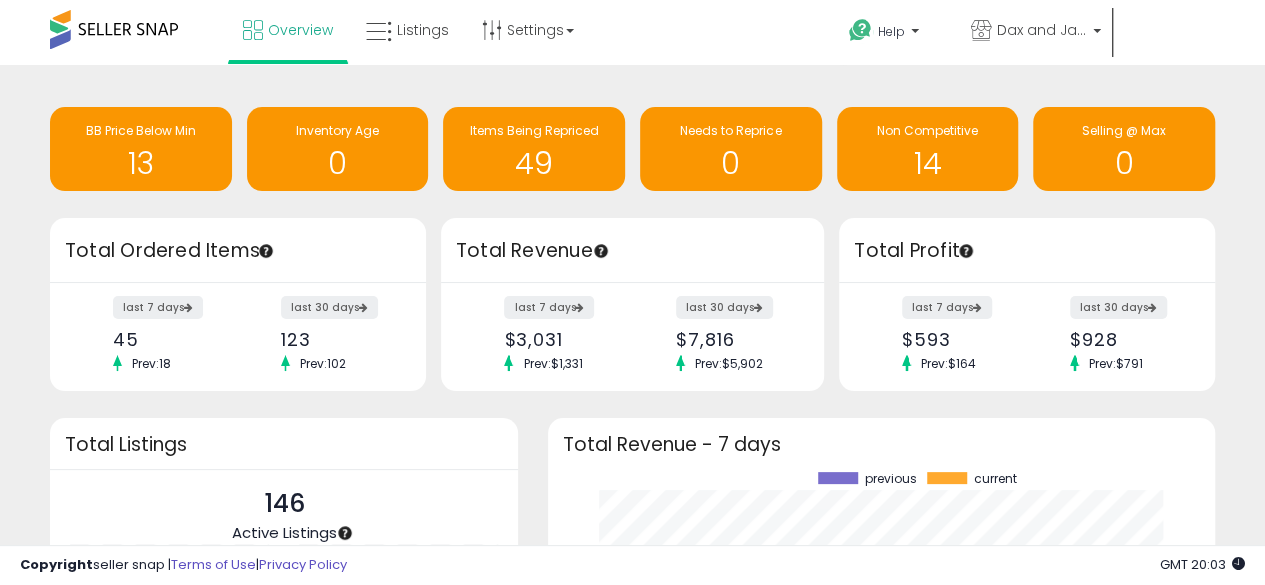 click on "last 7 days
$3,031
Prev:  $1,331
last 30 days
$7,816
Prev:  $5,902" at bounding box center (632, 337) 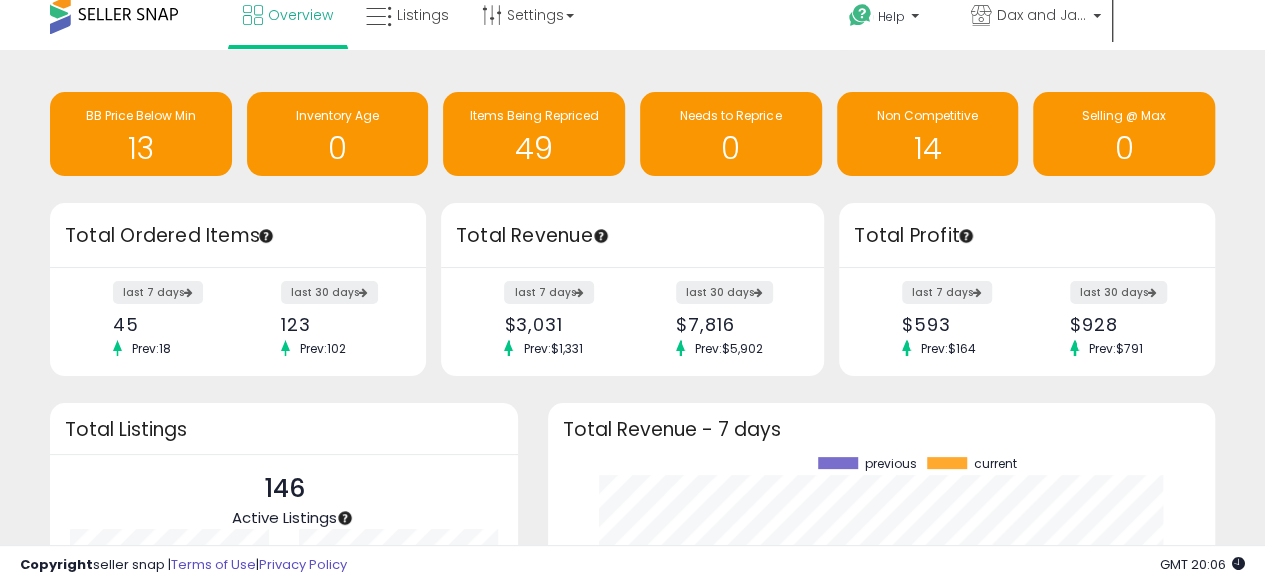 scroll, scrollTop: 0, scrollLeft: 0, axis: both 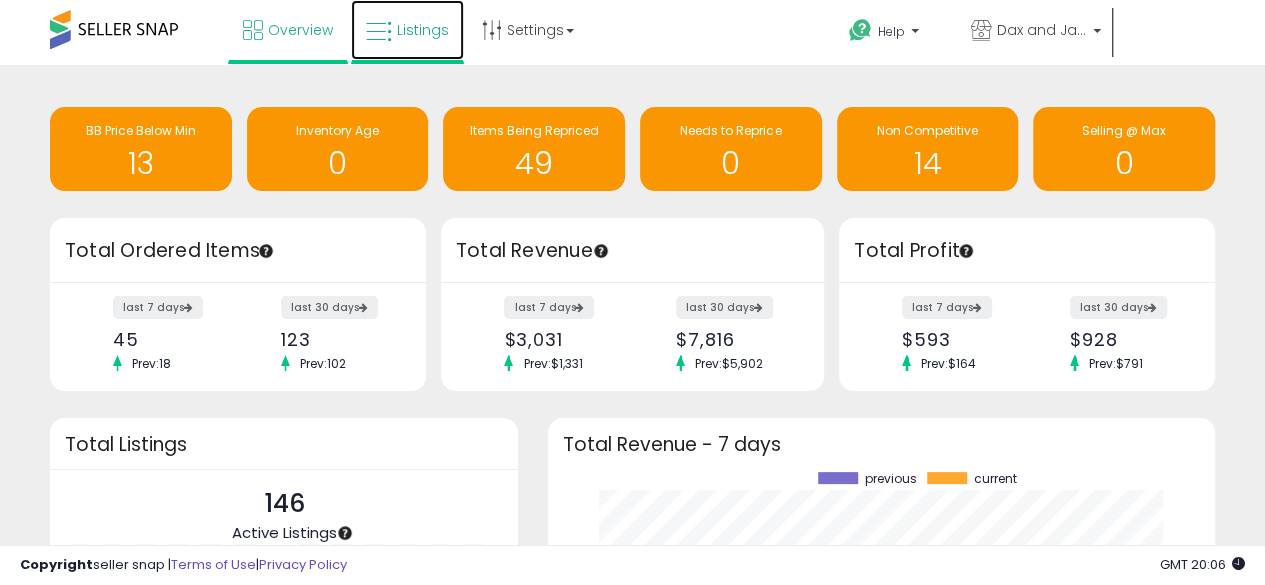 click on "Listings" at bounding box center [423, 30] 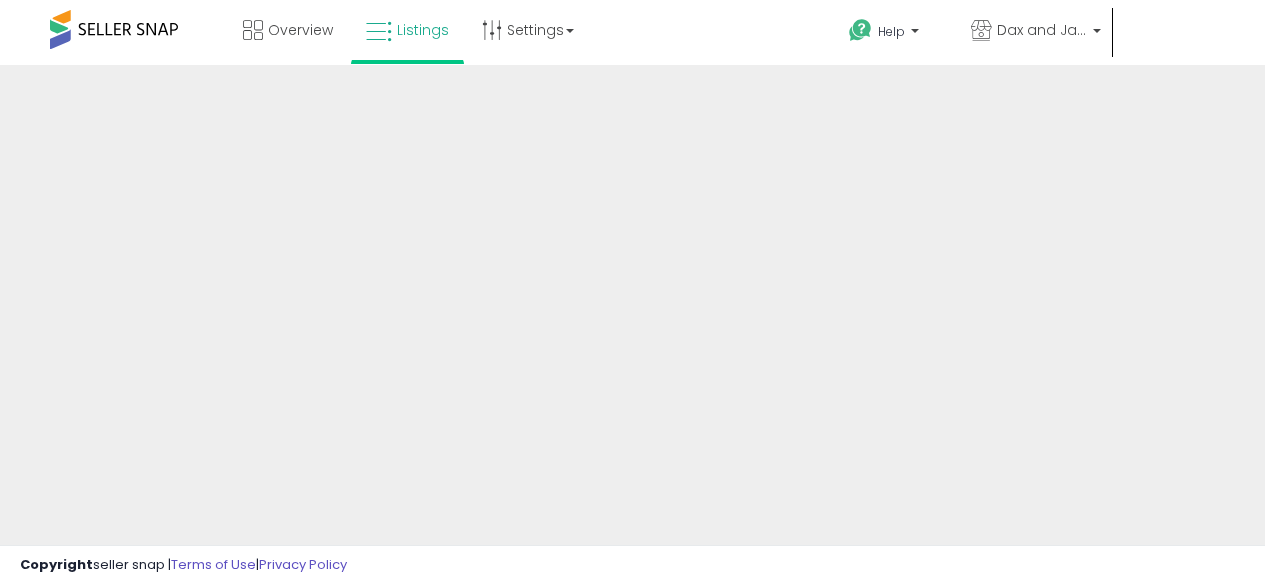 scroll, scrollTop: 0, scrollLeft: 0, axis: both 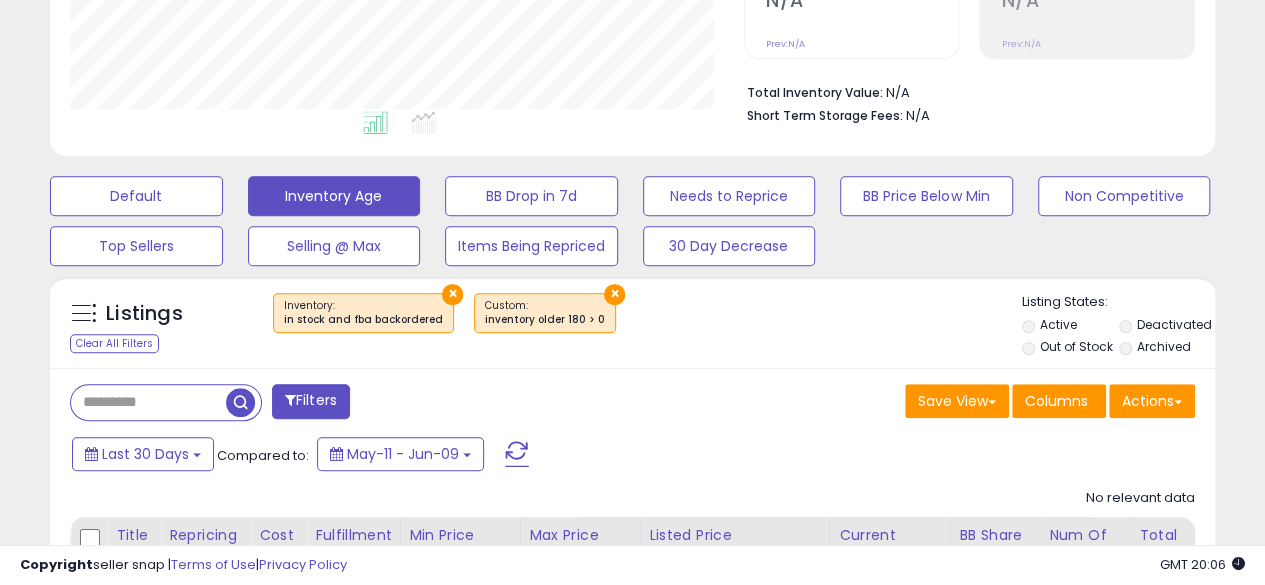 click on "×" at bounding box center [614, 294] 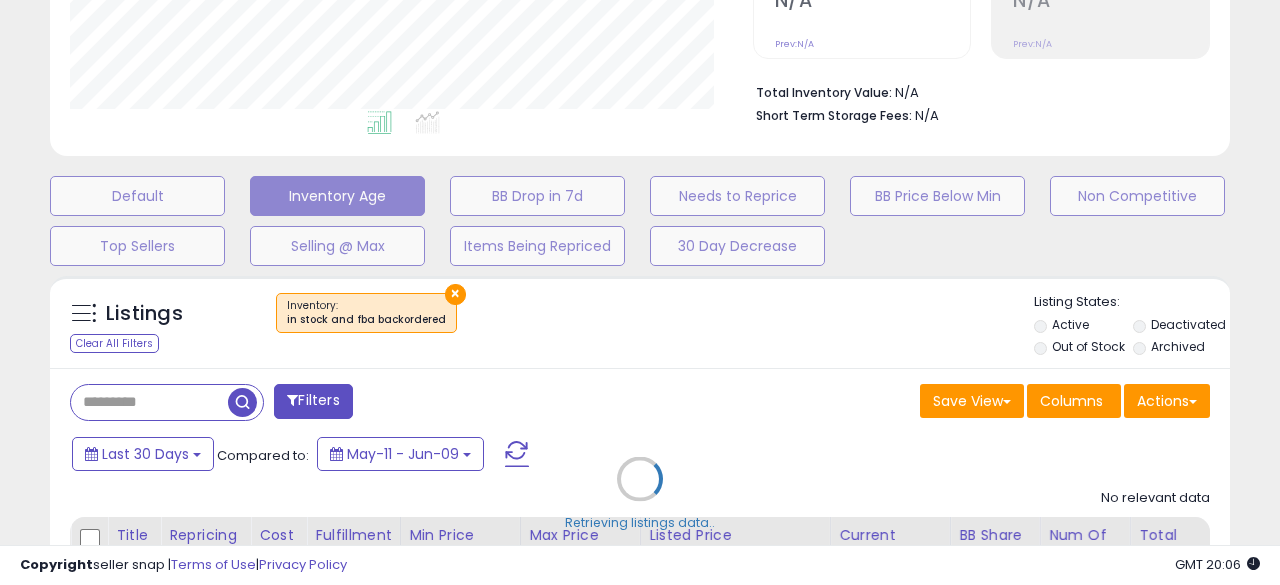 scroll, scrollTop: 999590, scrollLeft: 999317, axis: both 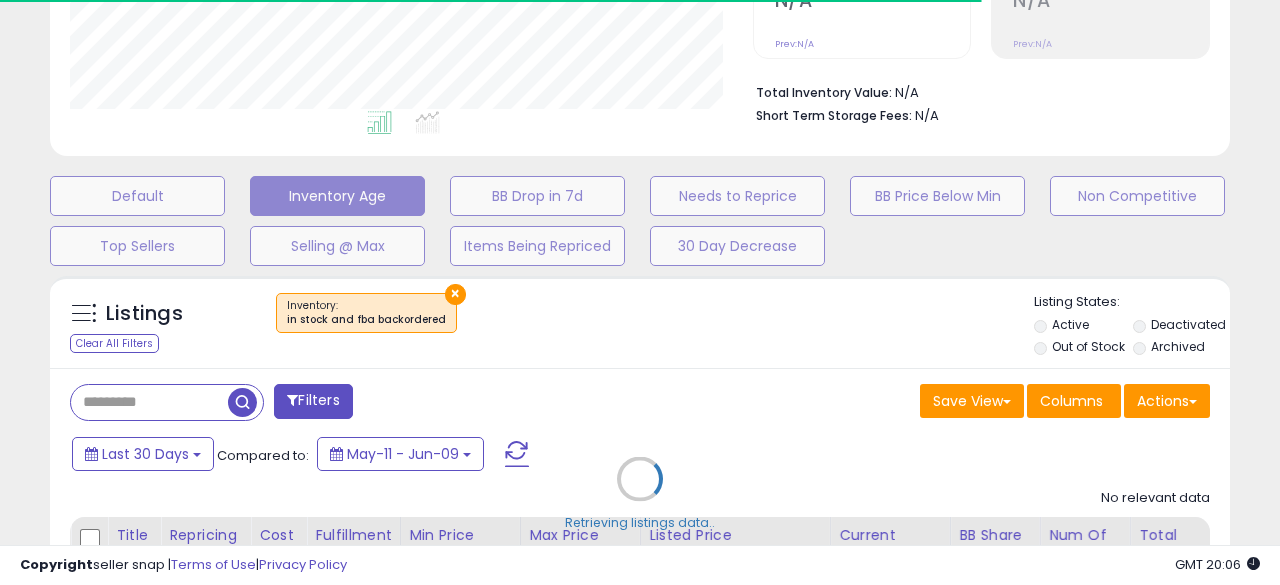 click on "Retrieving listings data.." at bounding box center (640, 494) 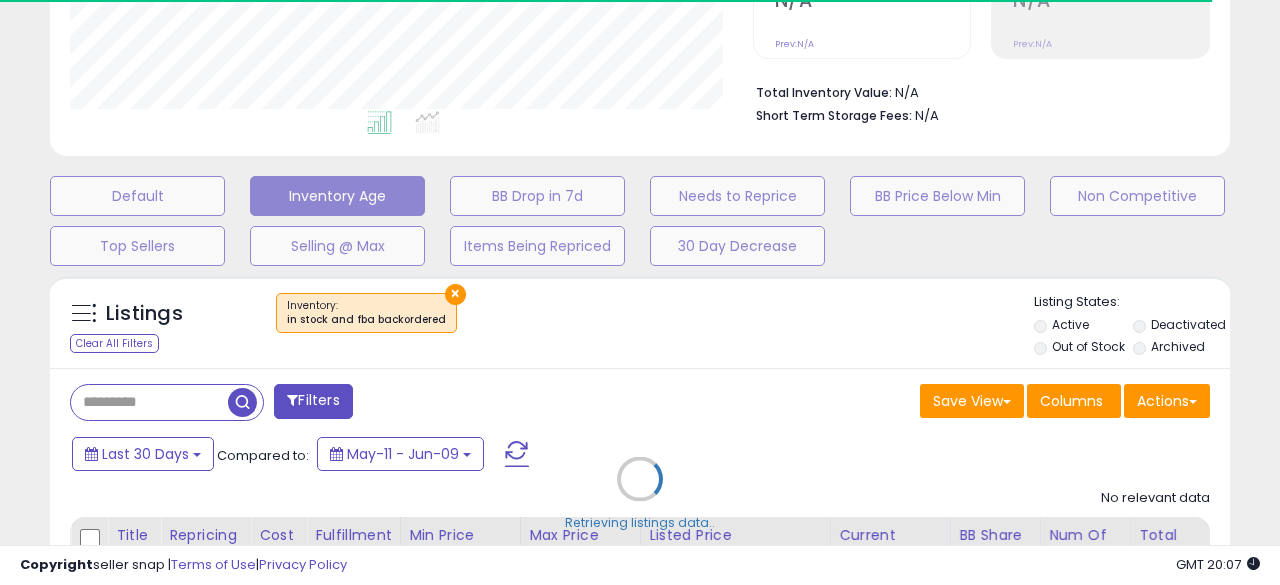 click on "Retrieving listings data.." at bounding box center [640, 494] 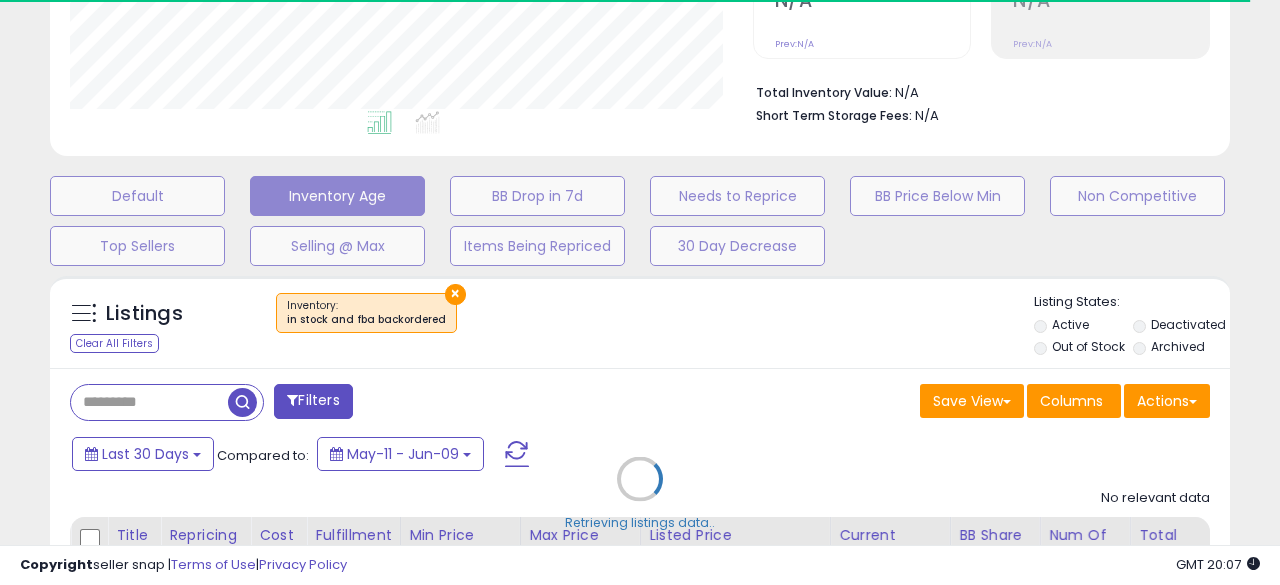 click on "Retrieving listings data.." at bounding box center (640, 494) 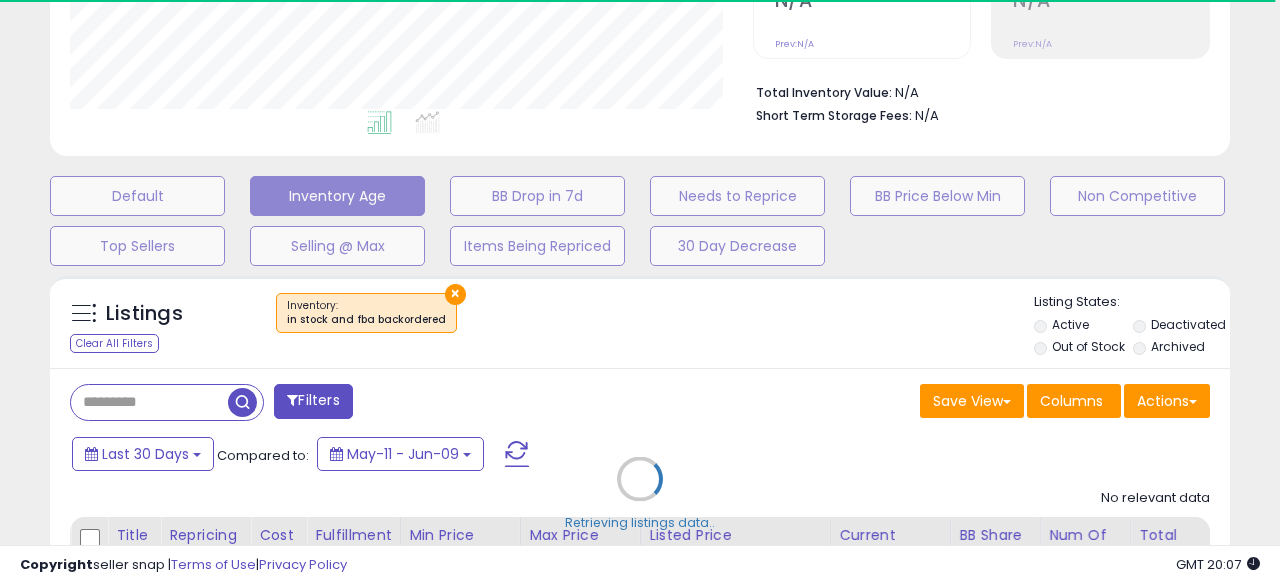 click on "Retrieving listings data.." at bounding box center [640, 494] 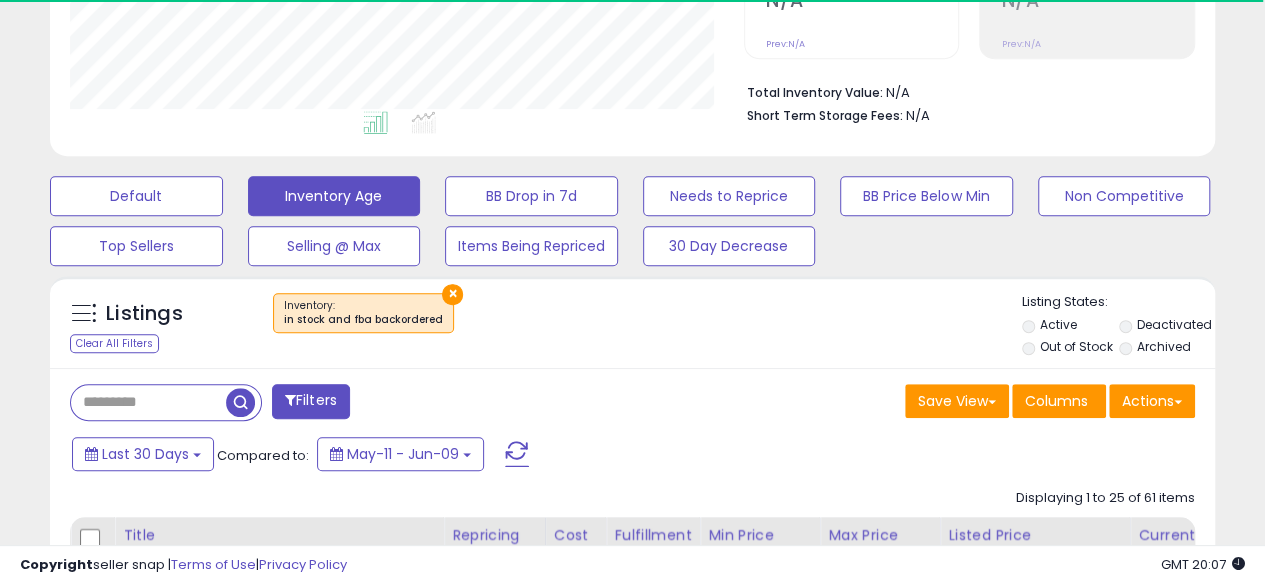 scroll, scrollTop: 410, scrollLeft: 674, axis: both 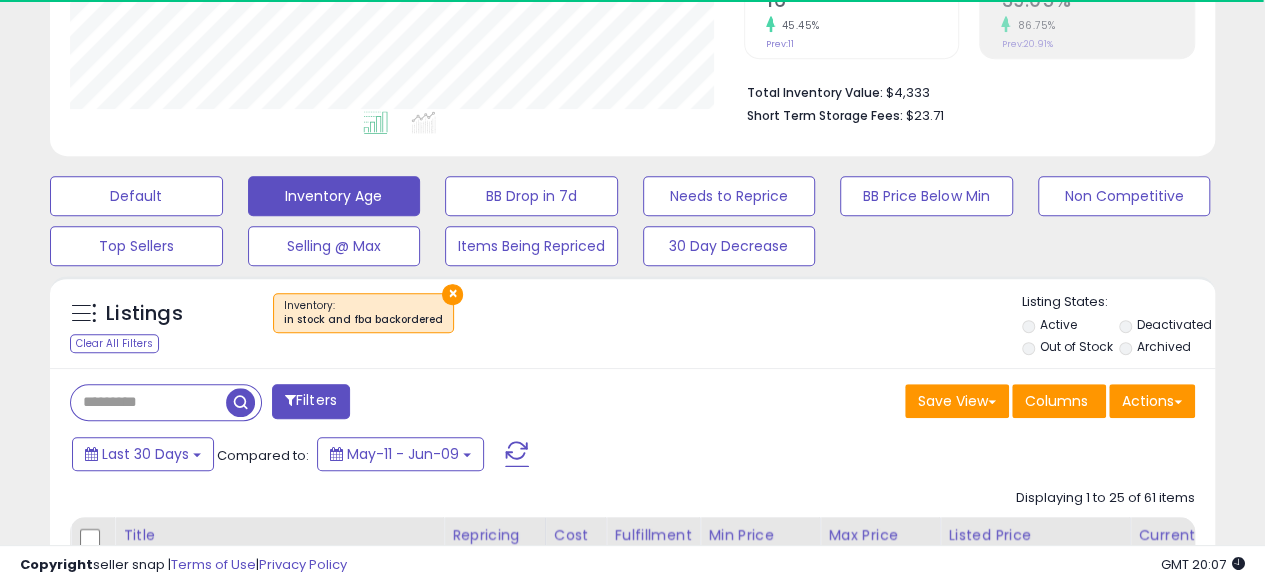 click on "×" at bounding box center [452, 294] 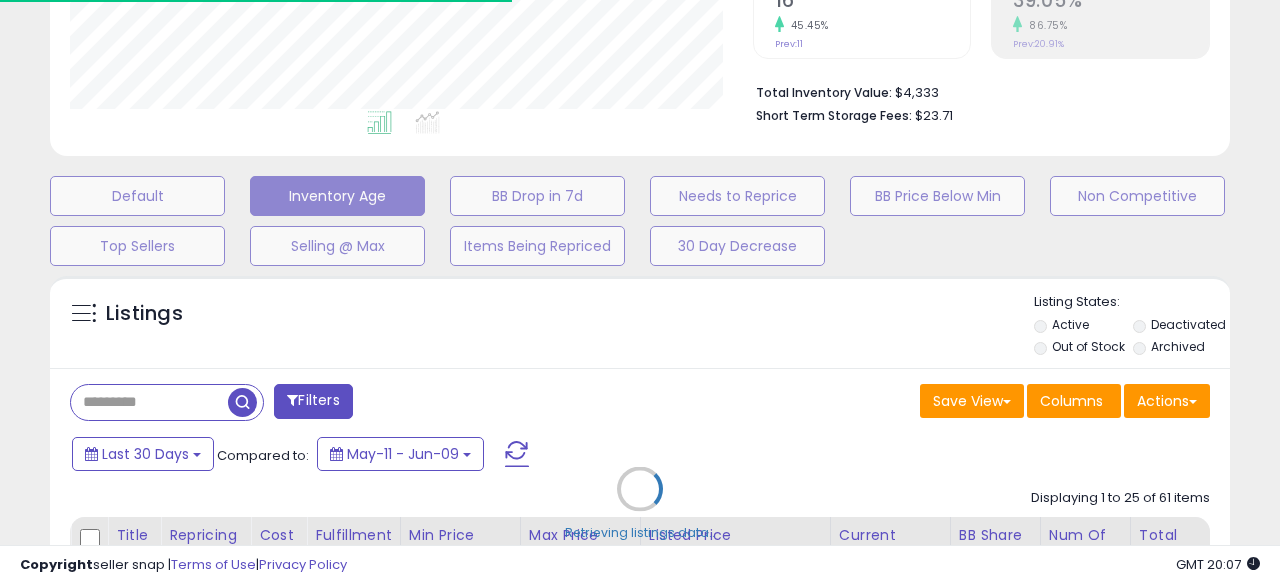 click on "Retrieving listings data.." at bounding box center [640, 504] 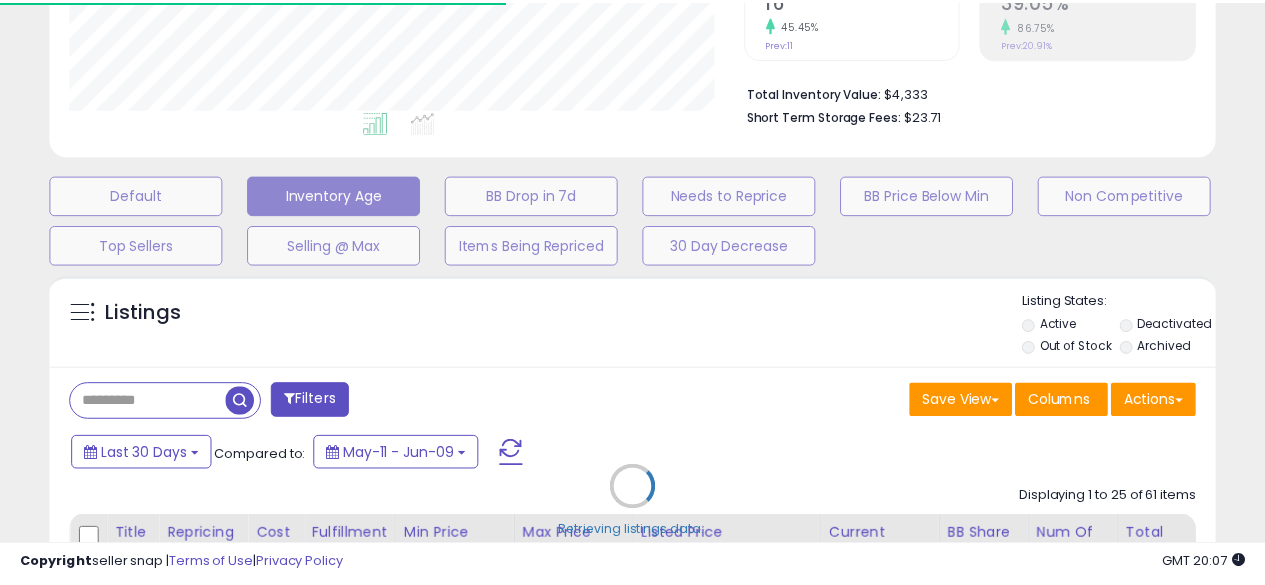 scroll, scrollTop: 410, scrollLeft: 682, axis: both 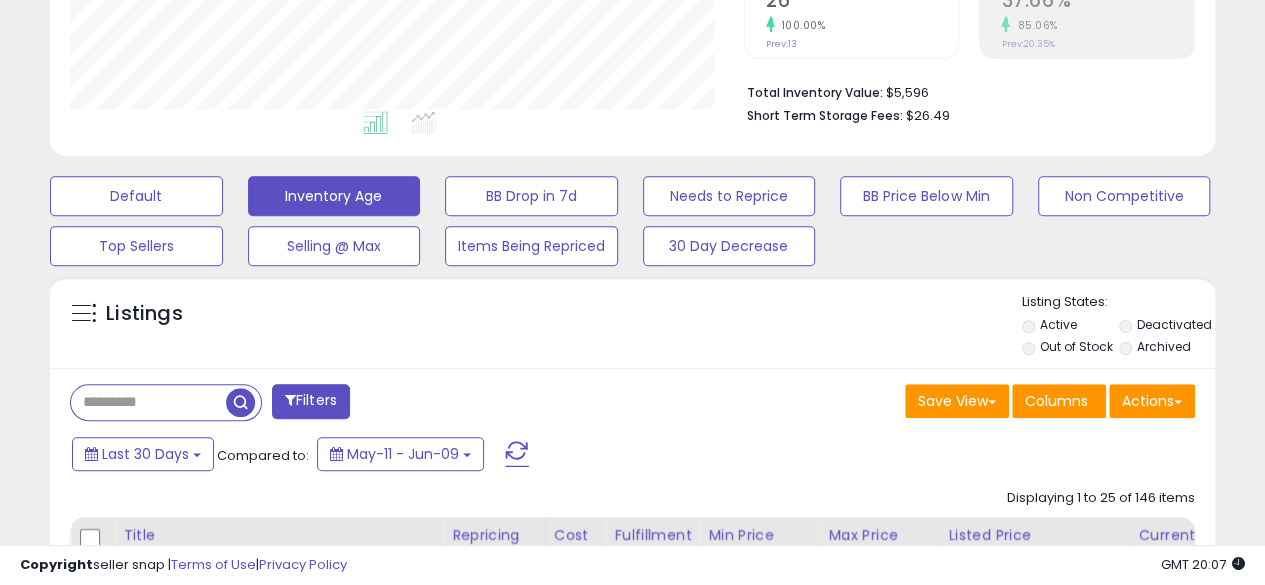 click at bounding box center [148, 402] 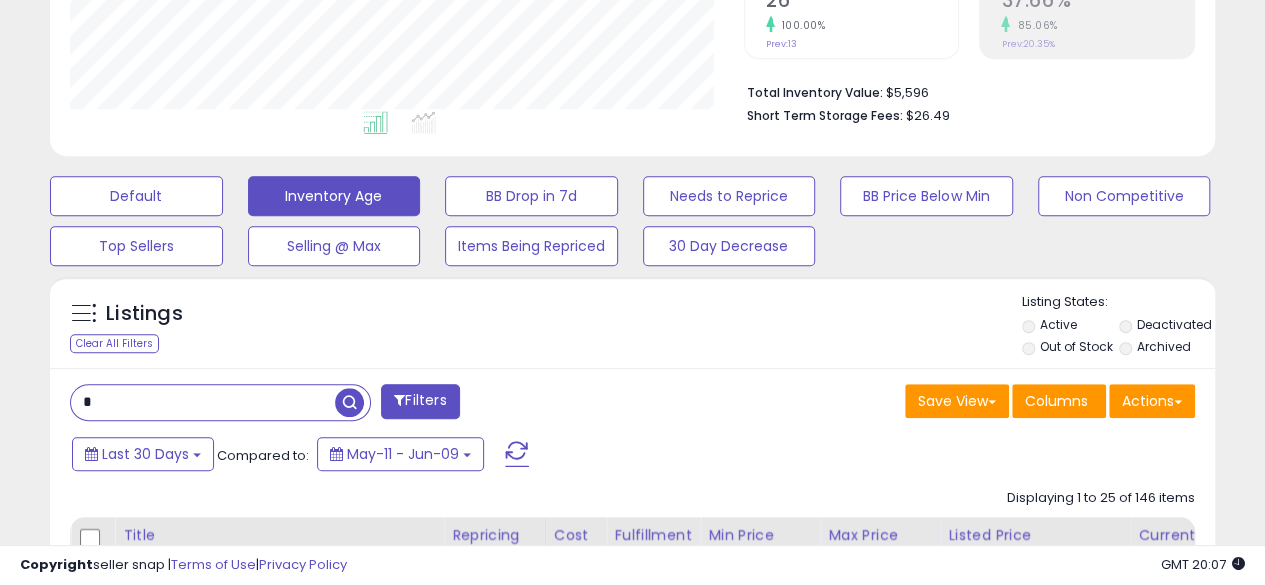 scroll, scrollTop: 999590, scrollLeft: 999326, axis: both 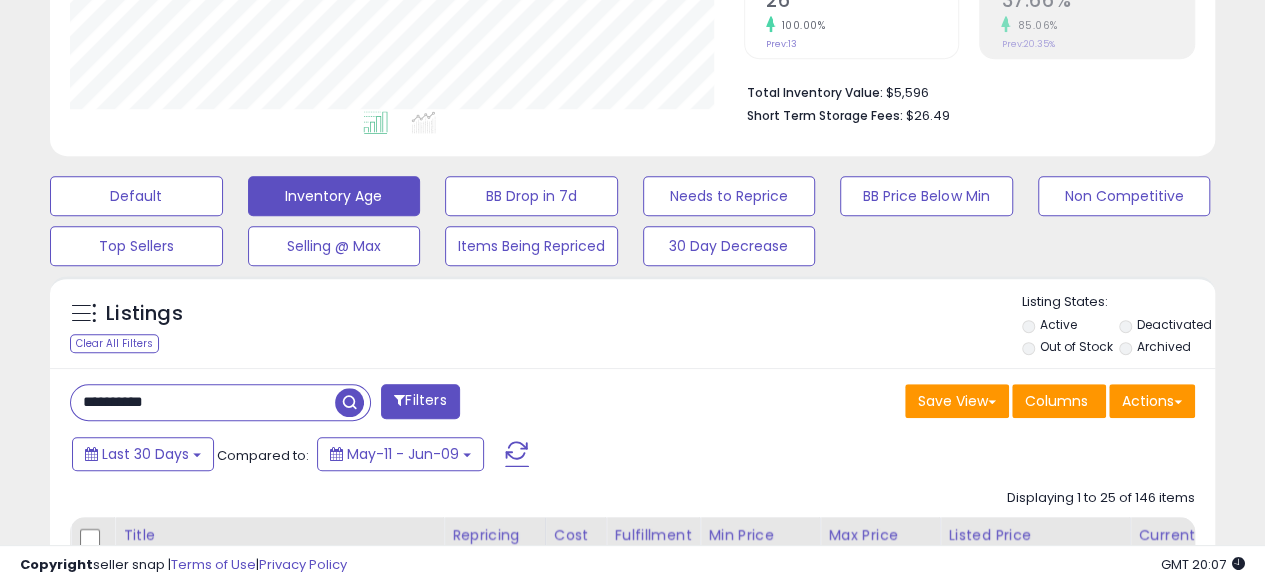 type on "**********" 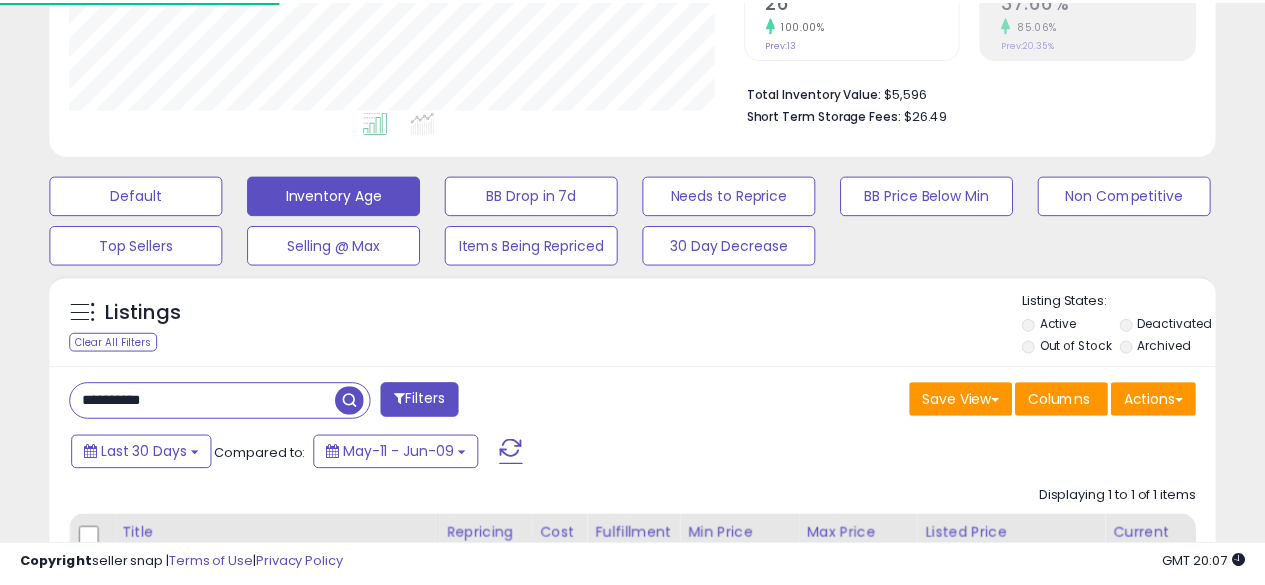 scroll, scrollTop: 999590, scrollLeft: 999326, axis: both 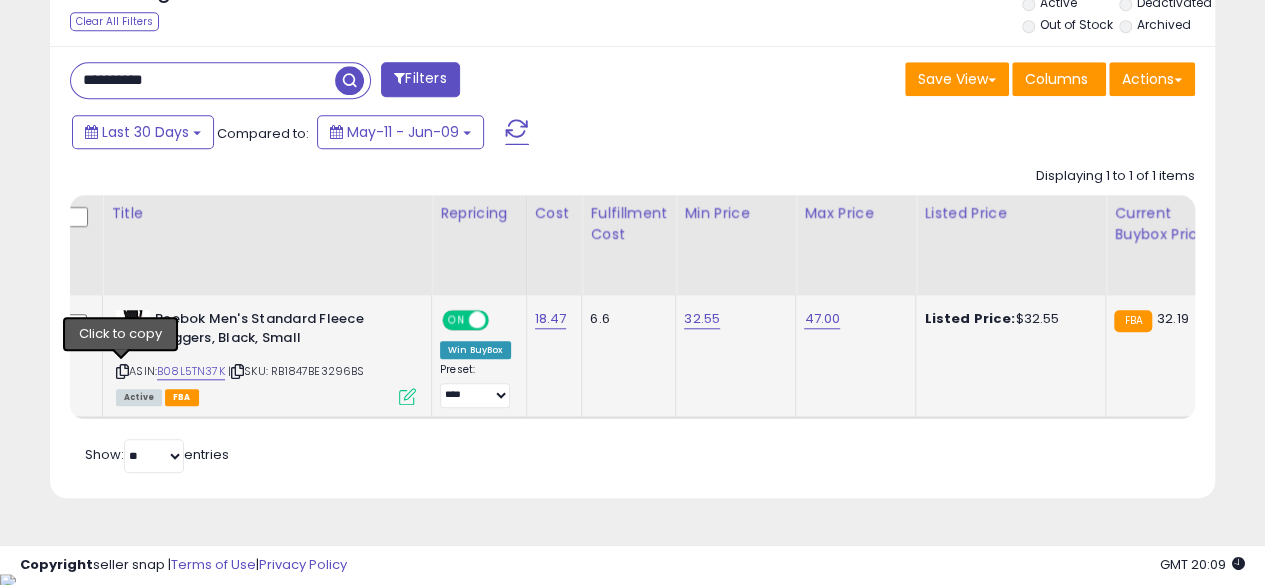 click at bounding box center [122, 371] 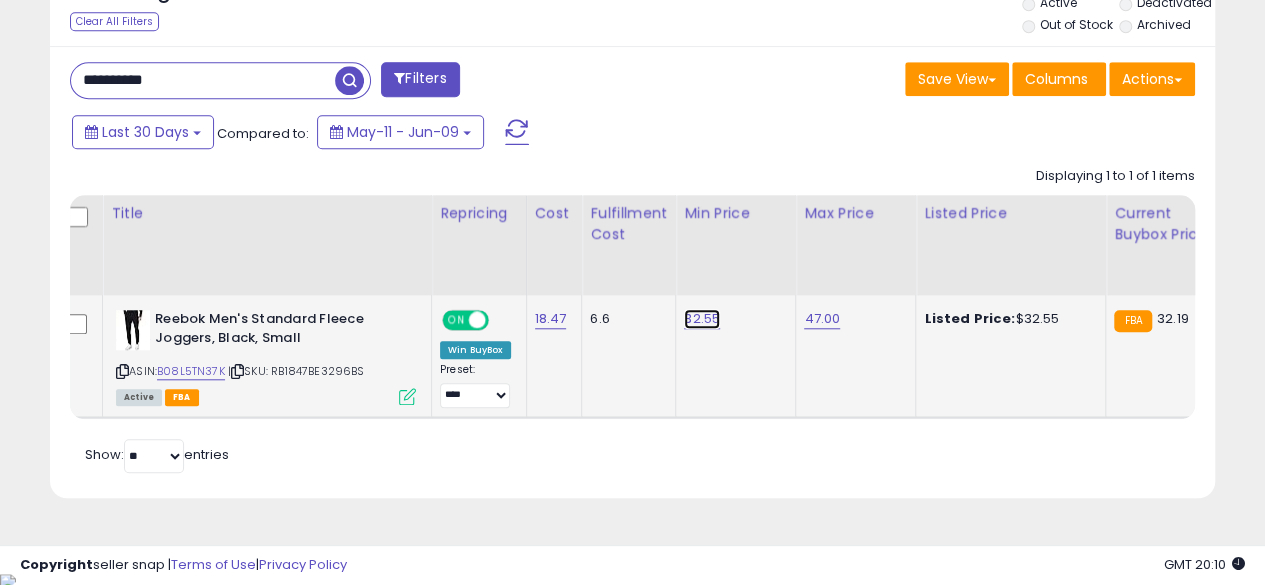 click on "32.55" at bounding box center [702, 319] 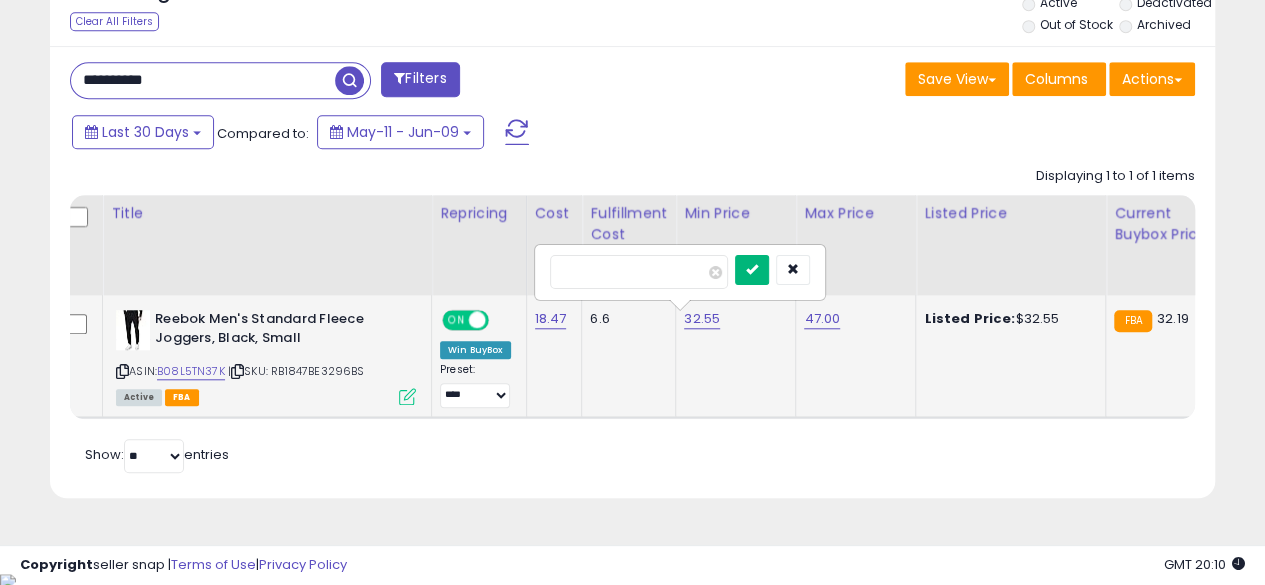type on "*****" 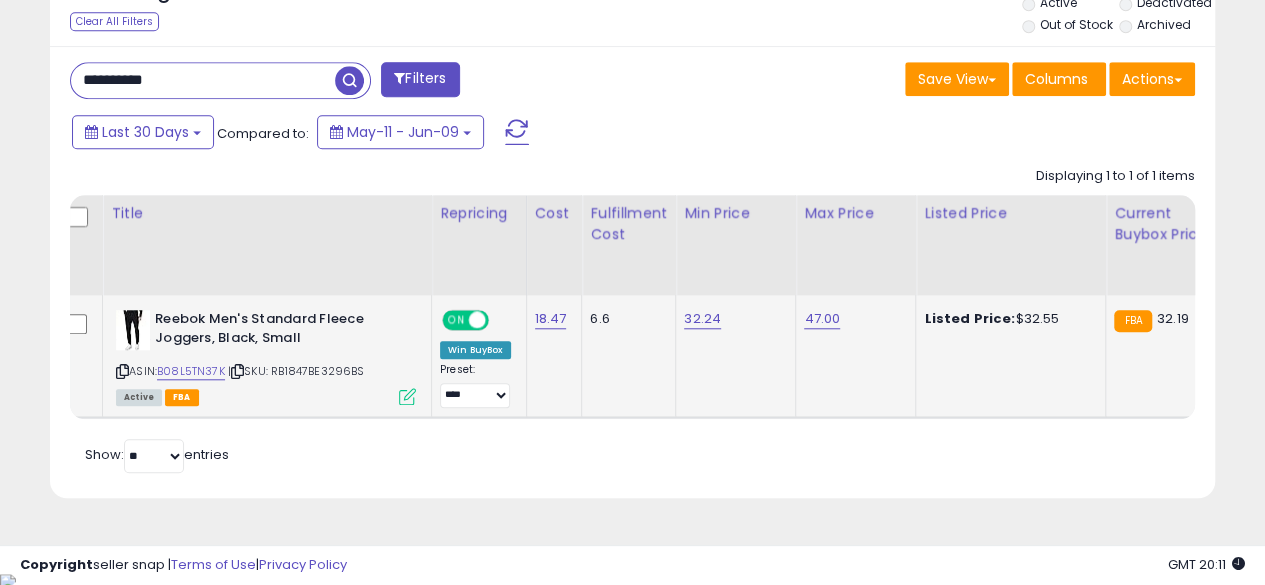 click on "**********" at bounding box center [203, 80] 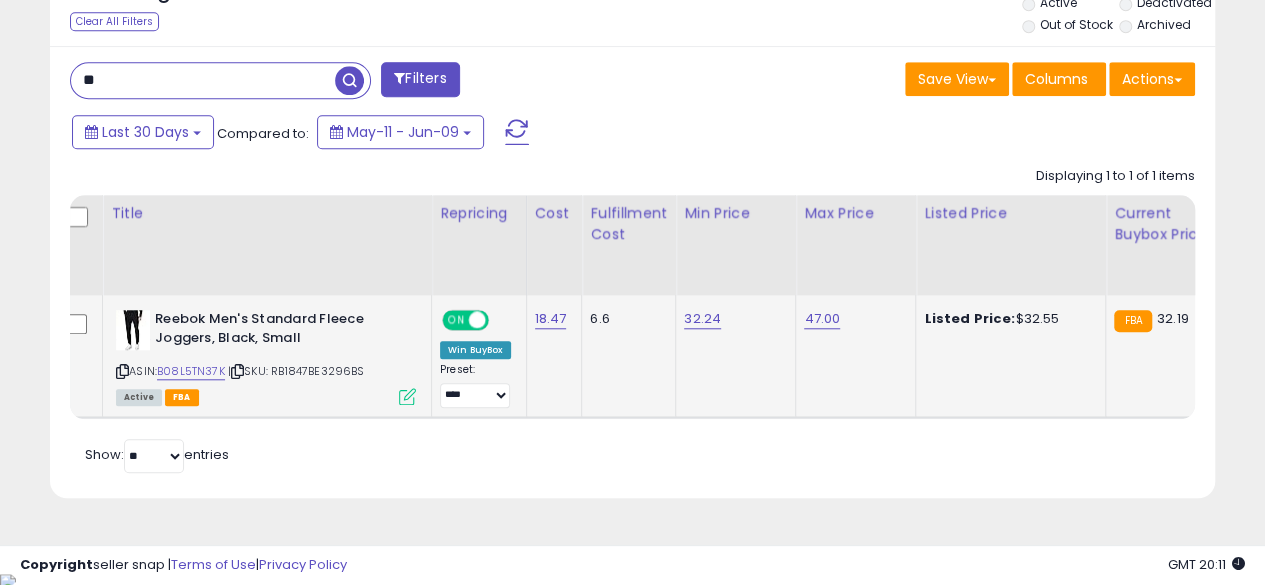 type on "*" 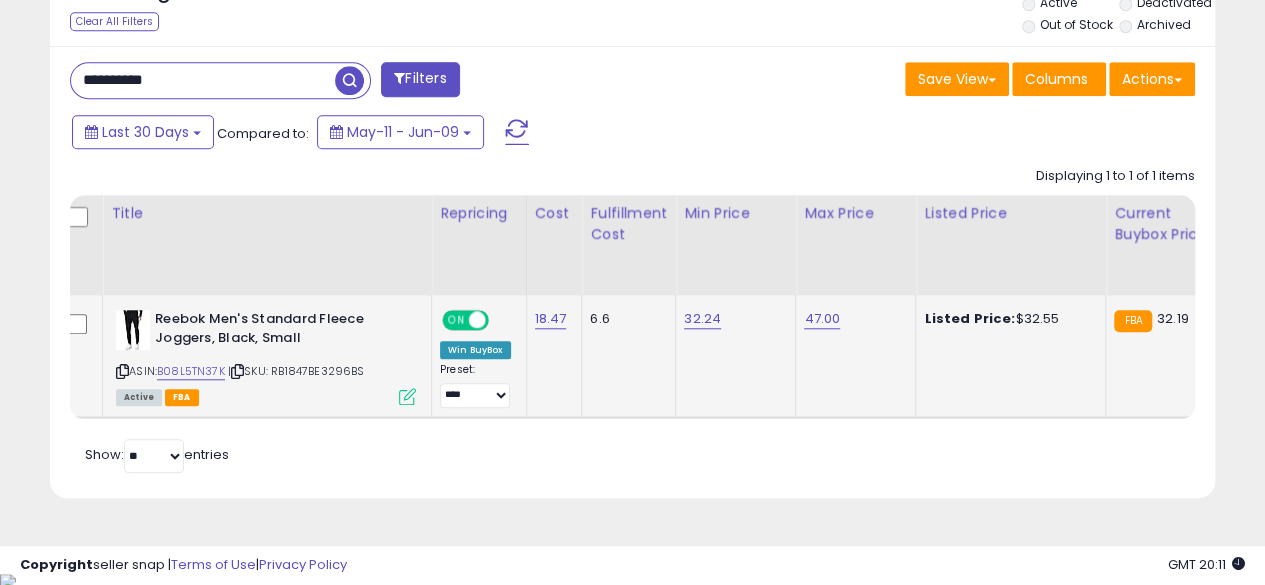 click at bounding box center (349, 80) 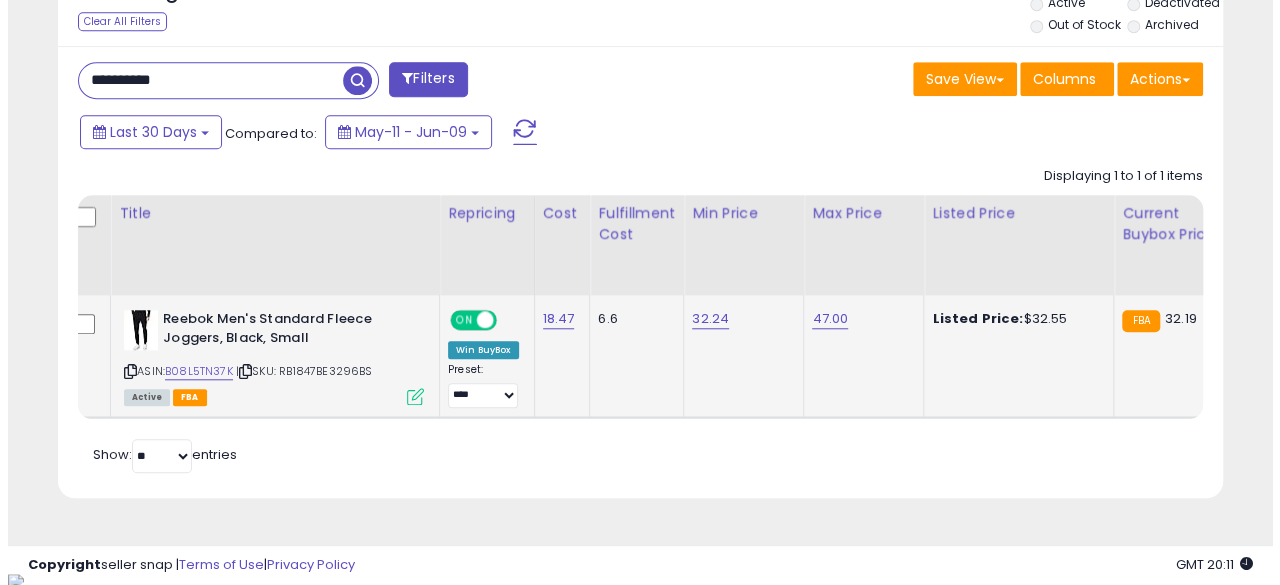 scroll, scrollTop: 654, scrollLeft: 0, axis: vertical 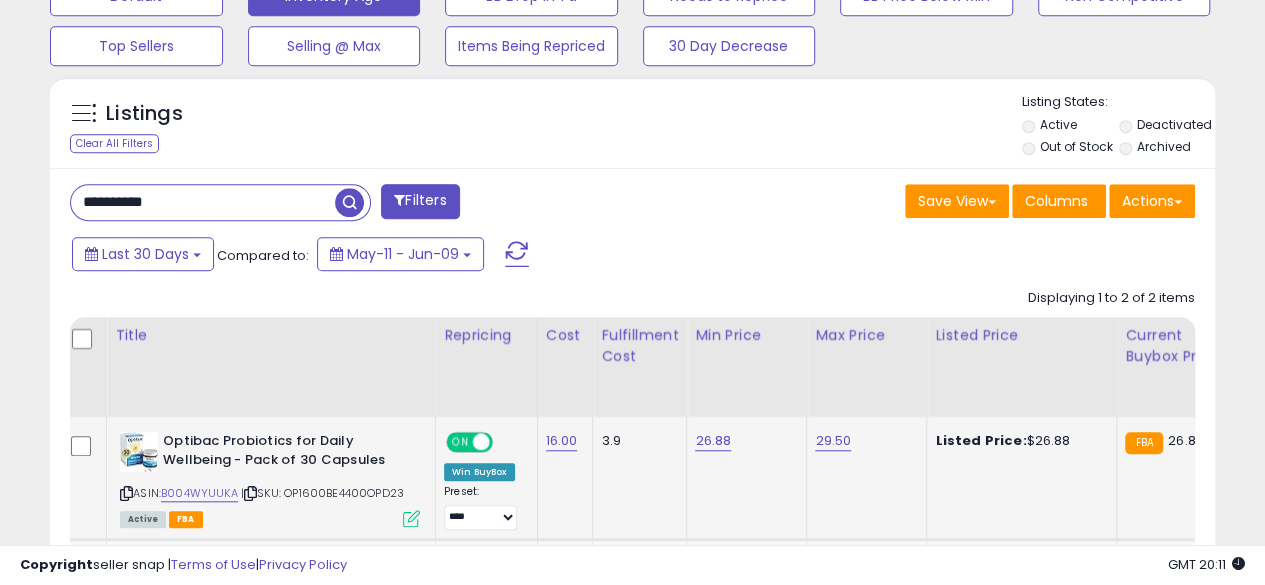 click at bounding box center [411, 518] 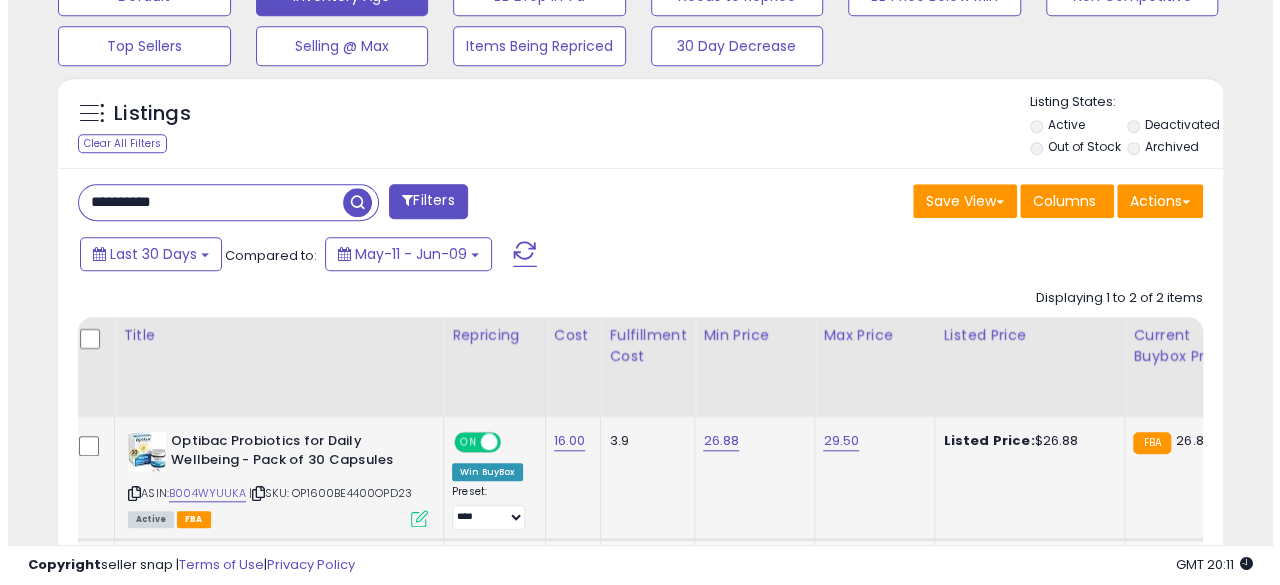 scroll, scrollTop: 999590, scrollLeft: 999317, axis: both 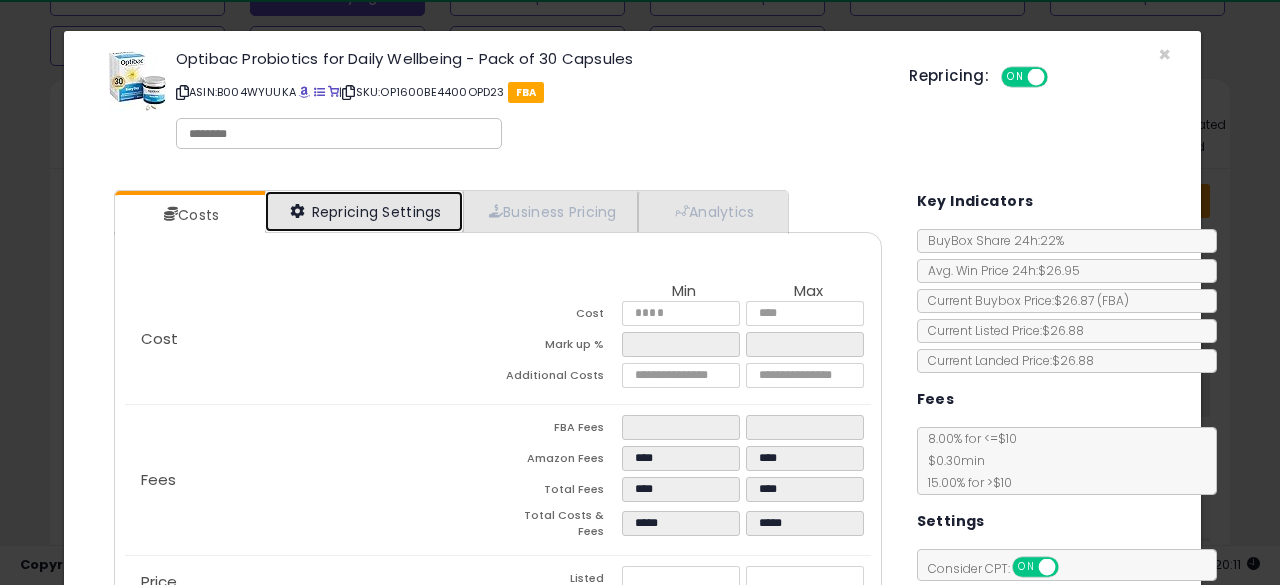 click on "Repricing Settings" at bounding box center [364, 211] 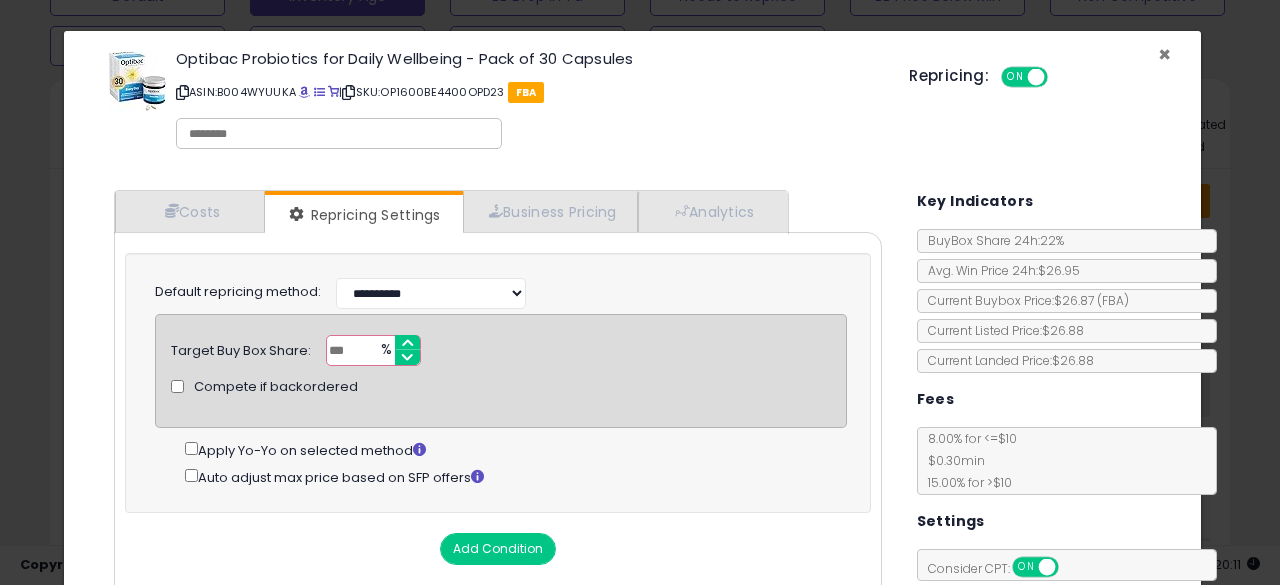 click on "×" at bounding box center (1164, 54) 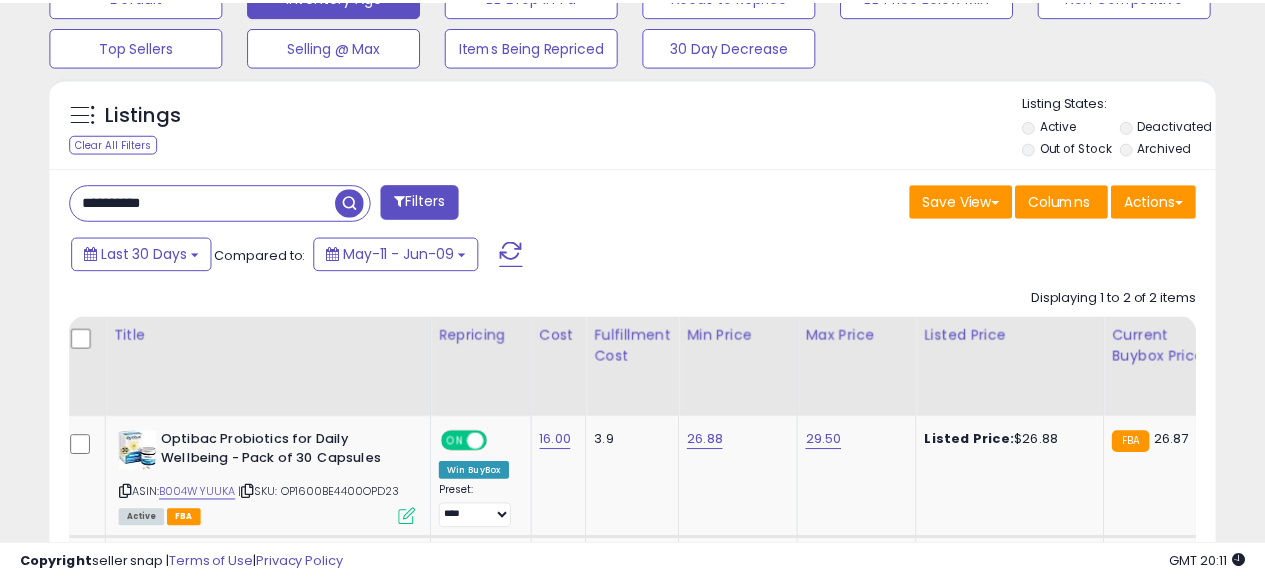 scroll, scrollTop: 410, scrollLeft: 674, axis: both 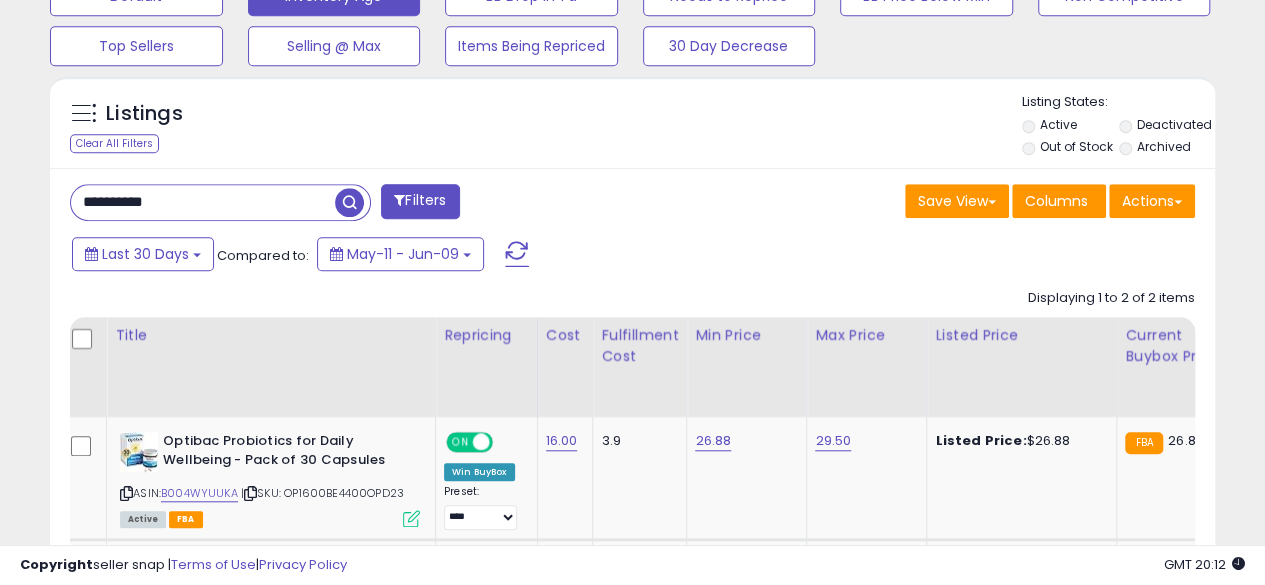 click on "**********" at bounding box center [203, 202] 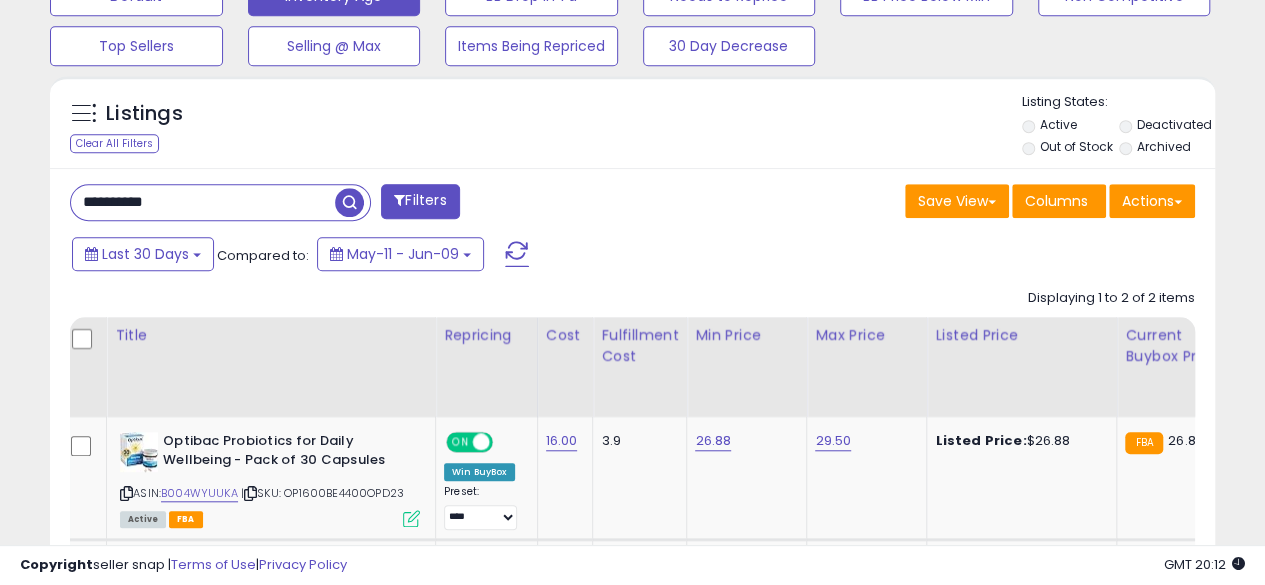 type on "**********" 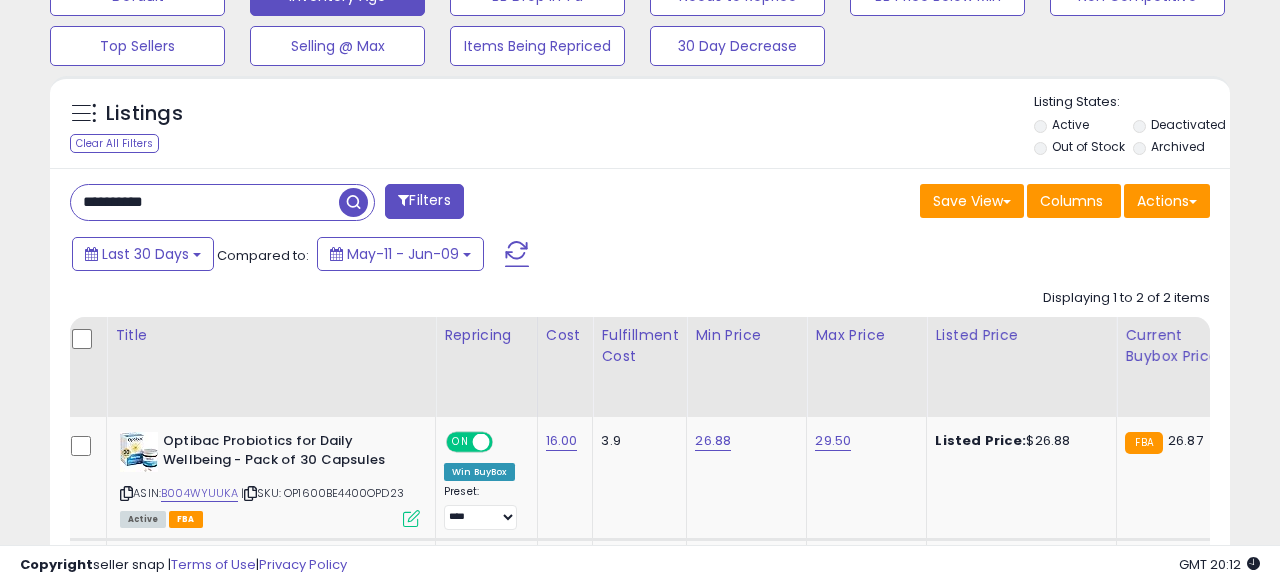 scroll, scrollTop: 999590, scrollLeft: 999317, axis: both 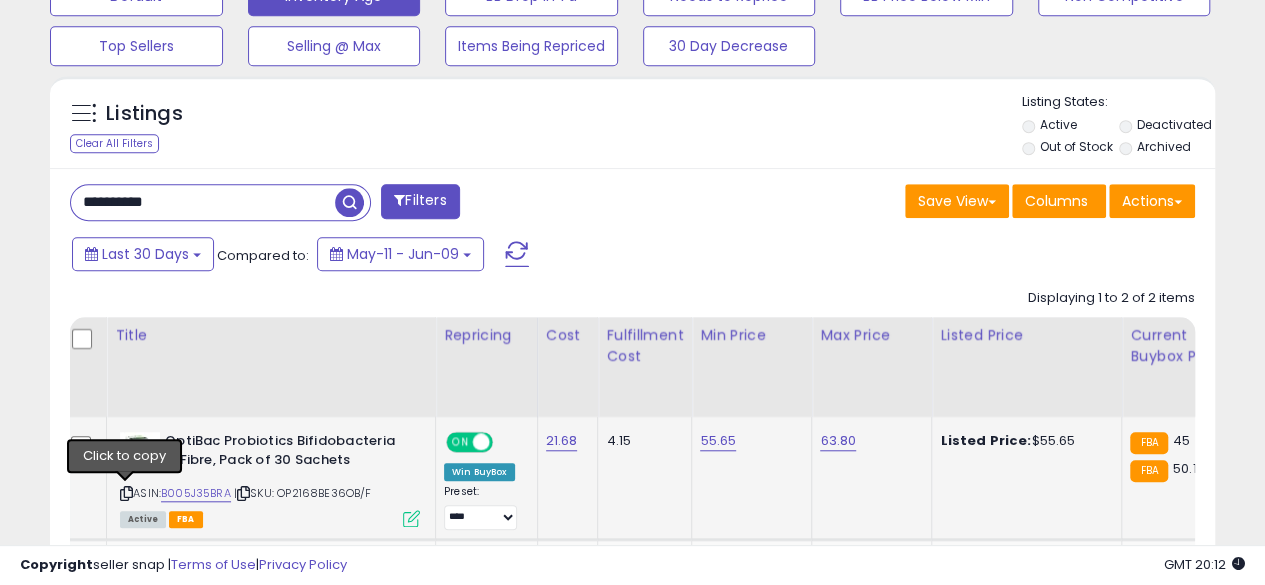 click at bounding box center [126, 493] 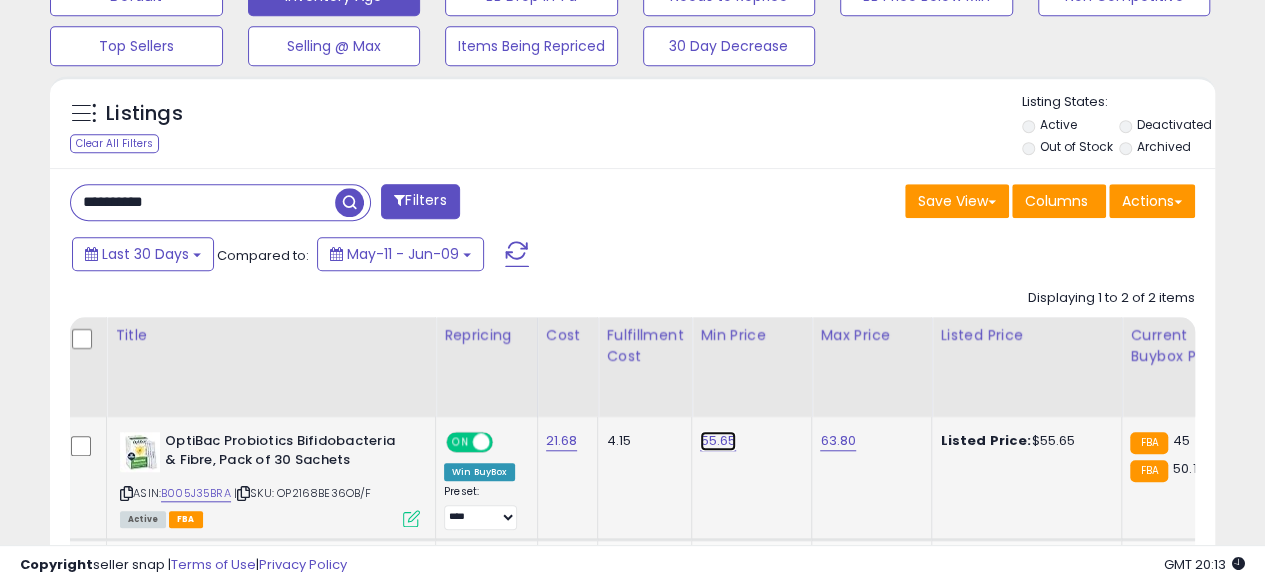 click on "55.65" at bounding box center [718, 441] 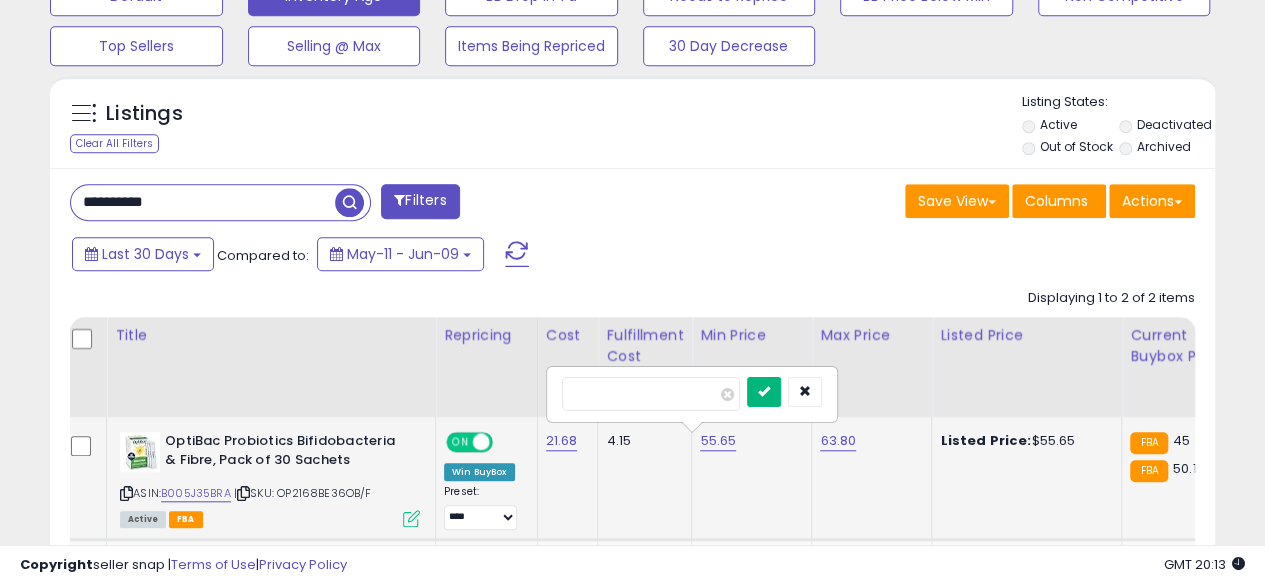 type on "*****" 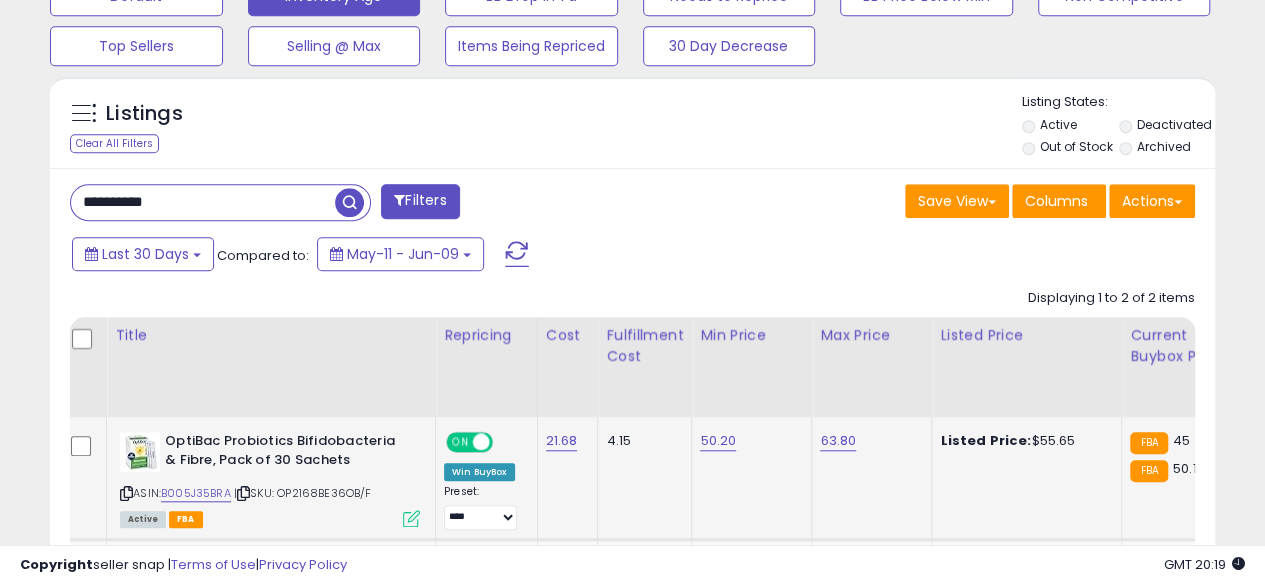 click on "**********" at bounding box center (203, 202) 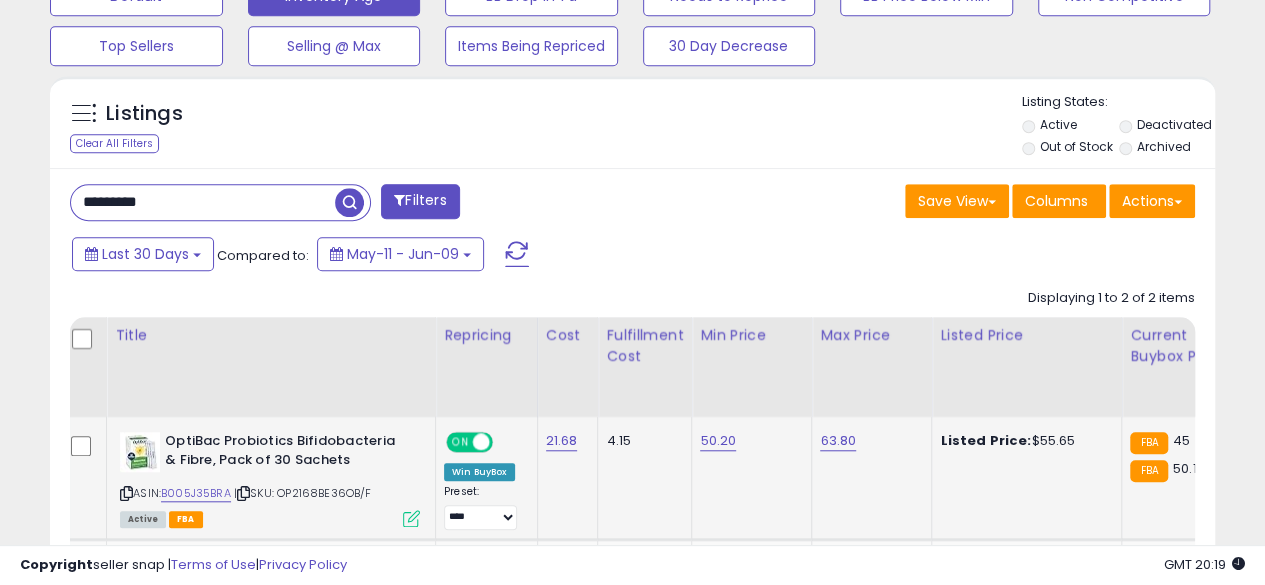click at bounding box center [349, 202] 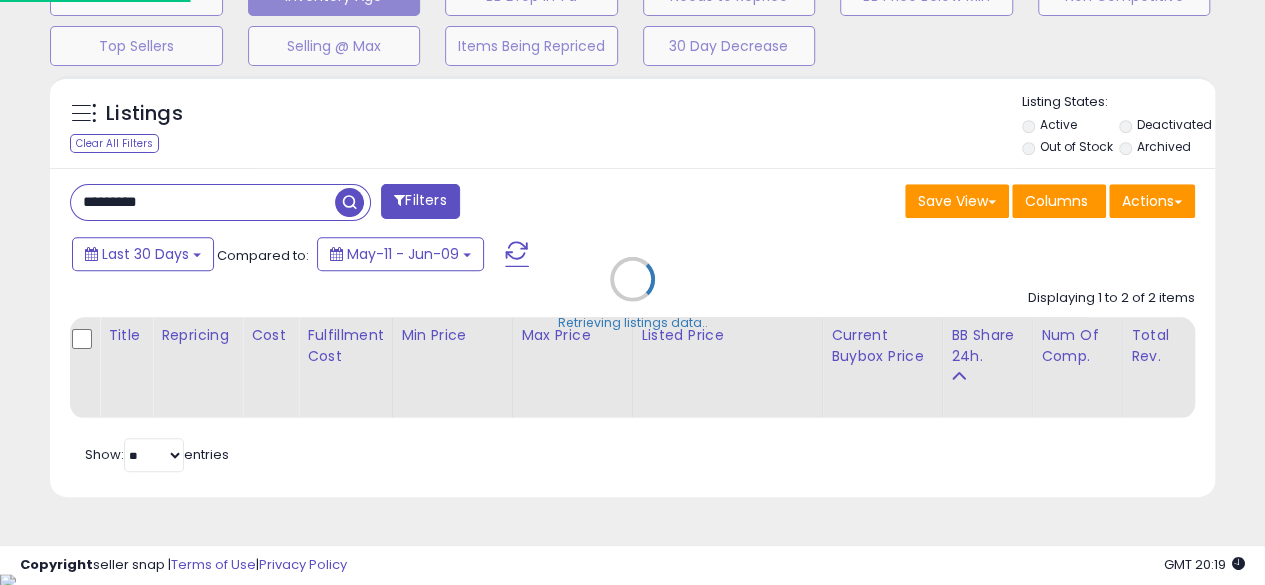 scroll, scrollTop: 999590, scrollLeft: 999317, axis: both 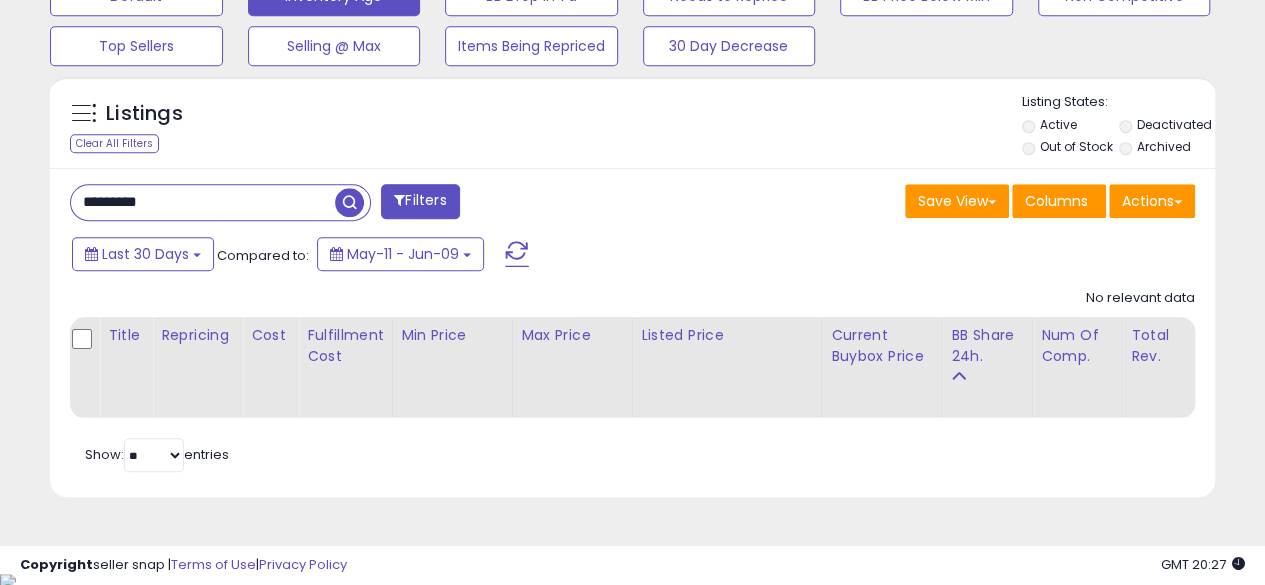 click on "*********" at bounding box center (203, 202) 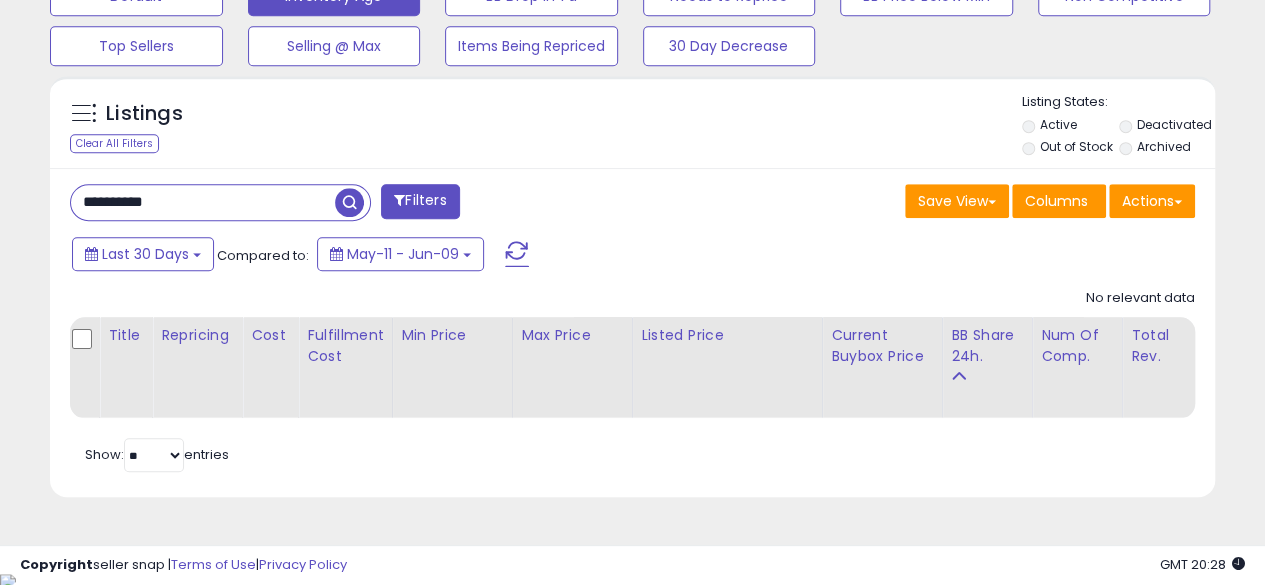 click at bounding box center (349, 202) 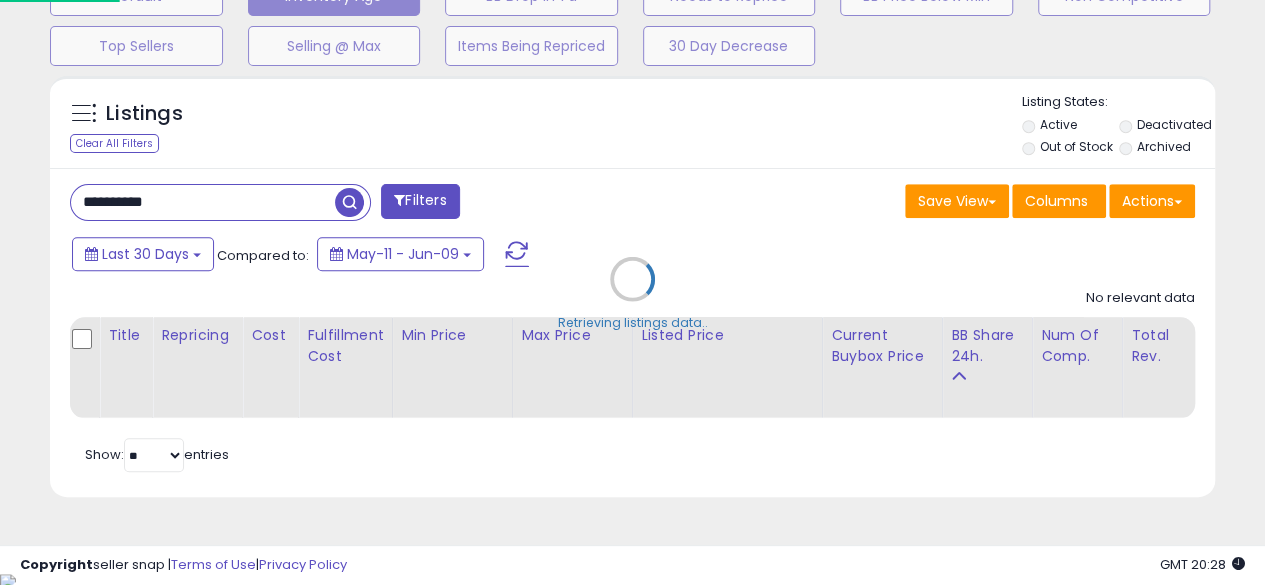 scroll, scrollTop: 999590, scrollLeft: 999317, axis: both 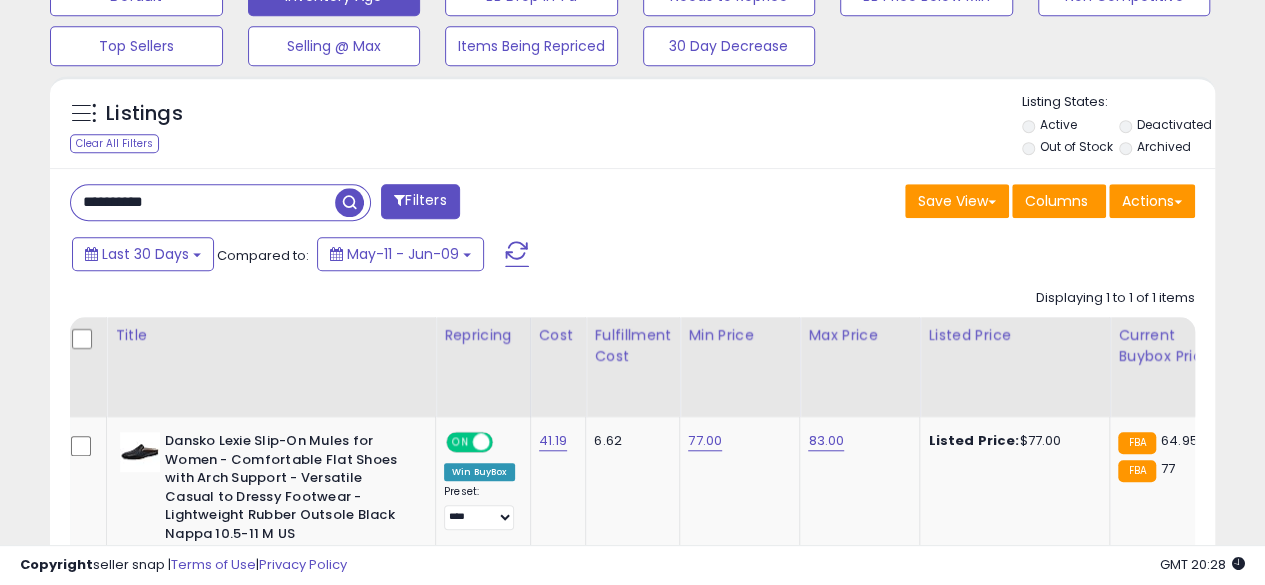 click on "Displaying 1 to 1 of 1 items
Title
Repricing" 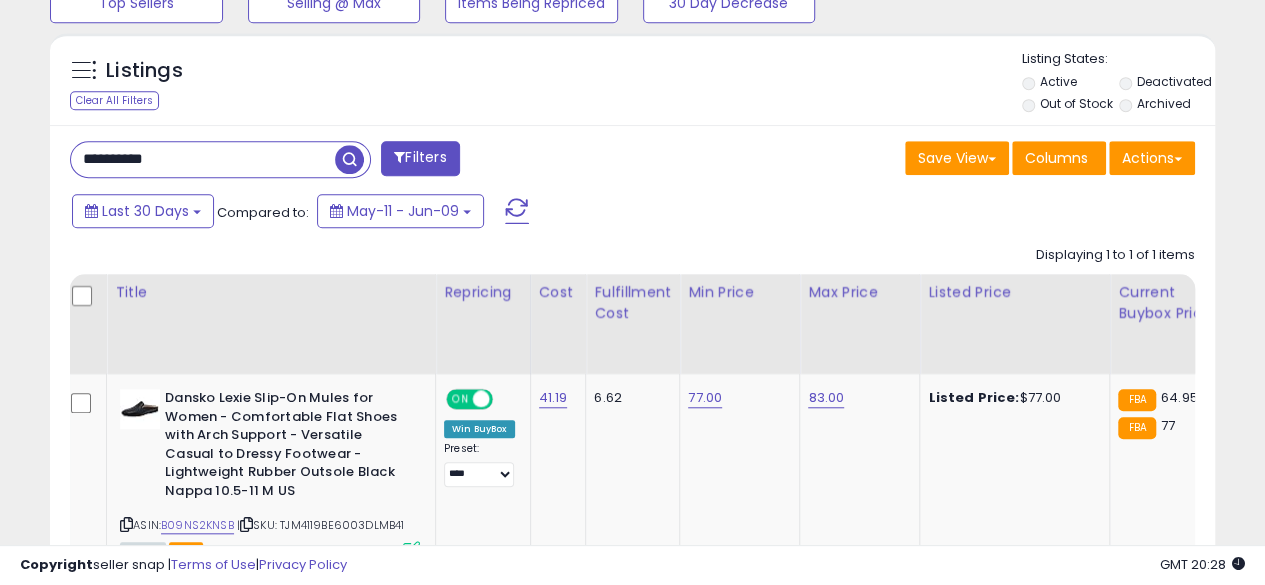 scroll, scrollTop: 748, scrollLeft: 0, axis: vertical 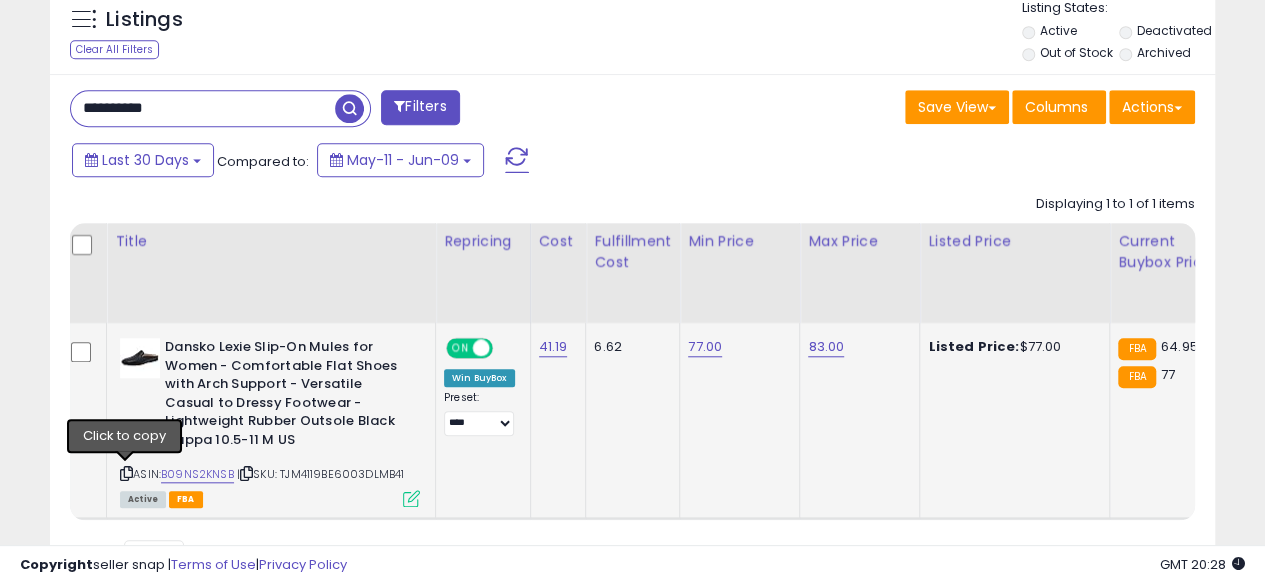 click at bounding box center (126, 473) 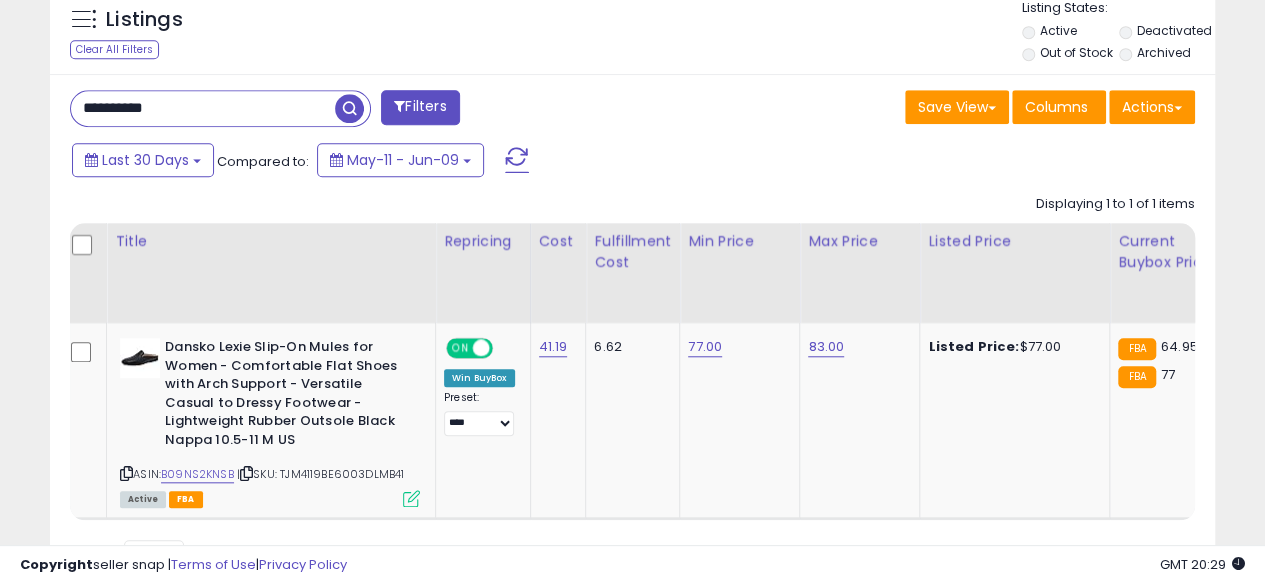 click on "**********" at bounding box center (203, 108) 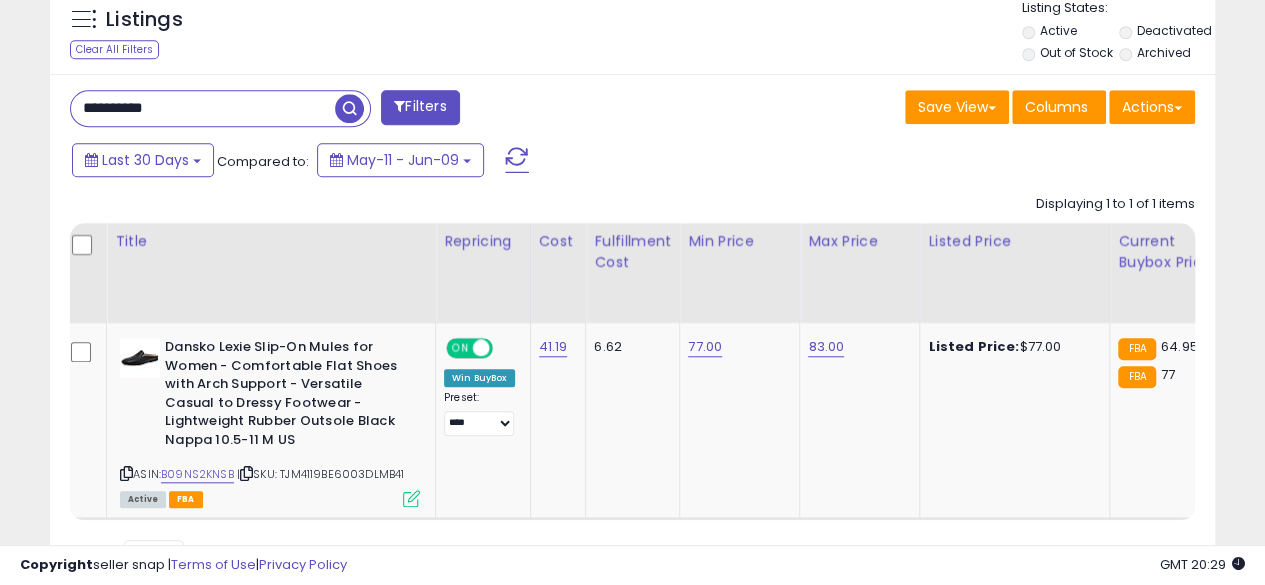 click at bounding box center [349, 108] 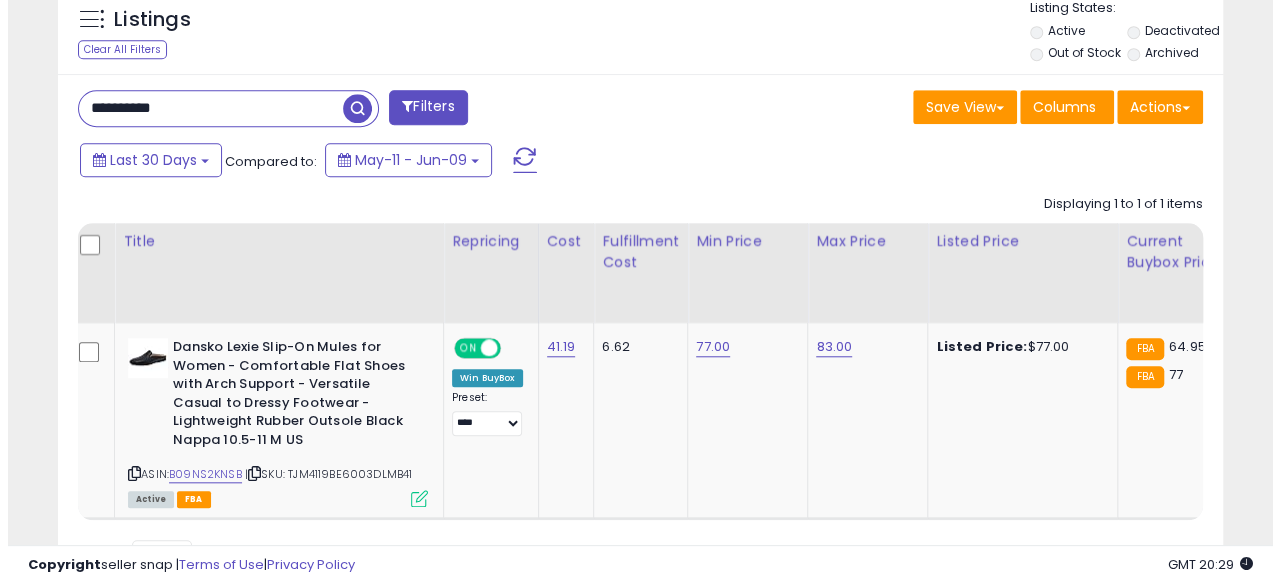 scroll, scrollTop: 654, scrollLeft: 0, axis: vertical 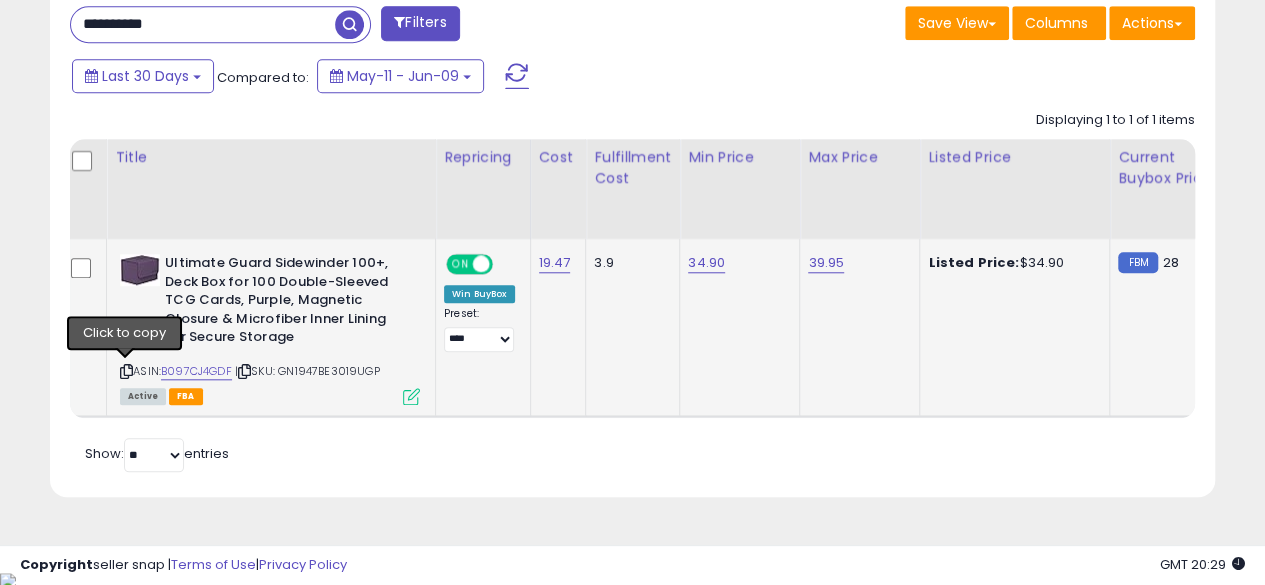 click at bounding box center (126, 371) 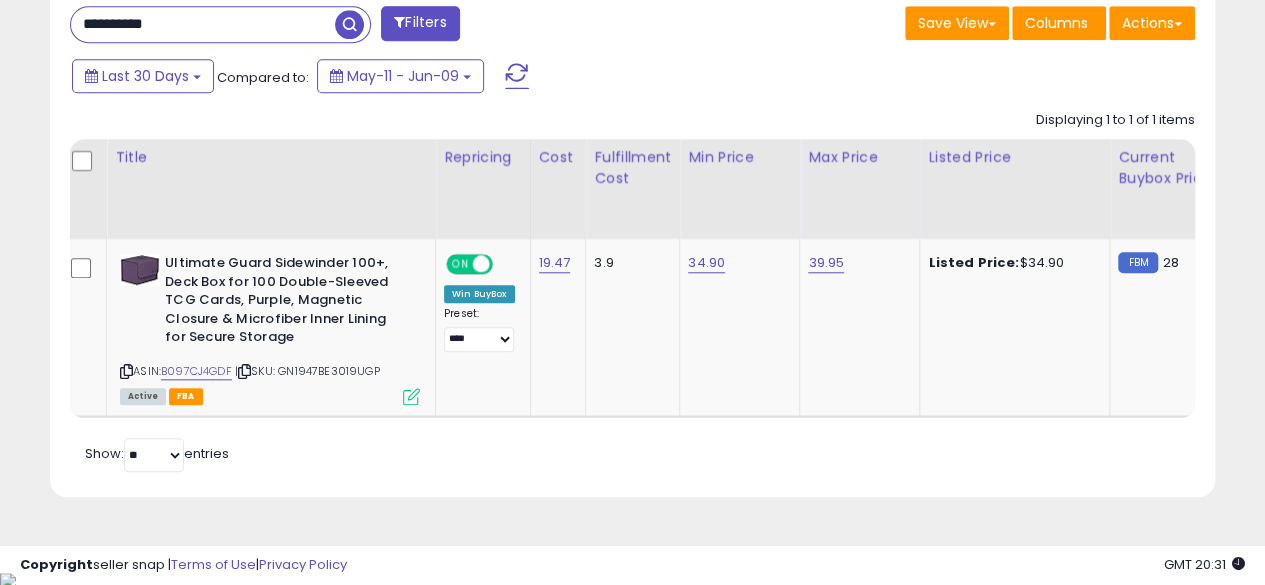 click on "**********" at bounding box center [203, 24] 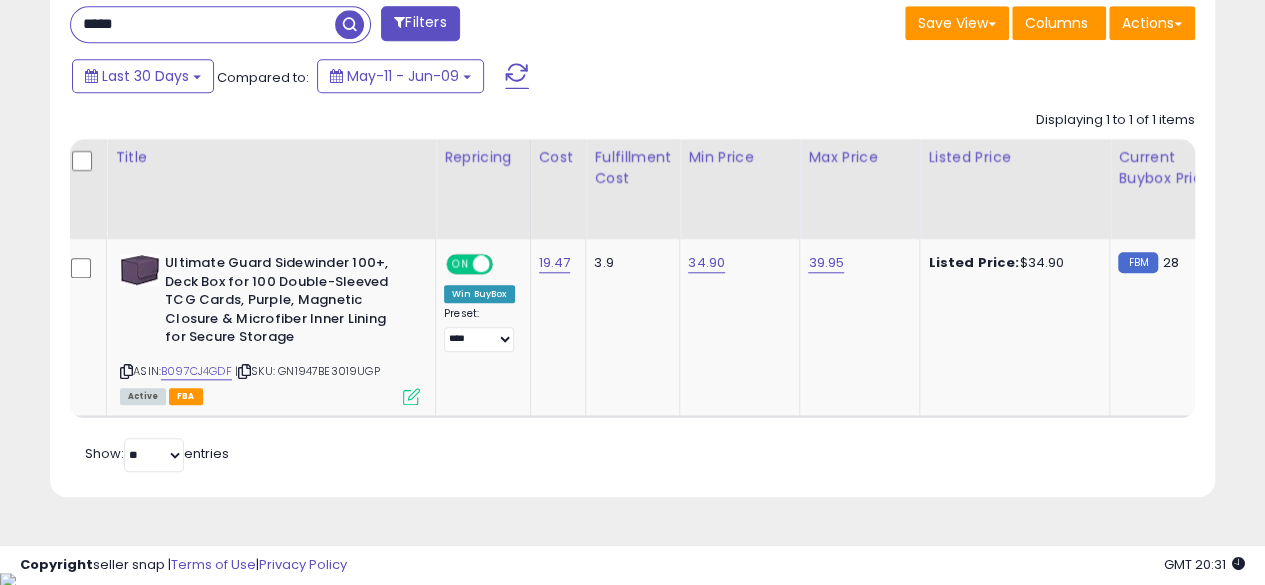 type on "**********" 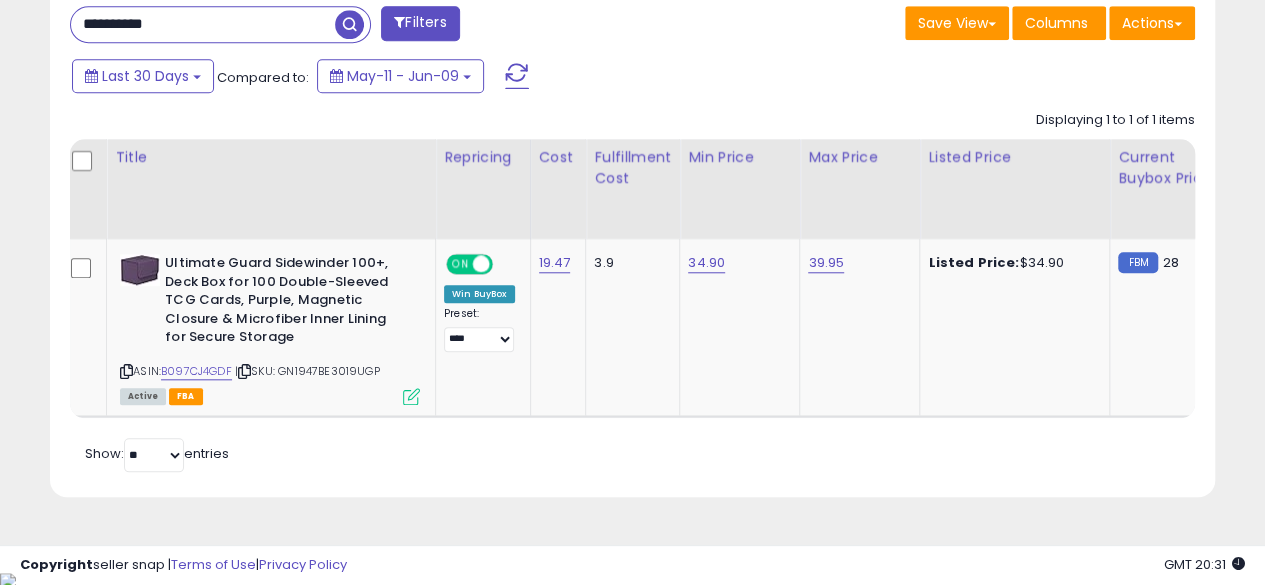 click at bounding box center [349, 24] 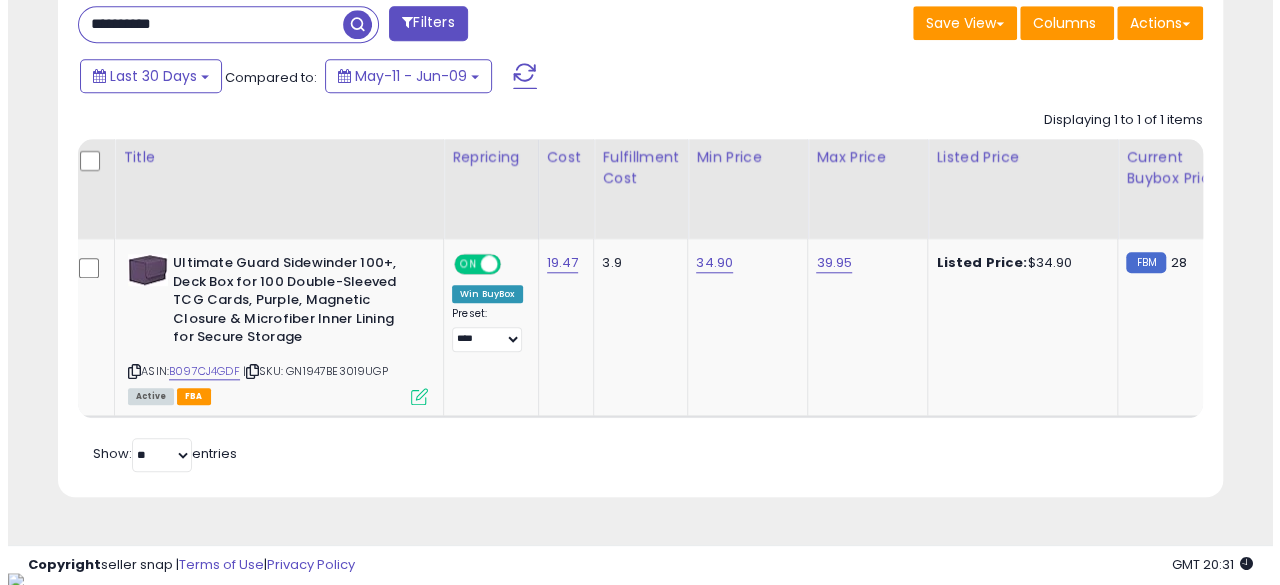 scroll, scrollTop: 654, scrollLeft: 0, axis: vertical 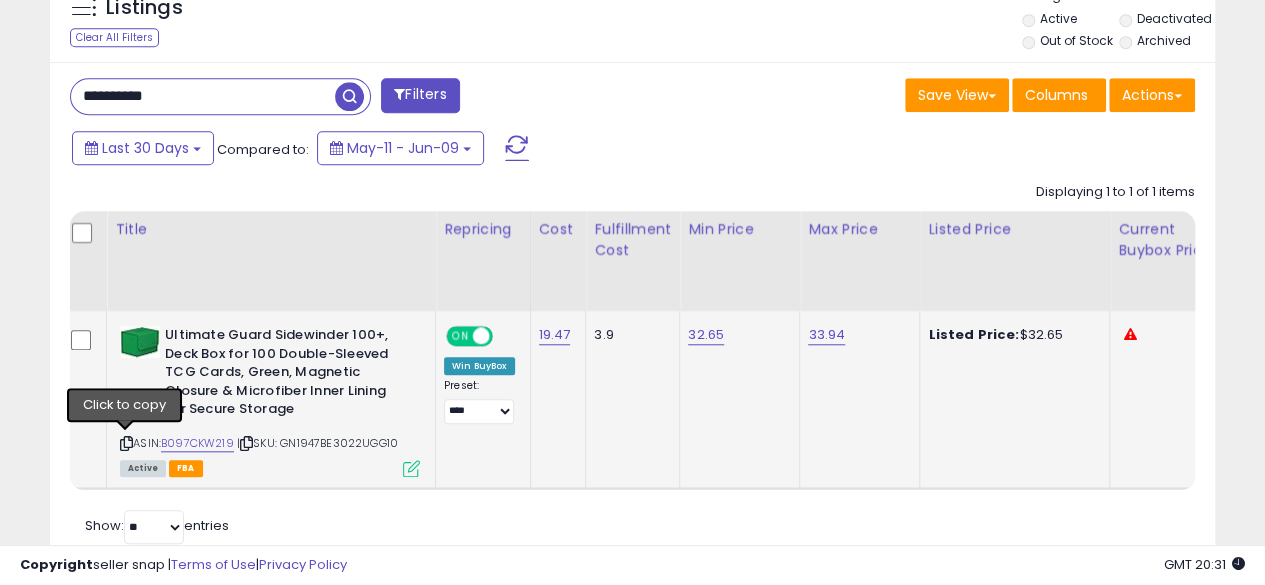 click at bounding box center [126, 443] 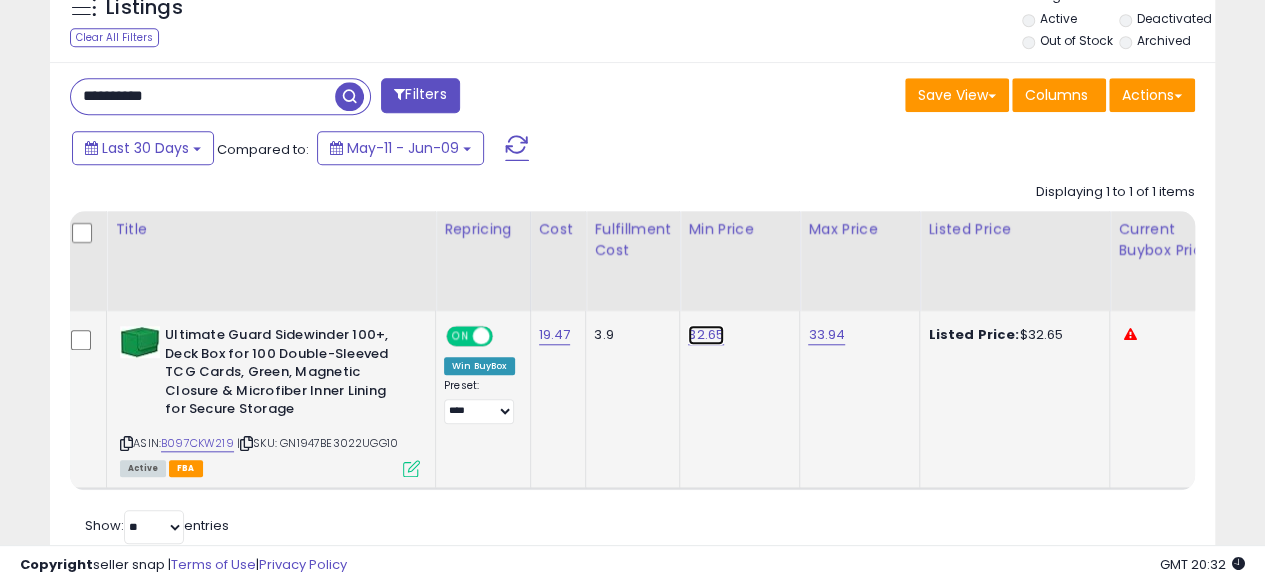 click on "32.65" at bounding box center (706, 335) 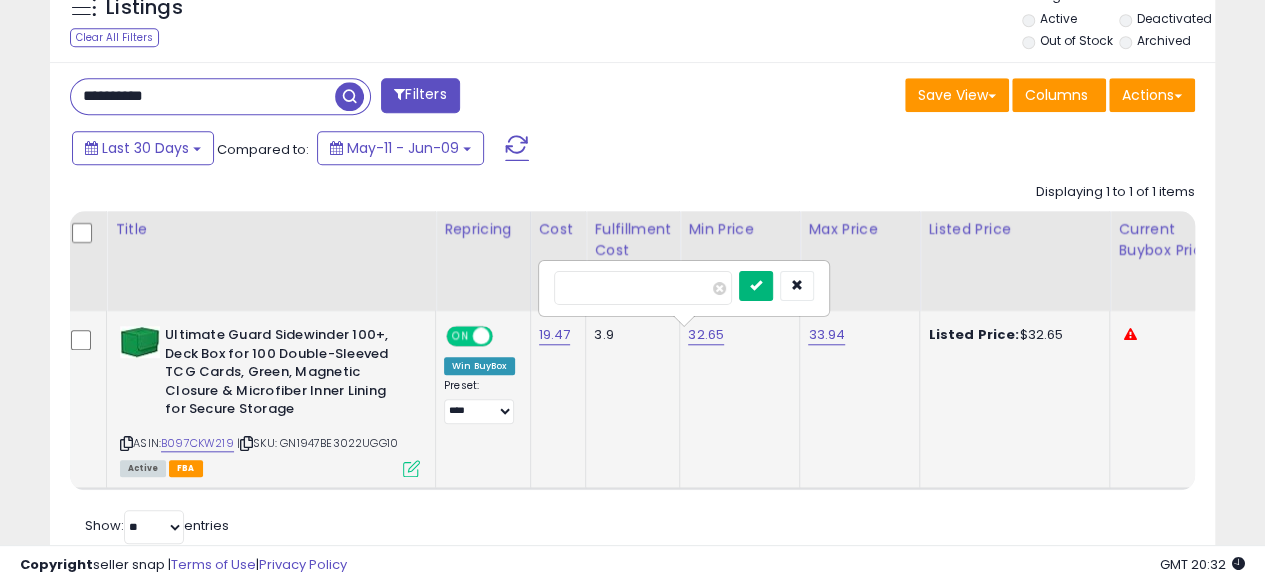type on "*****" 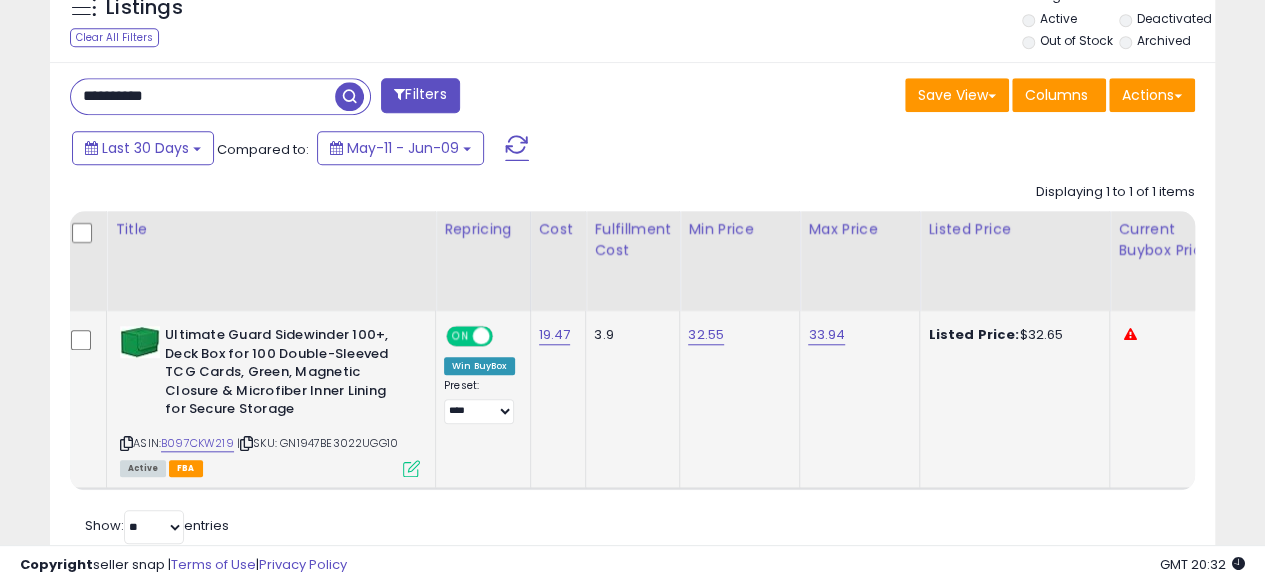 click on "**********" at bounding box center (203, 96) 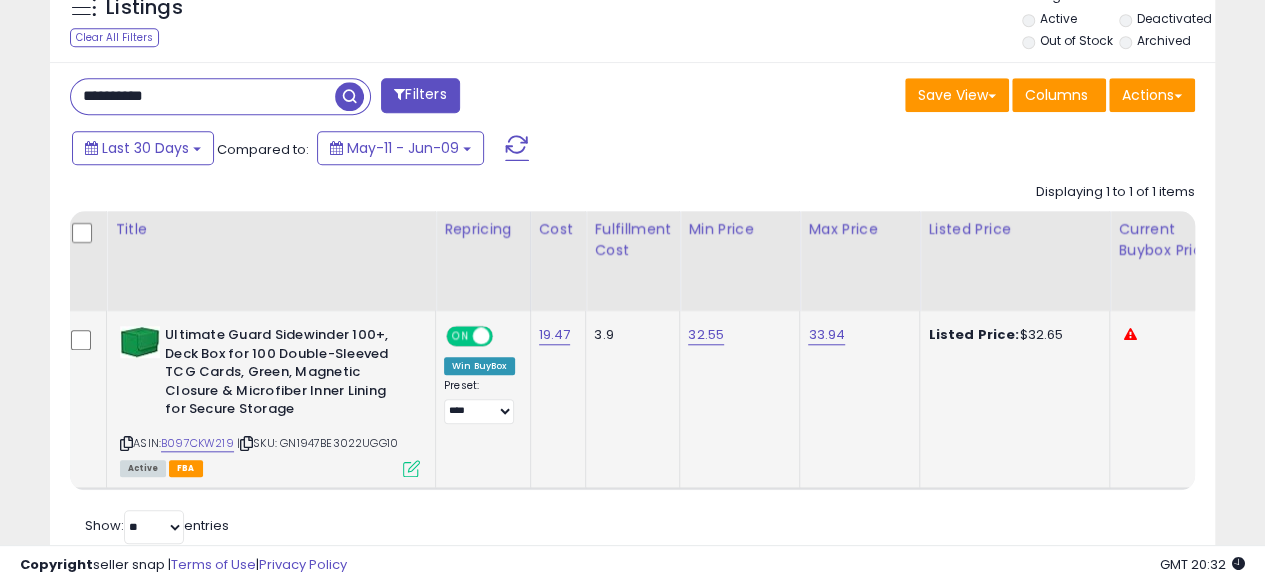 type on "**********" 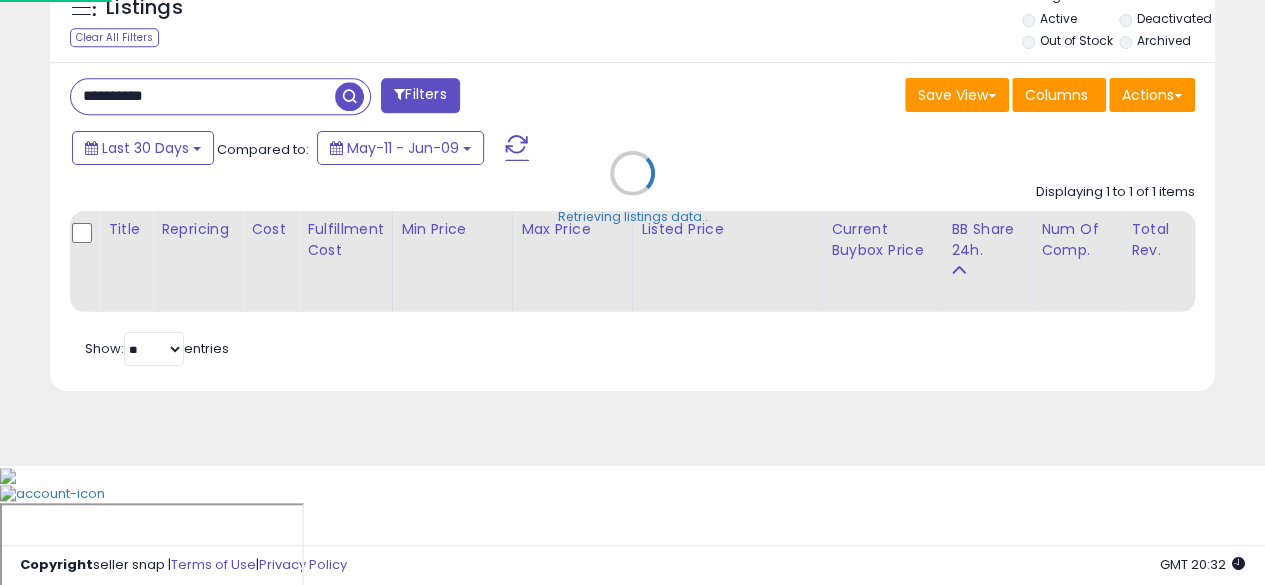 scroll, scrollTop: 999590, scrollLeft: 999317, axis: both 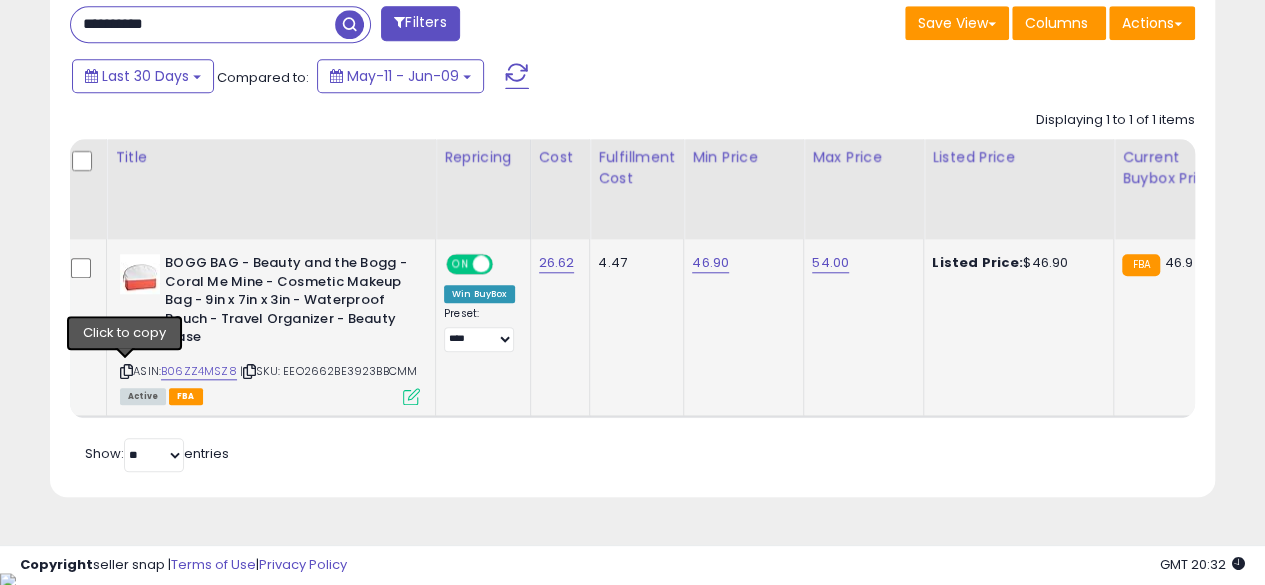click at bounding box center (126, 371) 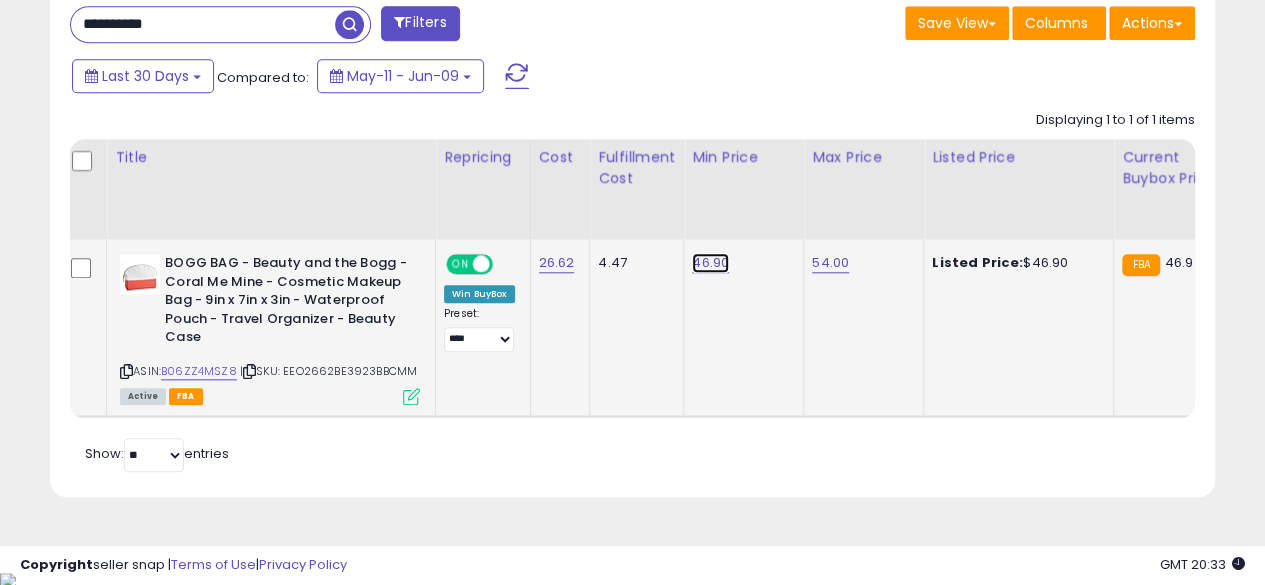 click on "46.90" at bounding box center [710, 263] 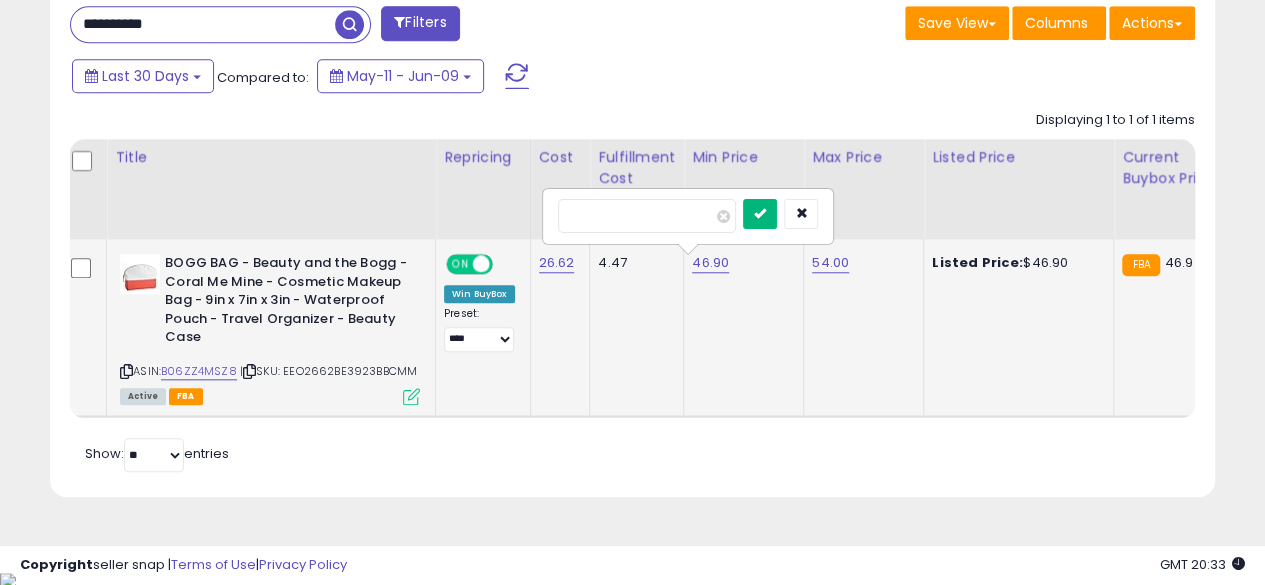 type on "*****" 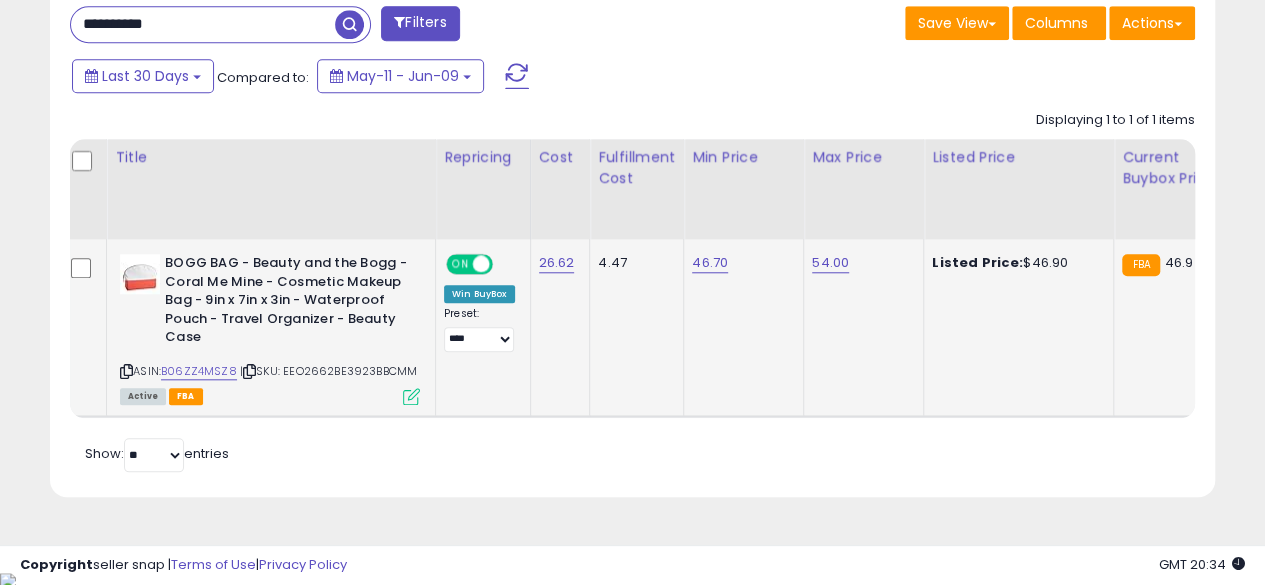 click on "**********" at bounding box center [203, 24] 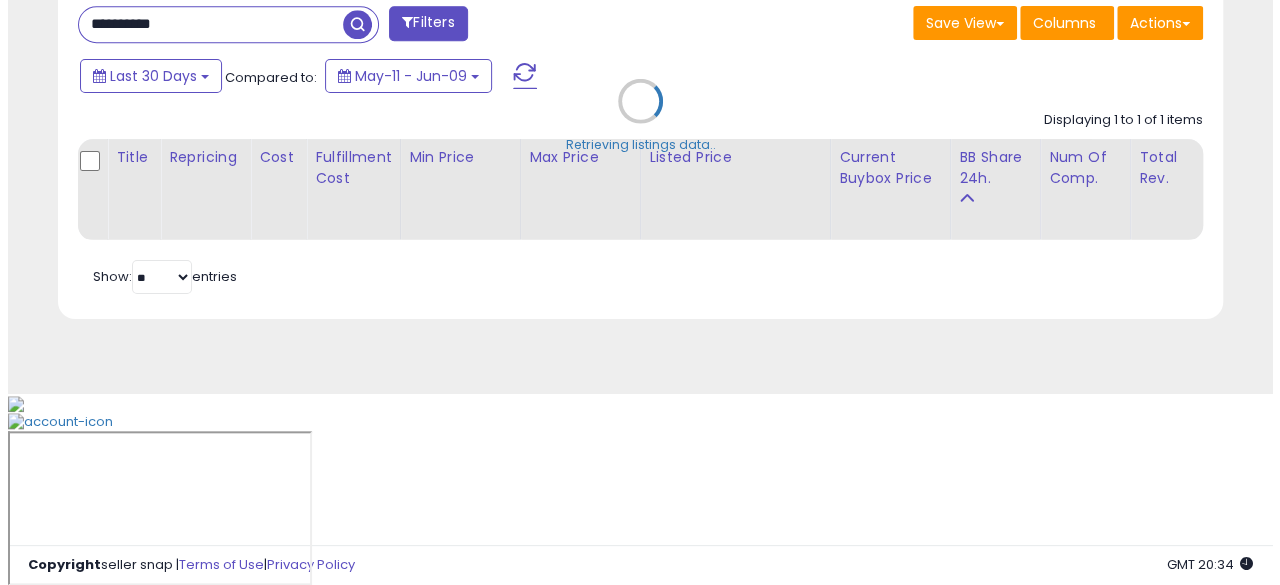 scroll, scrollTop: 654, scrollLeft: 0, axis: vertical 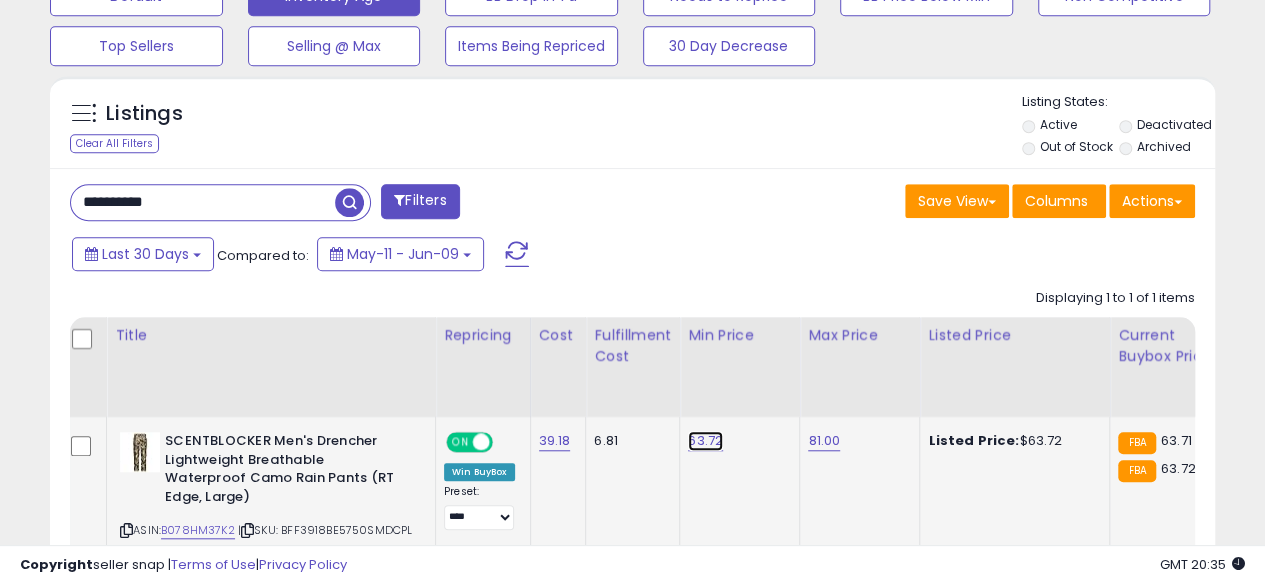 click on "63.72" at bounding box center [705, 441] 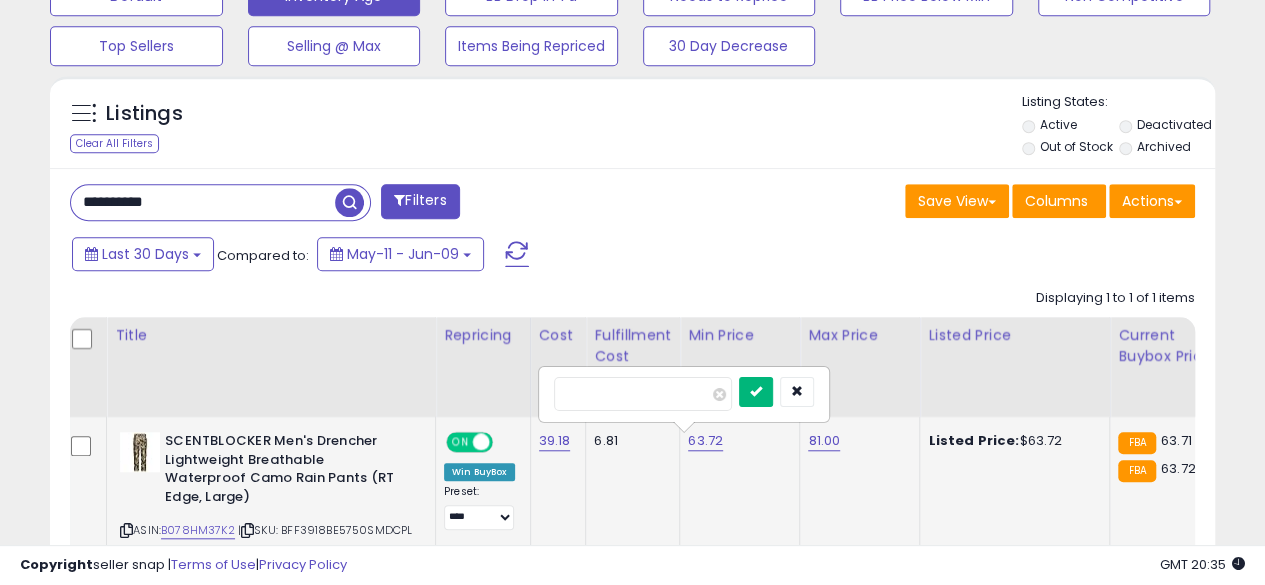 type on "*****" 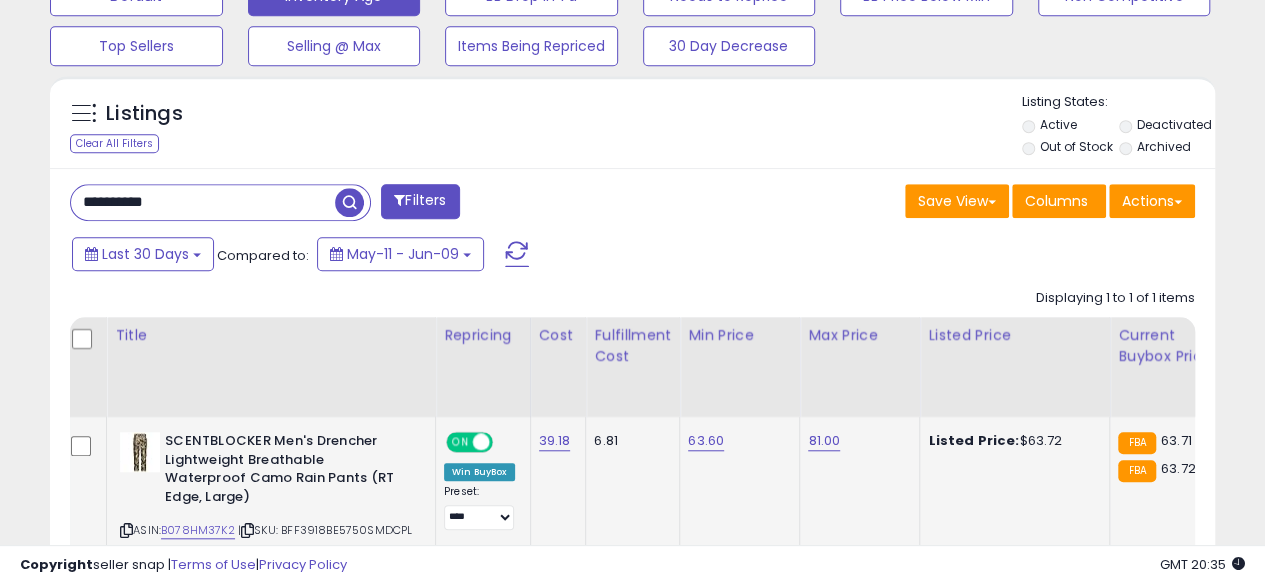 click on "**********" at bounding box center (203, 202) 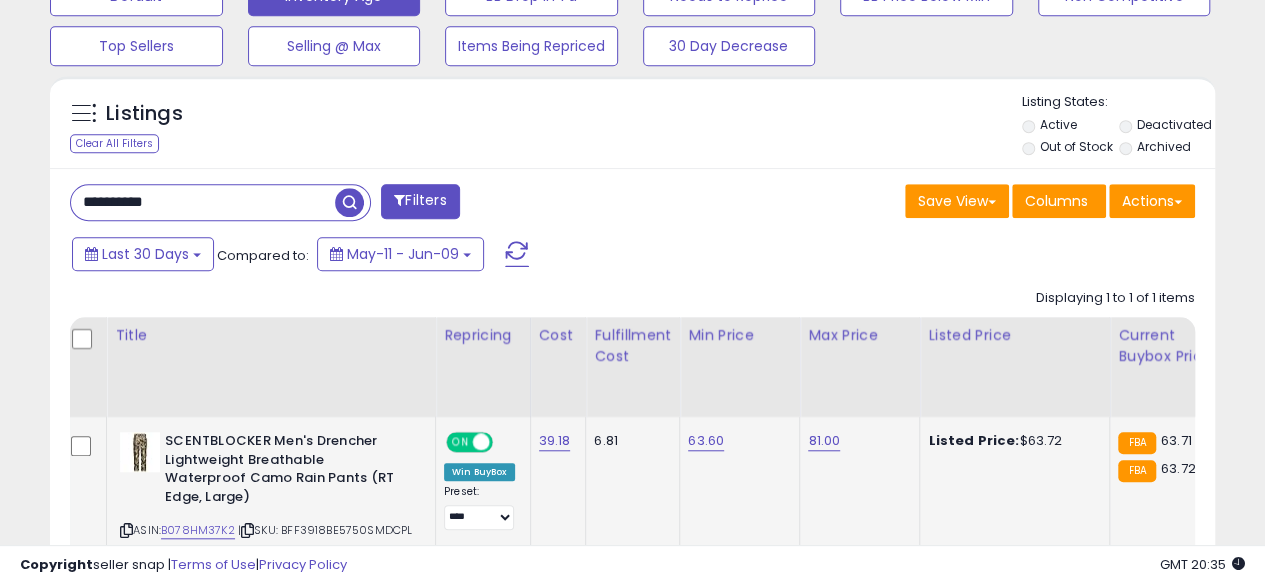 click at bounding box center (349, 202) 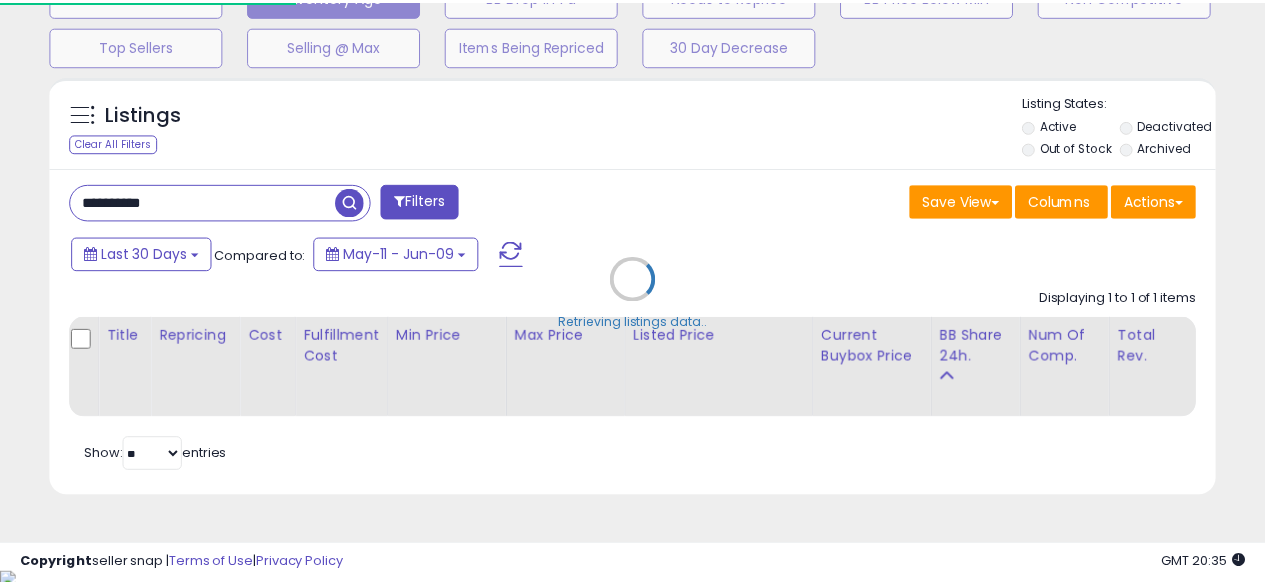 scroll, scrollTop: 410, scrollLeft: 674, axis: both 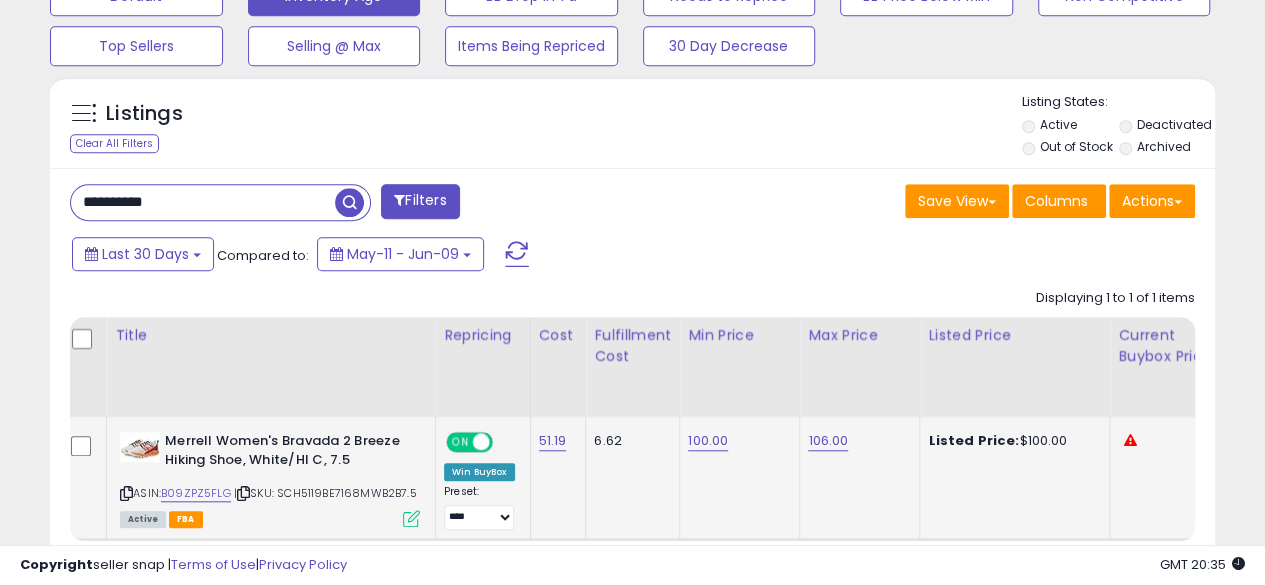 click at bounding box center [126, 493] 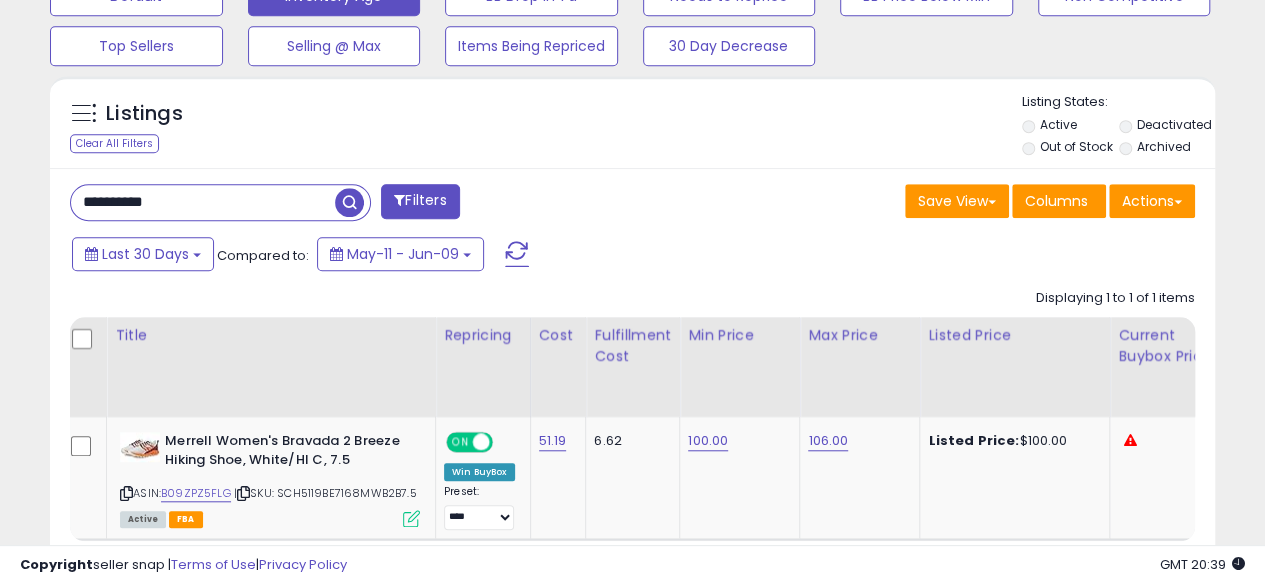 click on "**********" at bounding box center [203, 202] 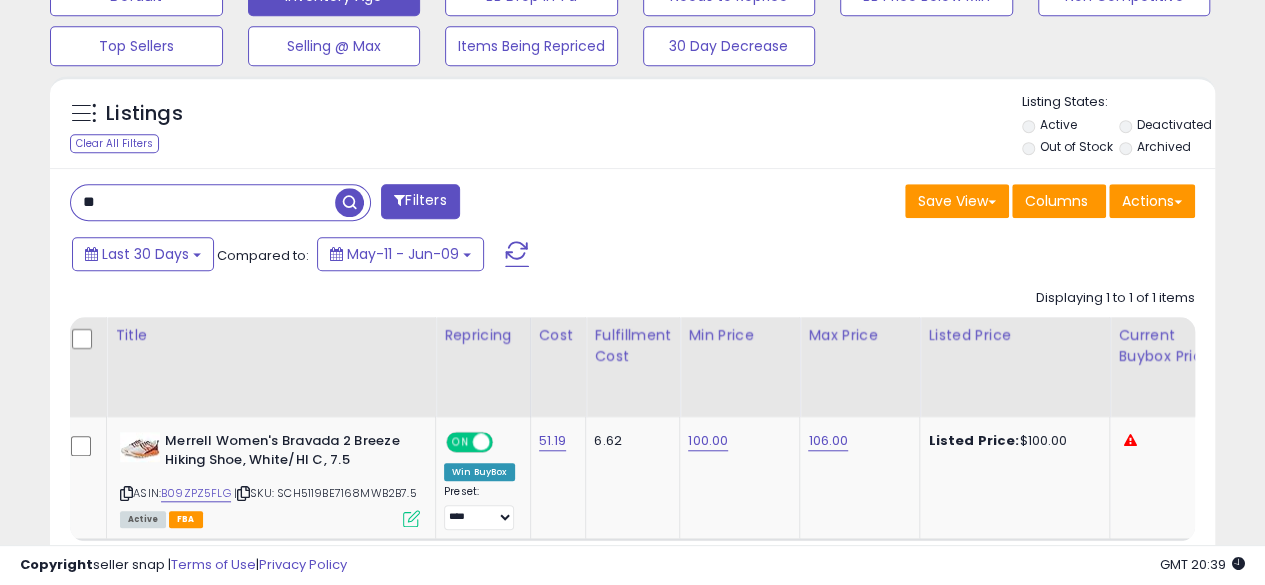 type on "*" 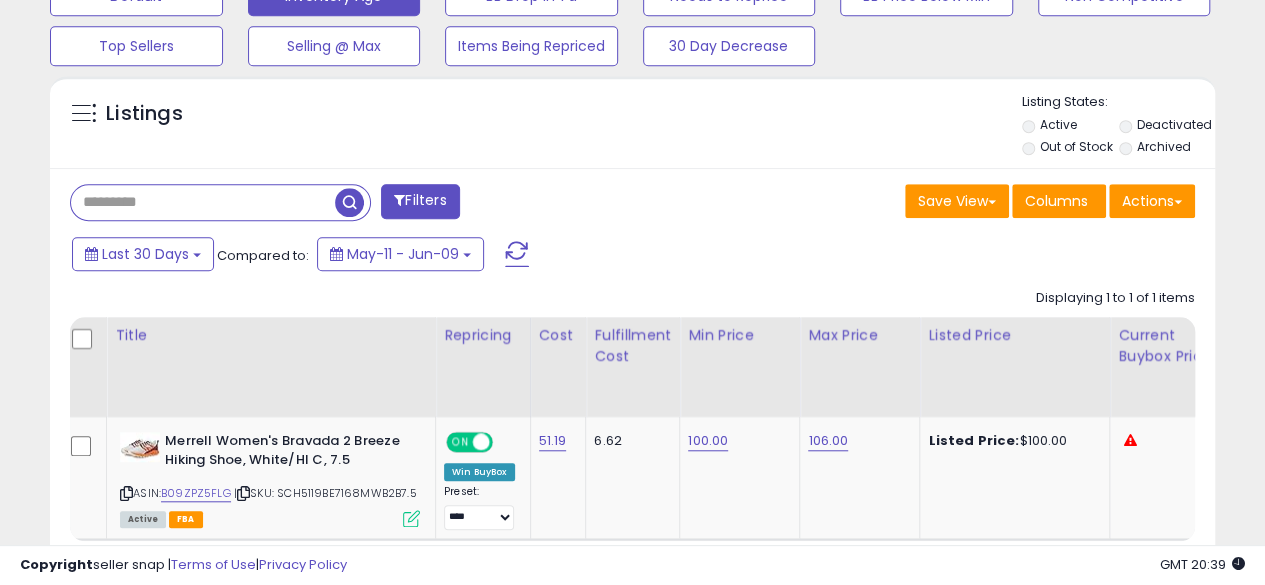 paste on "**********" 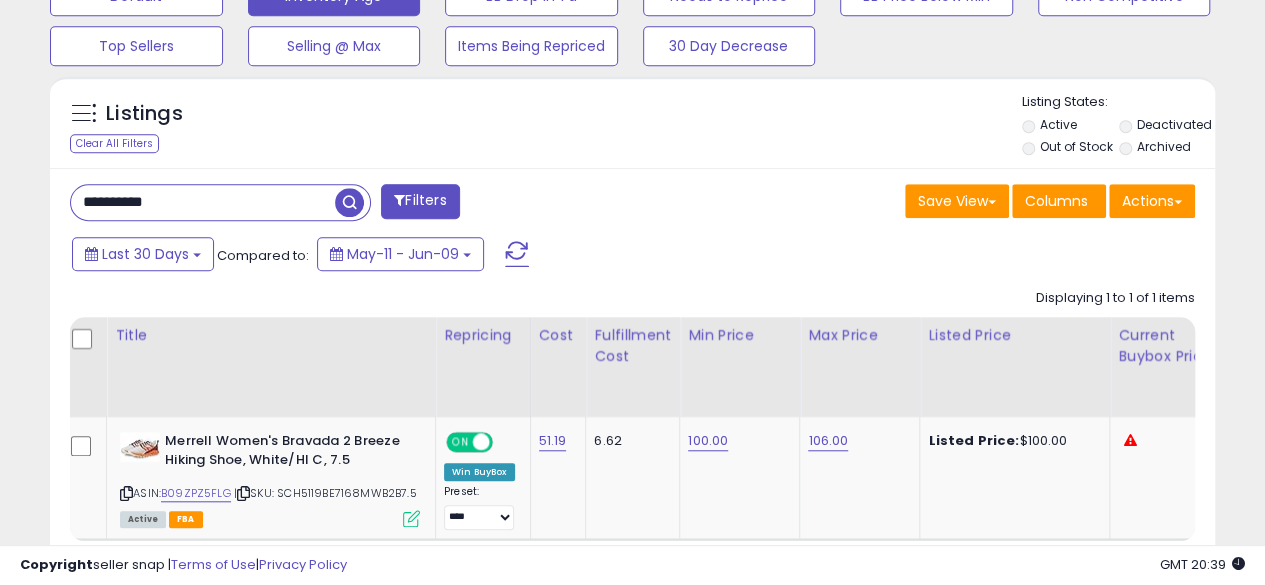 type on "**********" 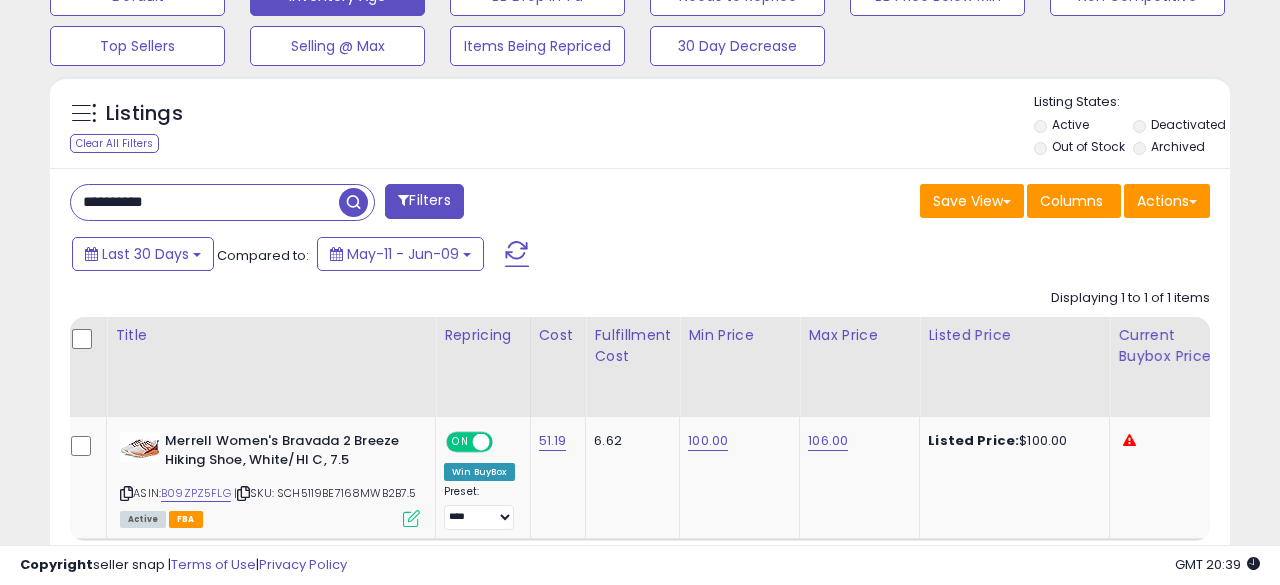 scroll, scrollTop: 999590, scrollLeft: 999317, axis: both 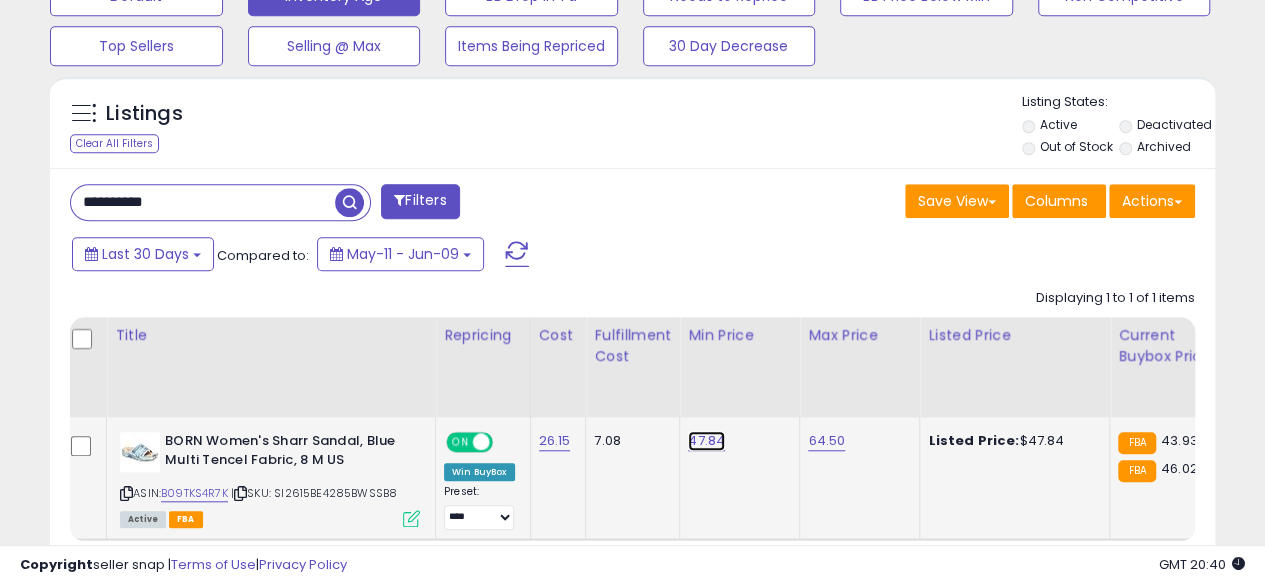 click on "47.84" at bounding box center (706, 441) 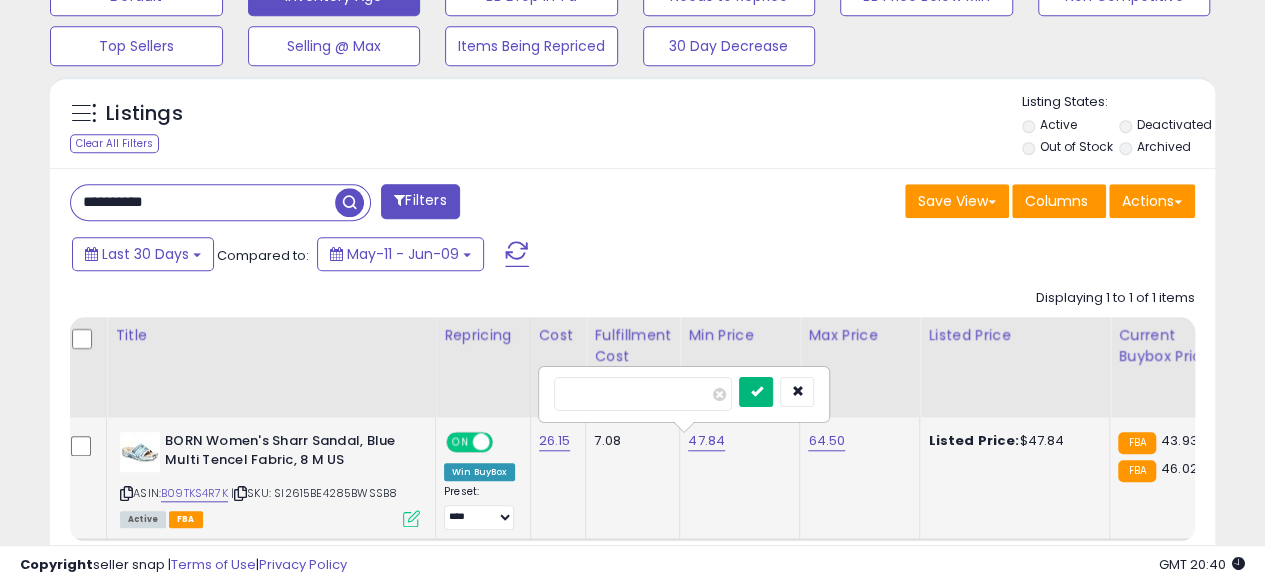 type on "*****" 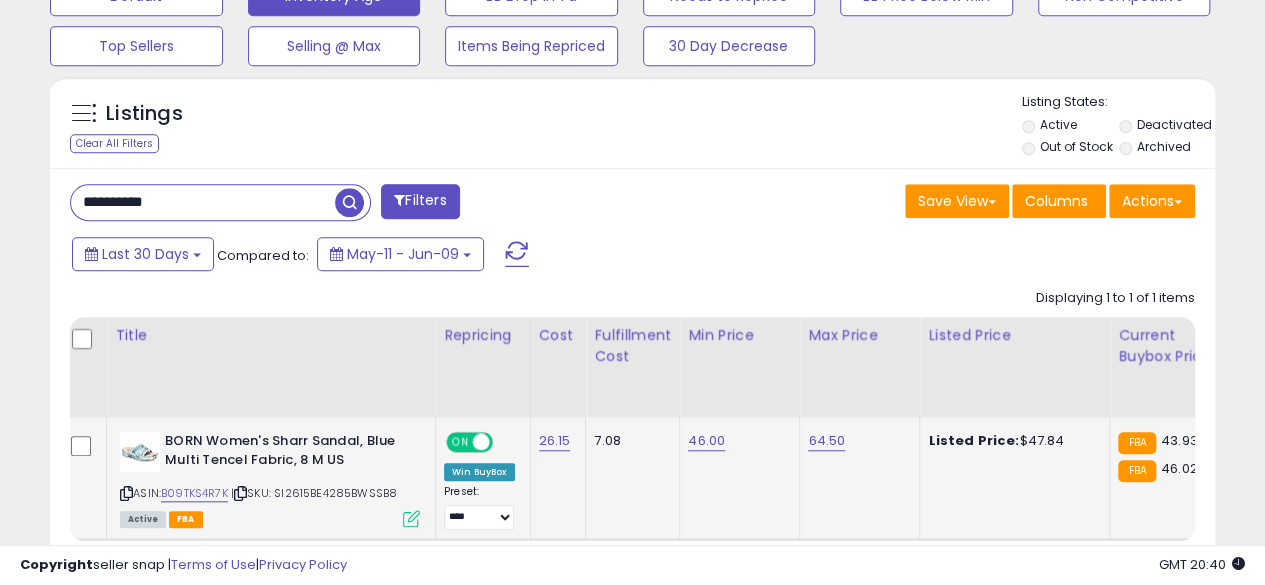 click on "**********" at bounding box center [203, 202] 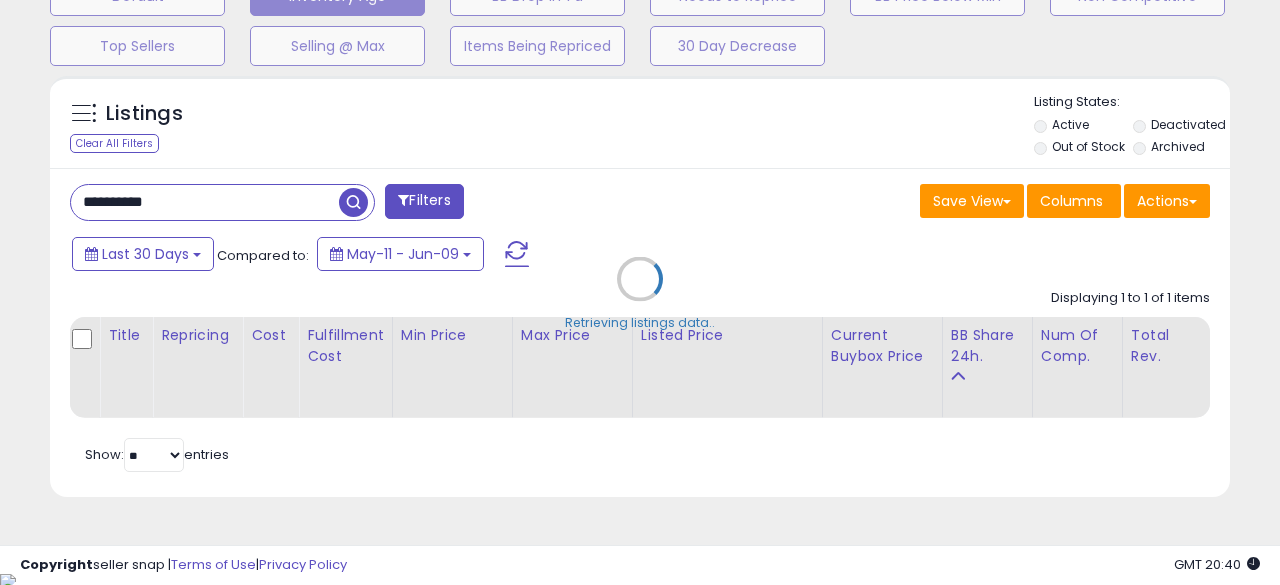 scroll, scrollTop: 999590, scrollLeft: 999317, axis: both 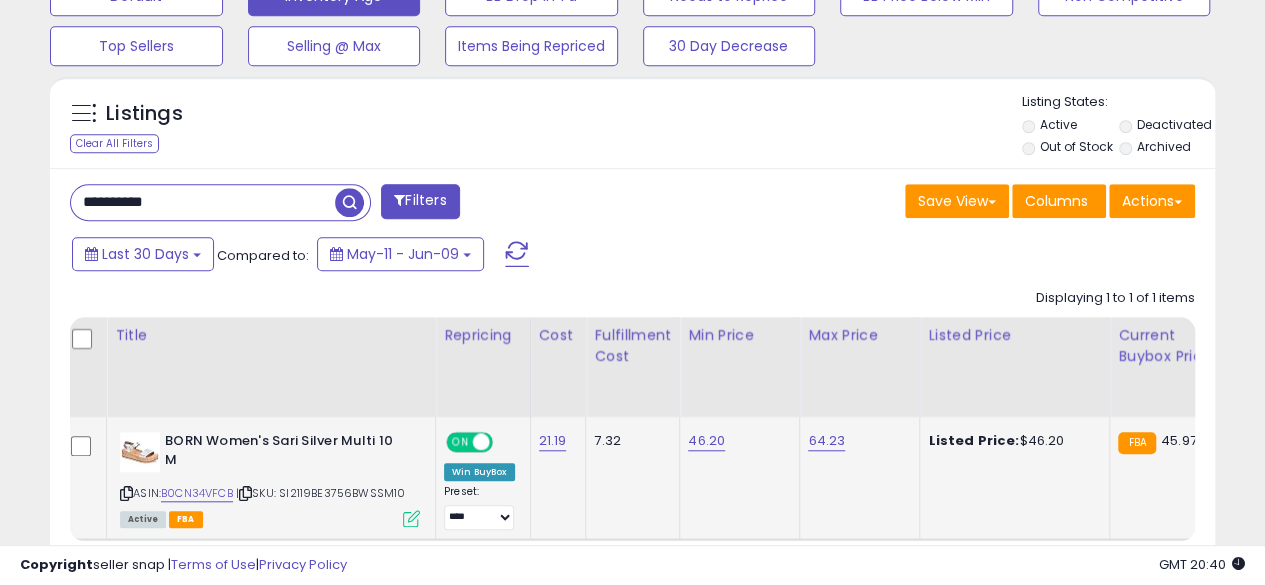 click at bounding box center (126, 493) 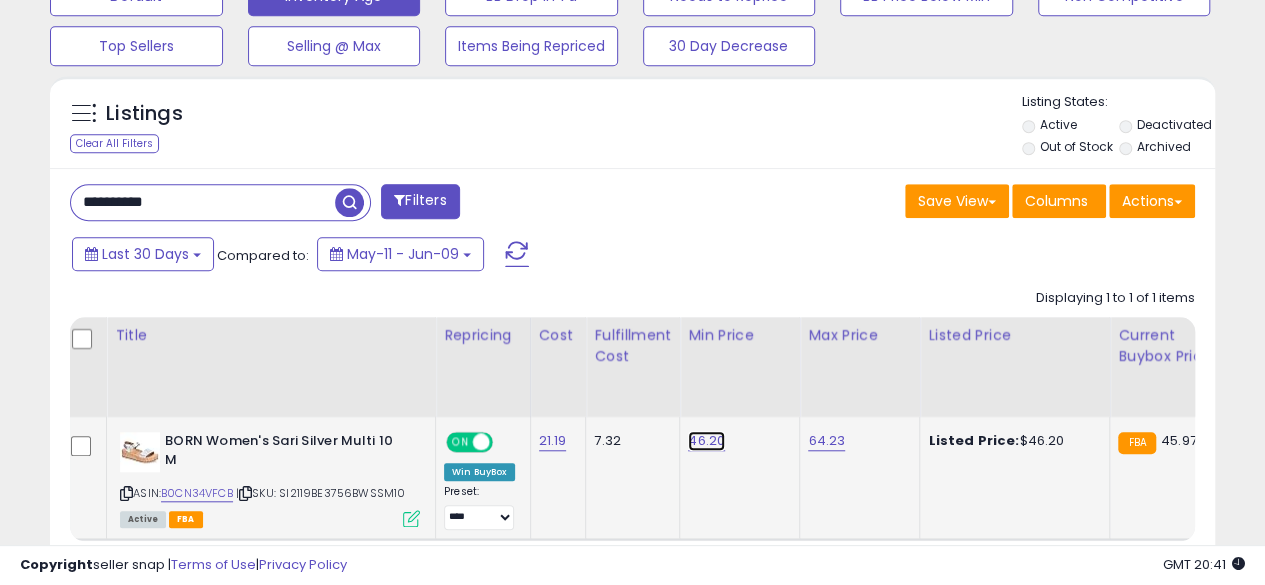 click on "46.20" at bounding box center (706, 441) 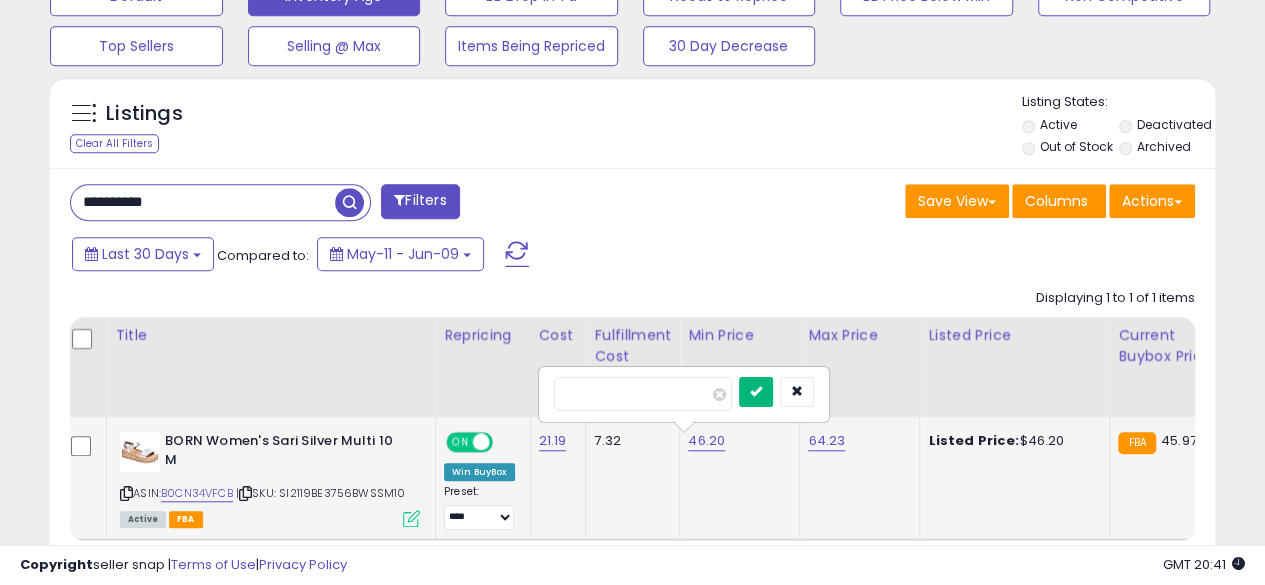 type on "*****" 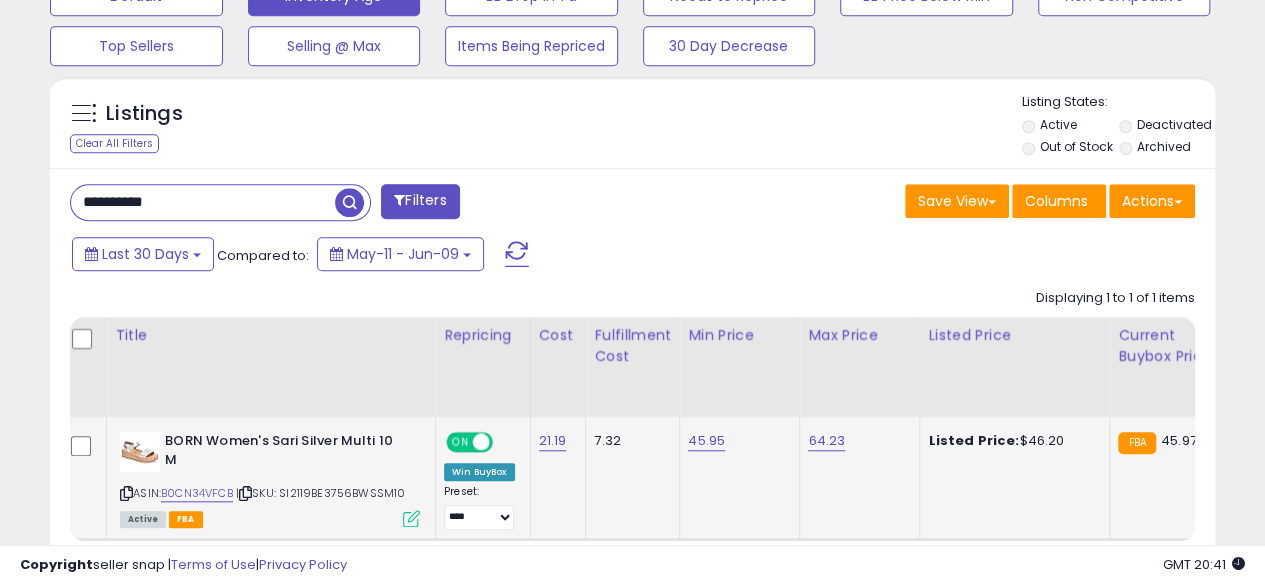 click on "**********" at bounding box center [203, 202] 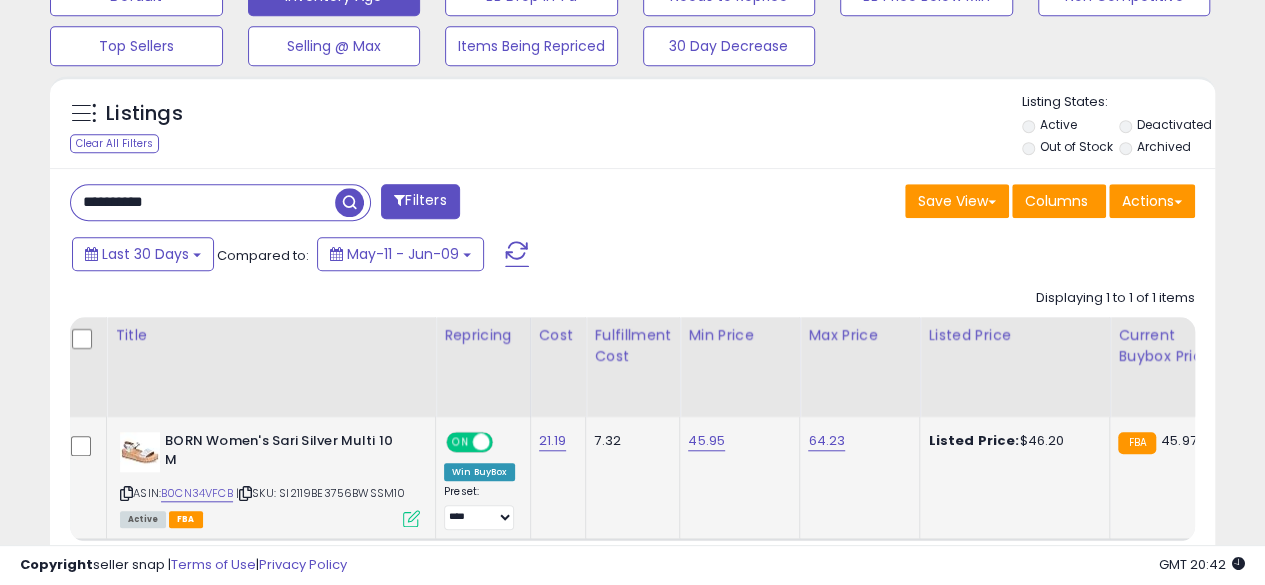 type on "**********" 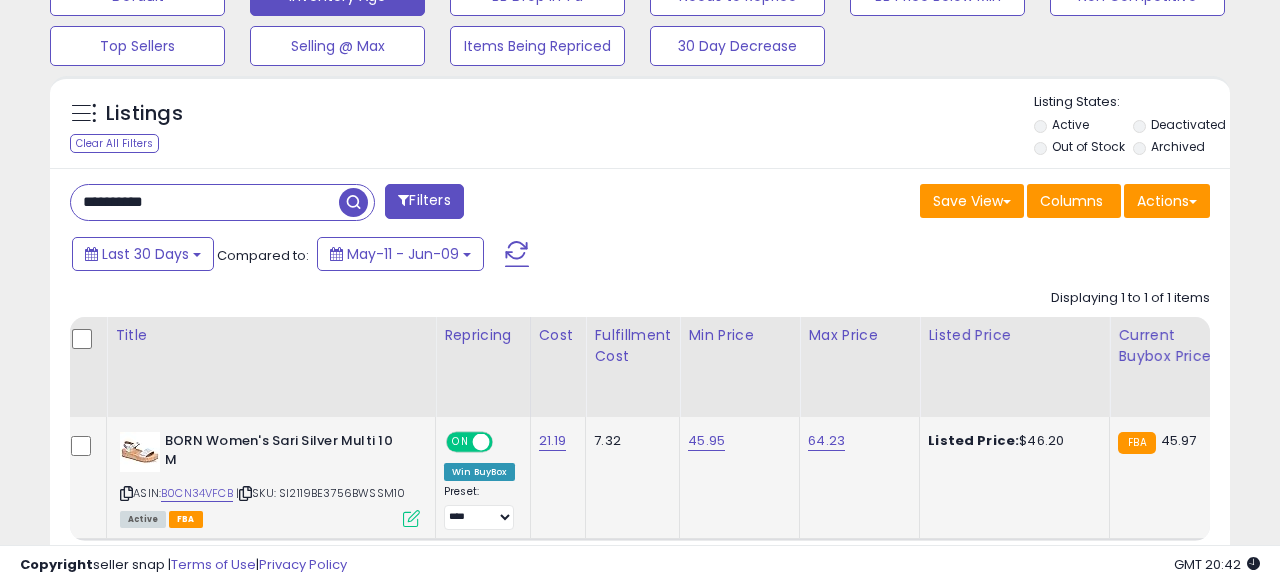 scroll, scrollTop: 999590, scrollLeft: 999317, axis: both 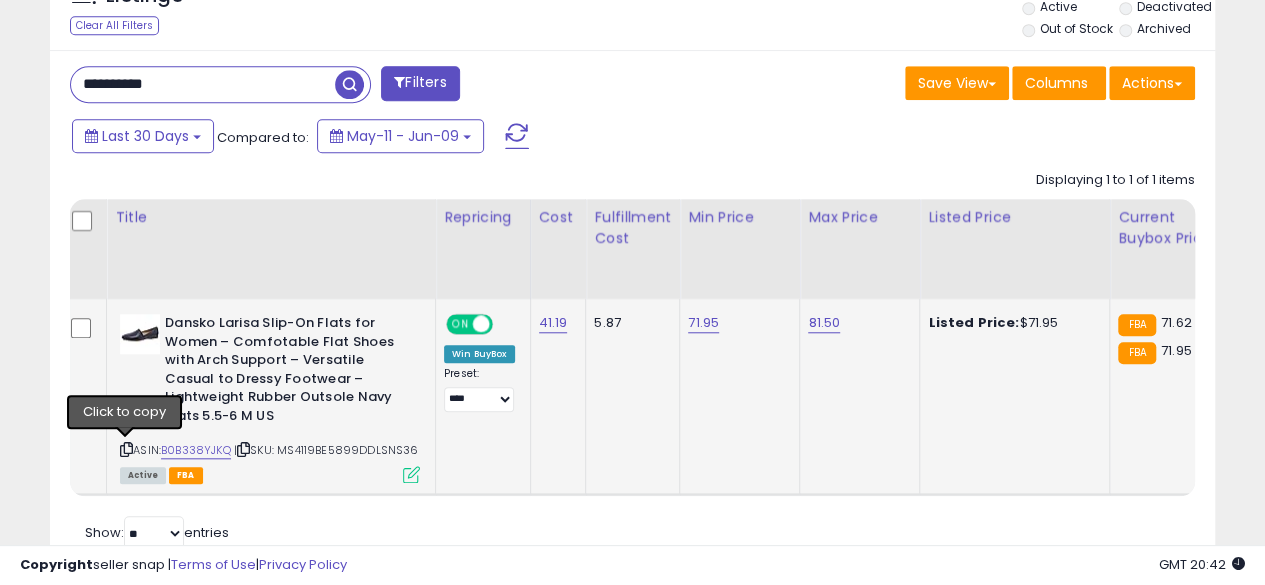 click at bounding box center [126, 449] 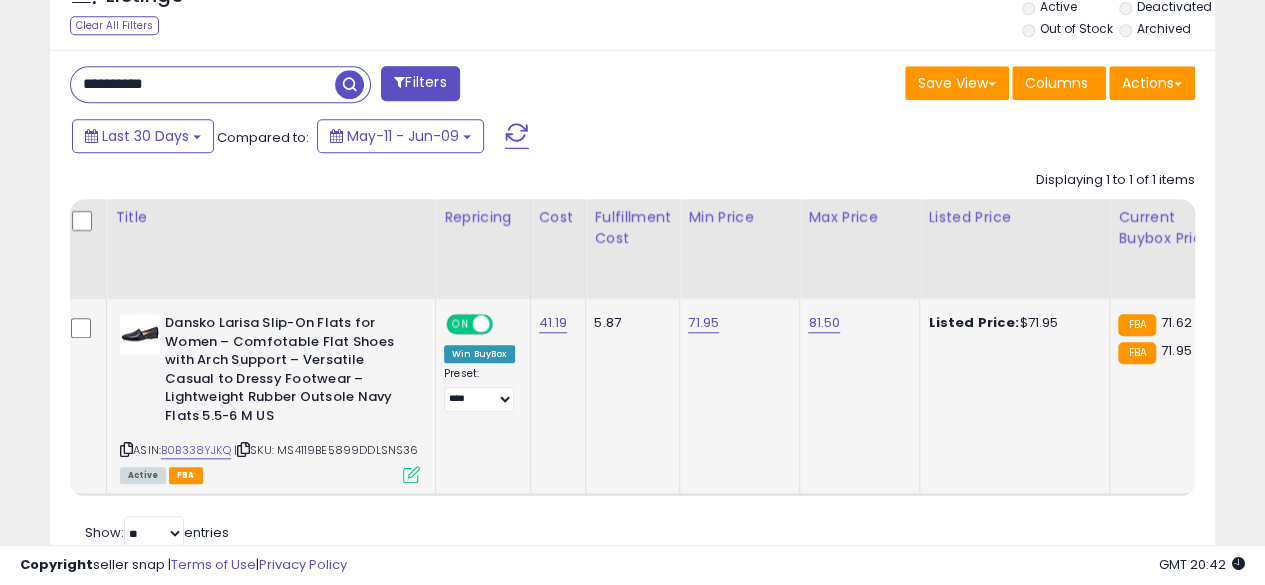 click on "71.95" 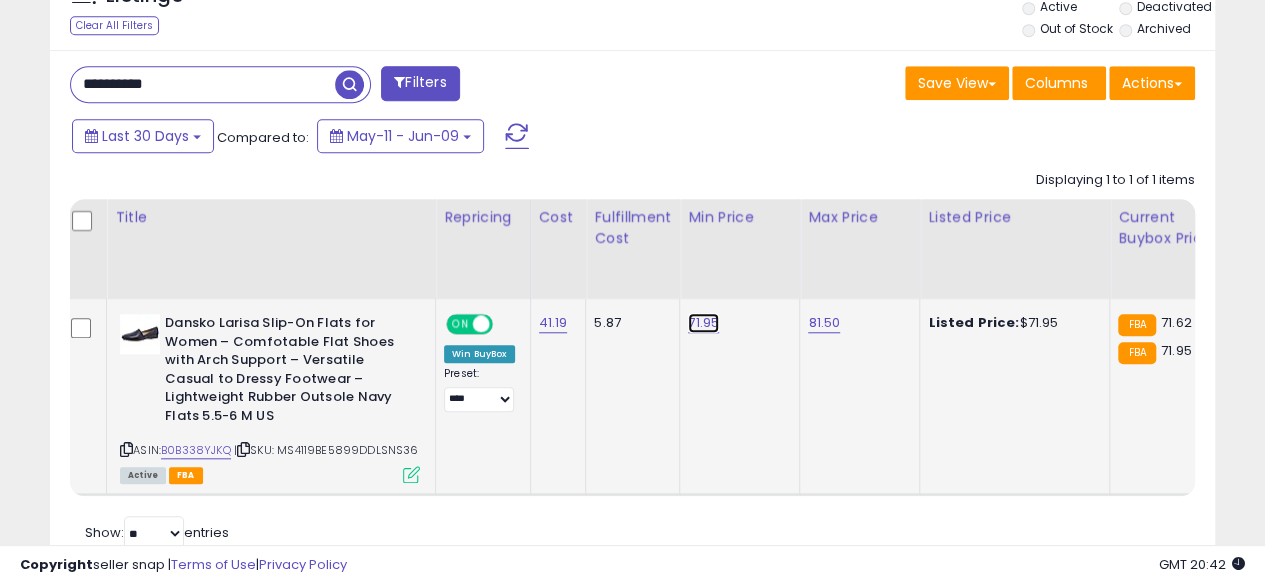 click on "71.95" at bounding box center (703, 323) 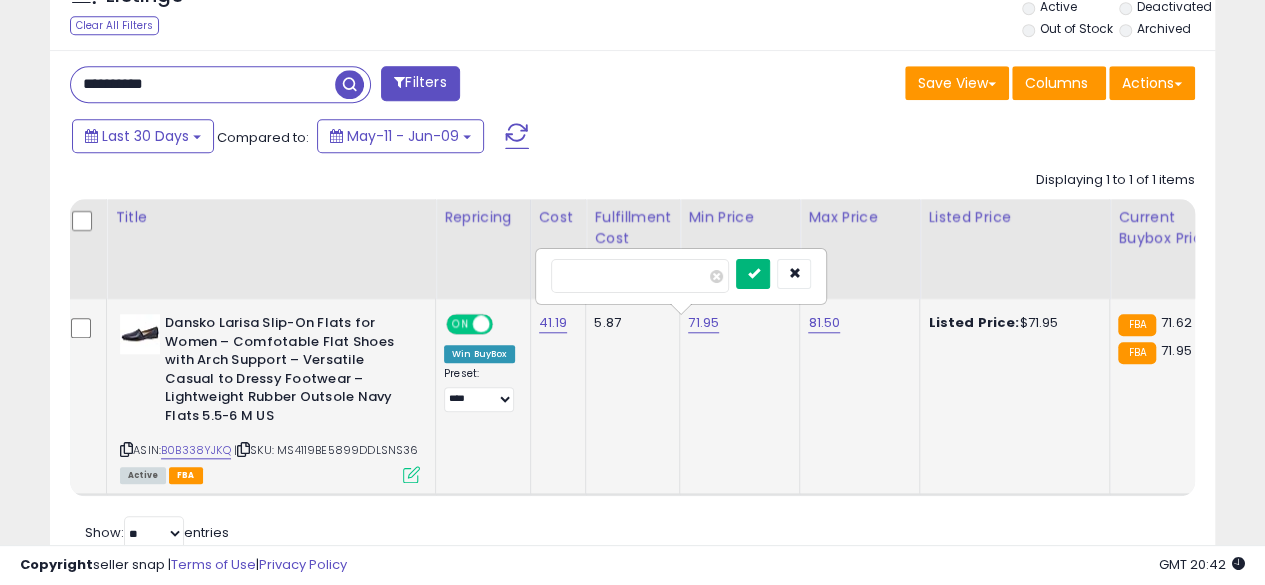 type on "*****" 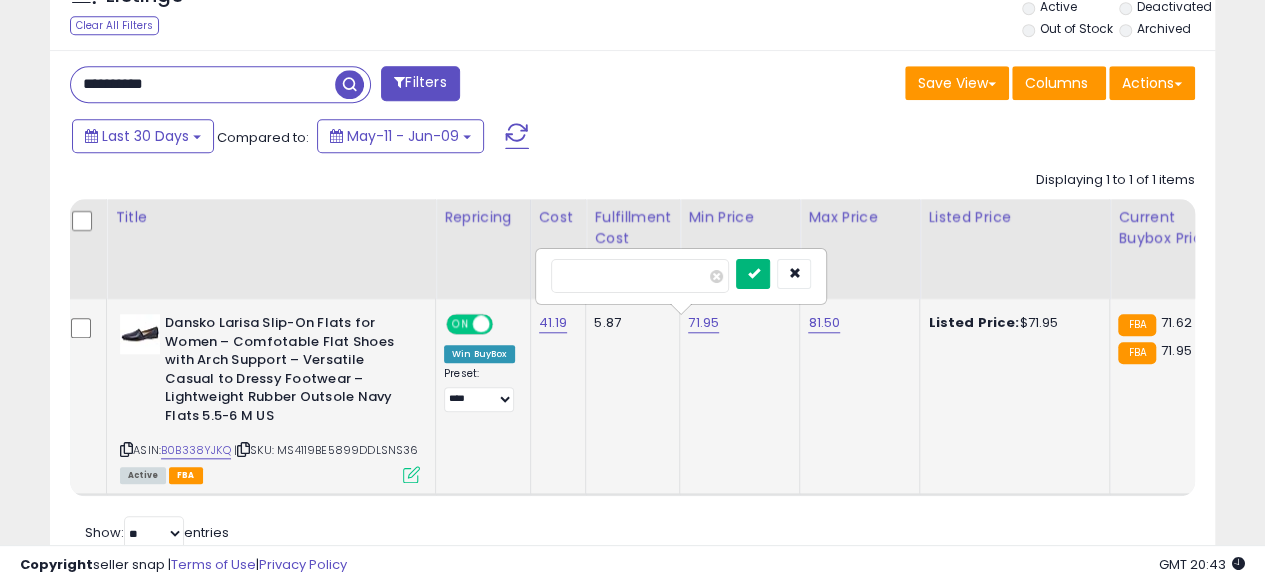 click at bounding box center (753, 274) 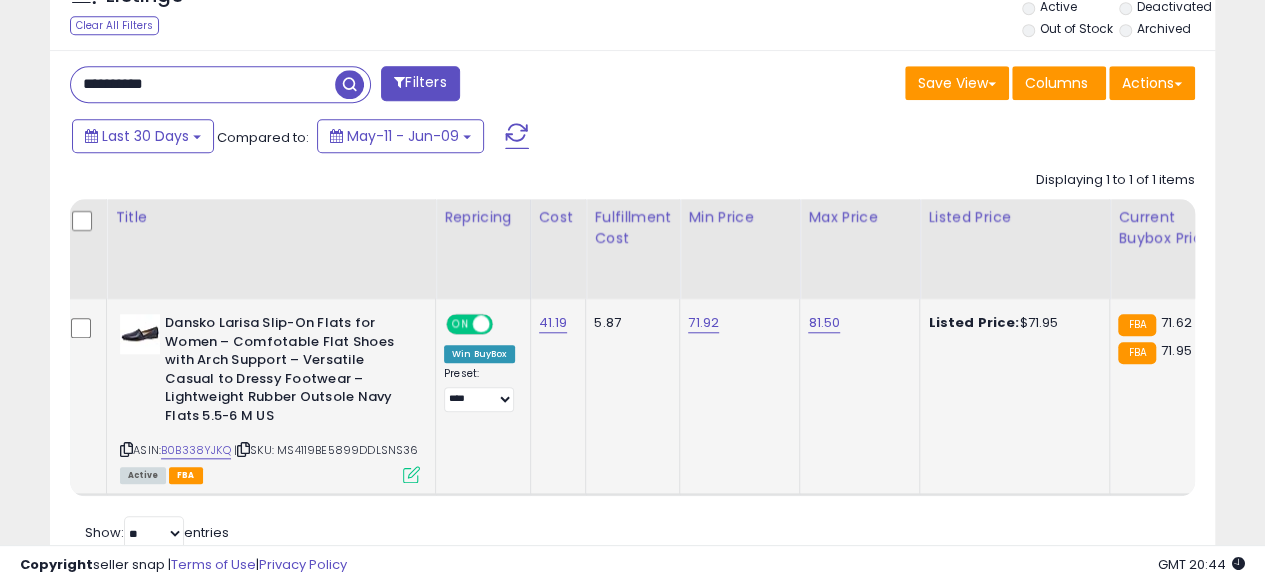 click on "**********" at bounding box center [203, 84] 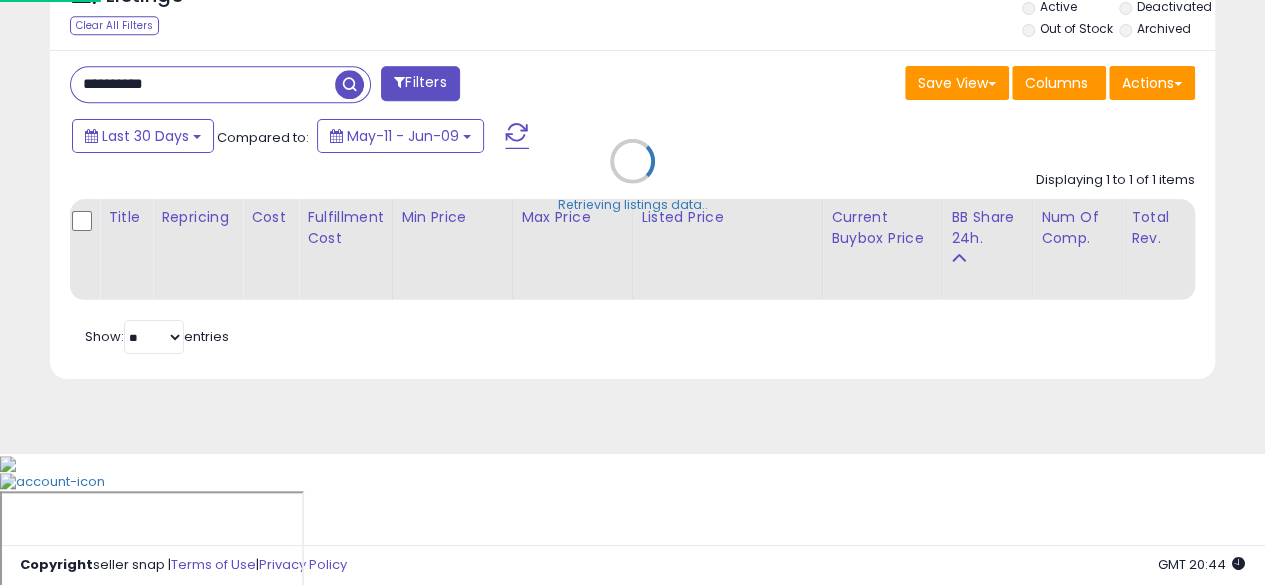 scroll, scrollTop: 999590, scrollLeft: 999317, axis: both 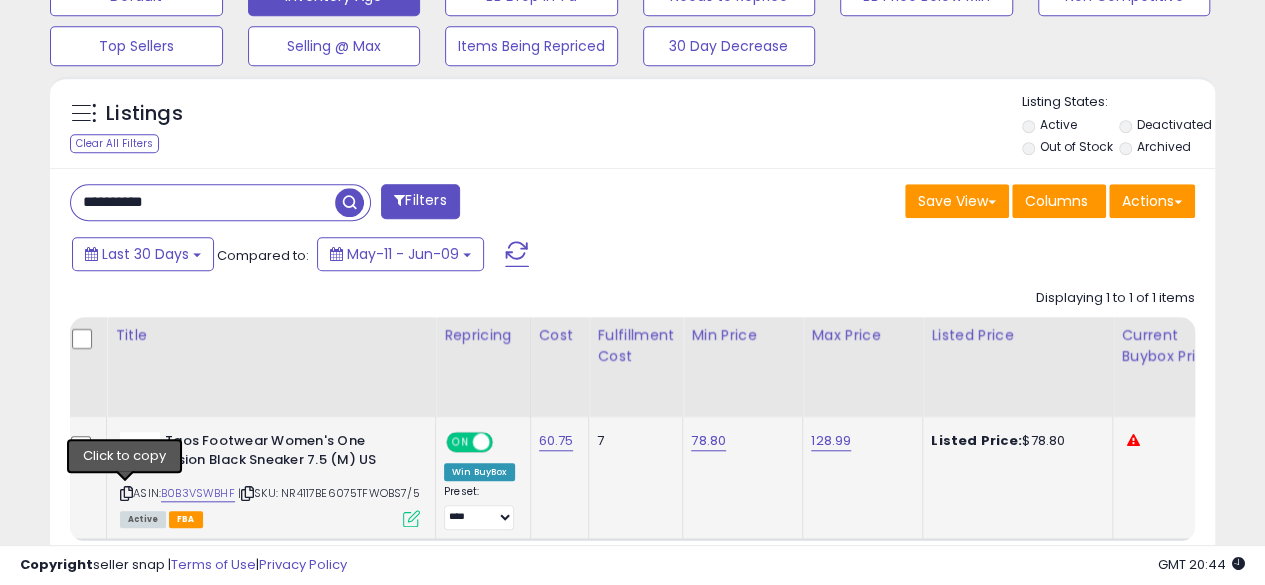 click at bounding box center [126, 493] 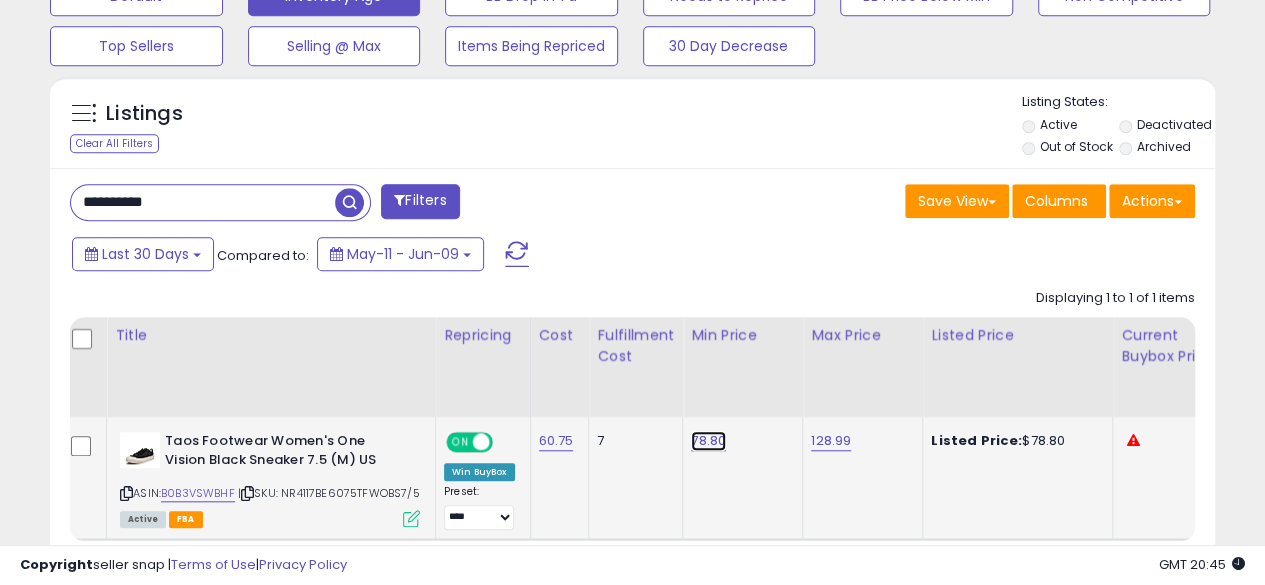 click on "78.80" at bounding box center [708, 441] 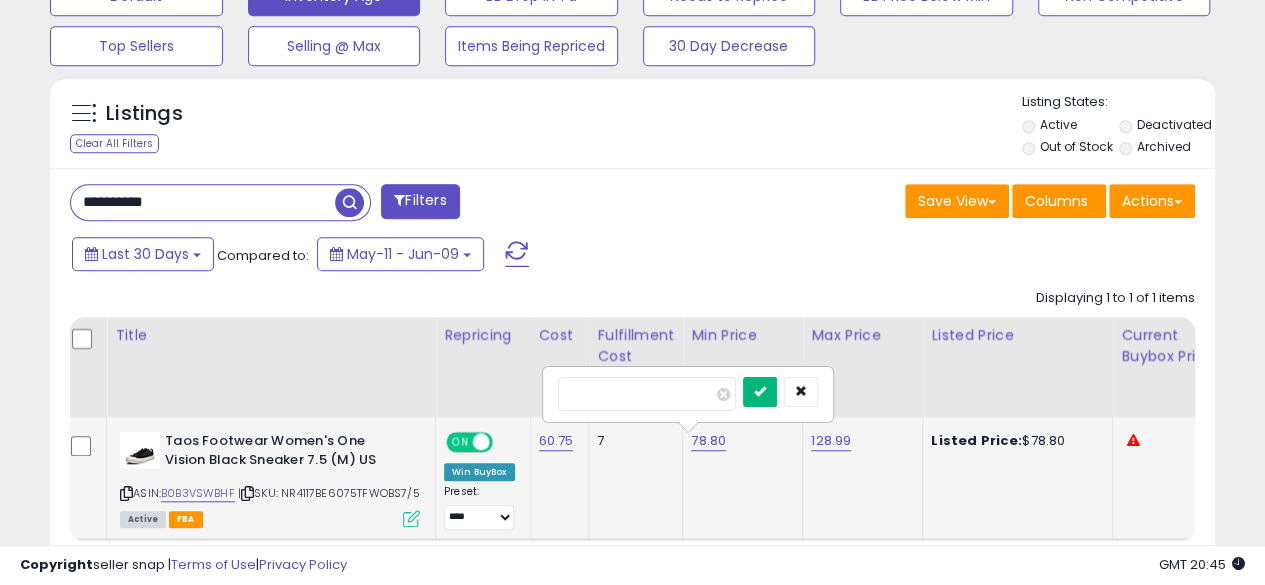 type on "*****" 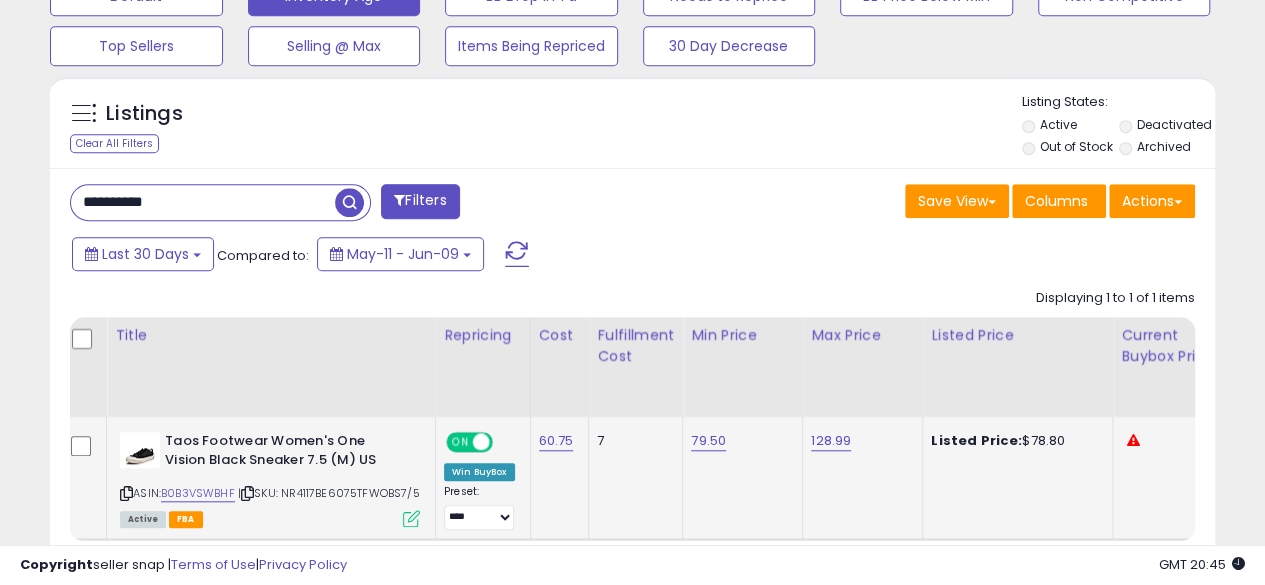 click on "**********" at bounding box center (203, 202) 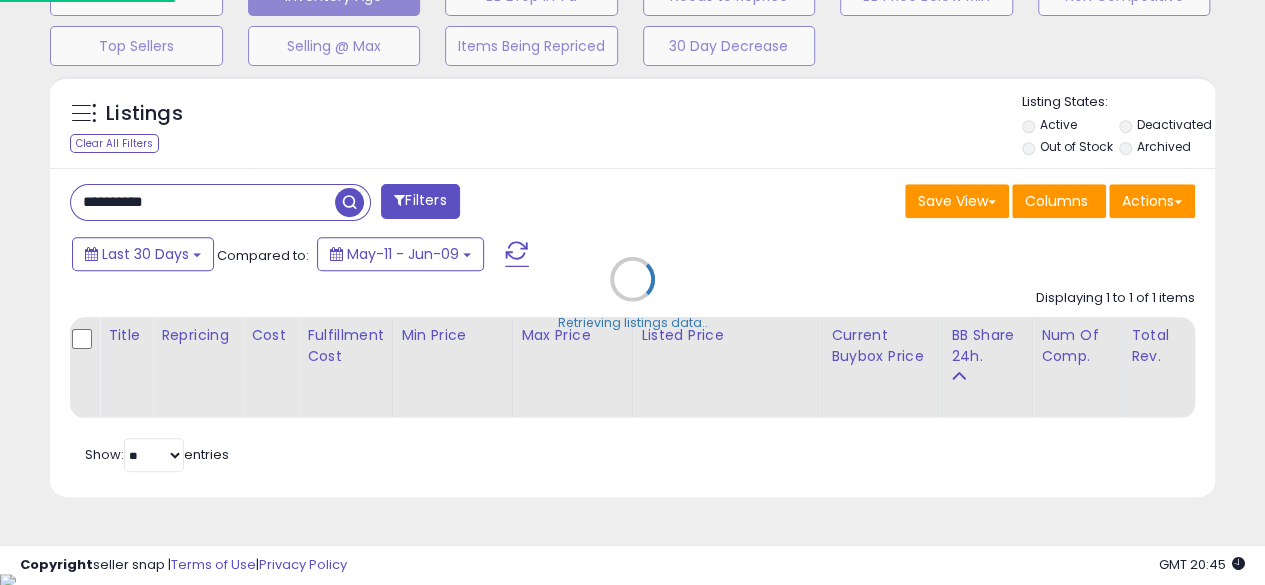 scroll, scrollTop: 999590, scrollLeft: 999317, axis: both 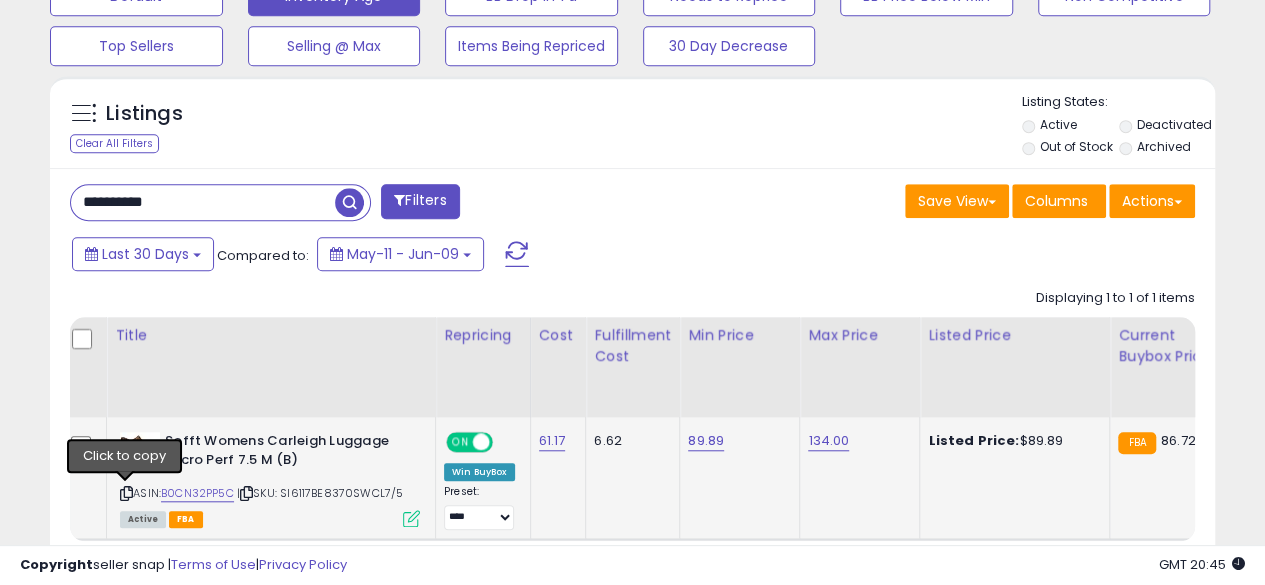 click at bounding box center (126, 493) 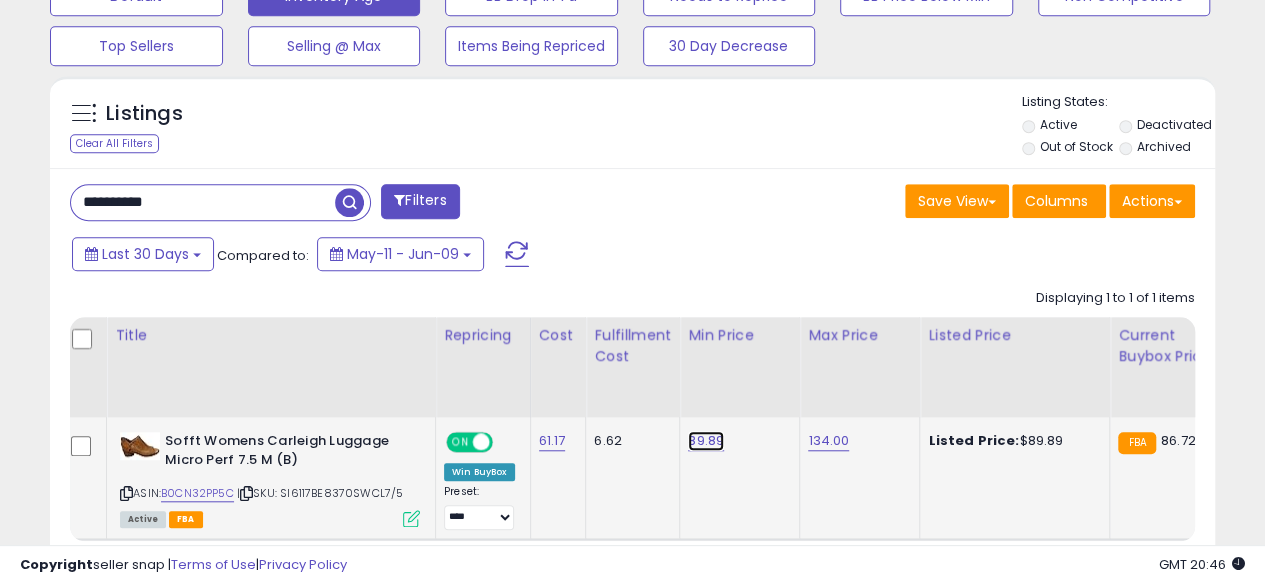 click on "89.89" at bounding box center [706, 441] 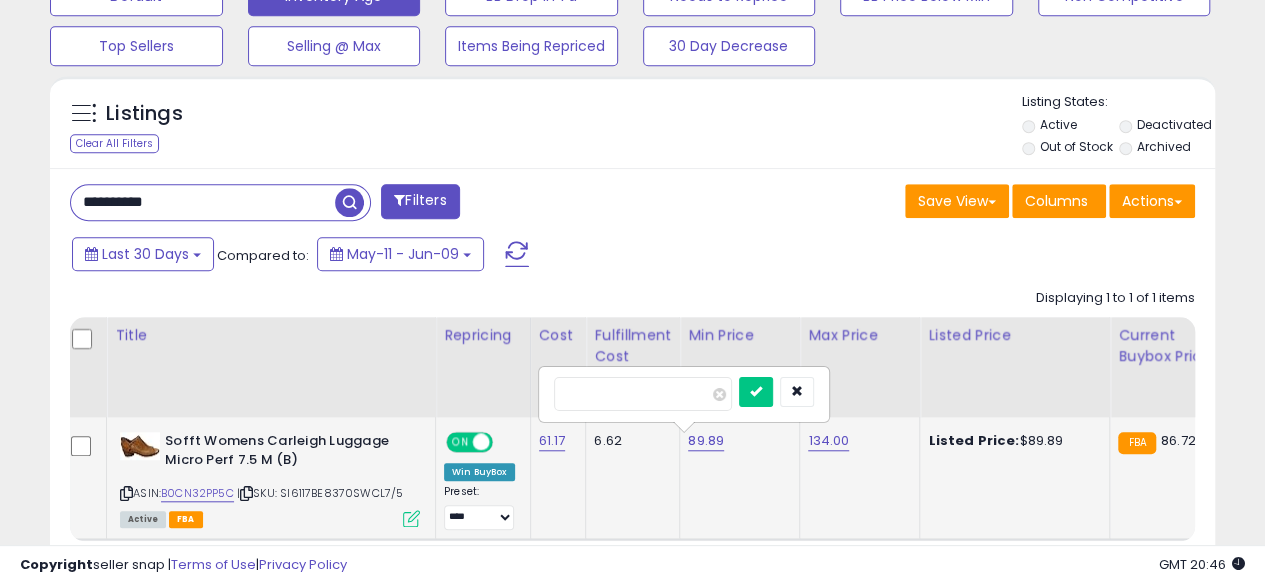 type on "*" 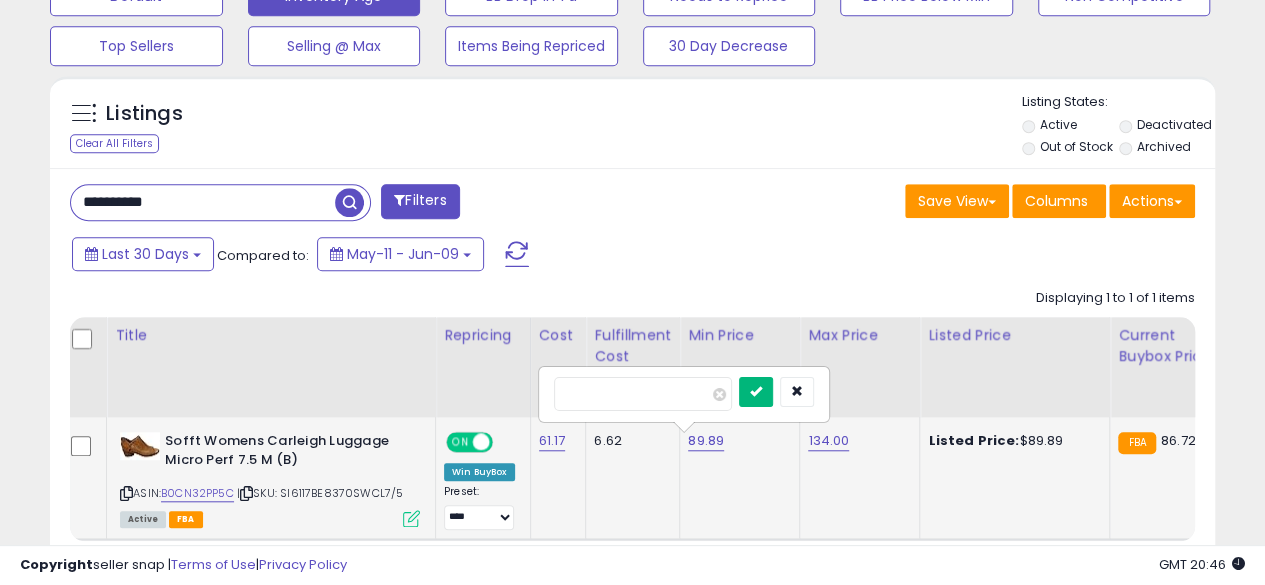 type on "*****" 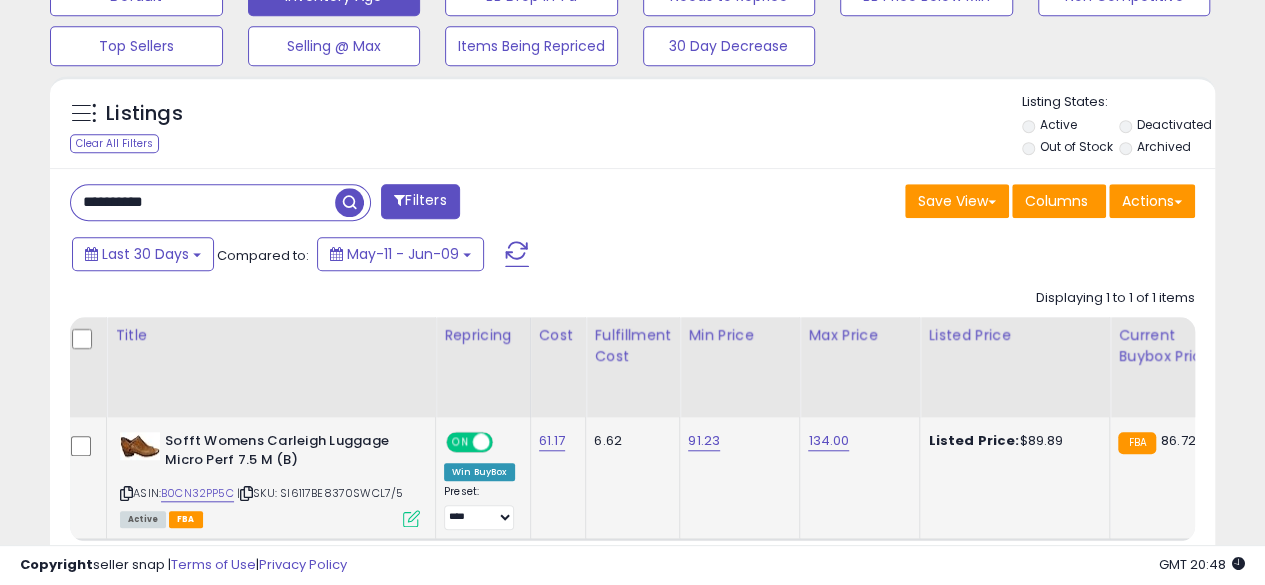 click on "**********" at bounding box center (203, 202) 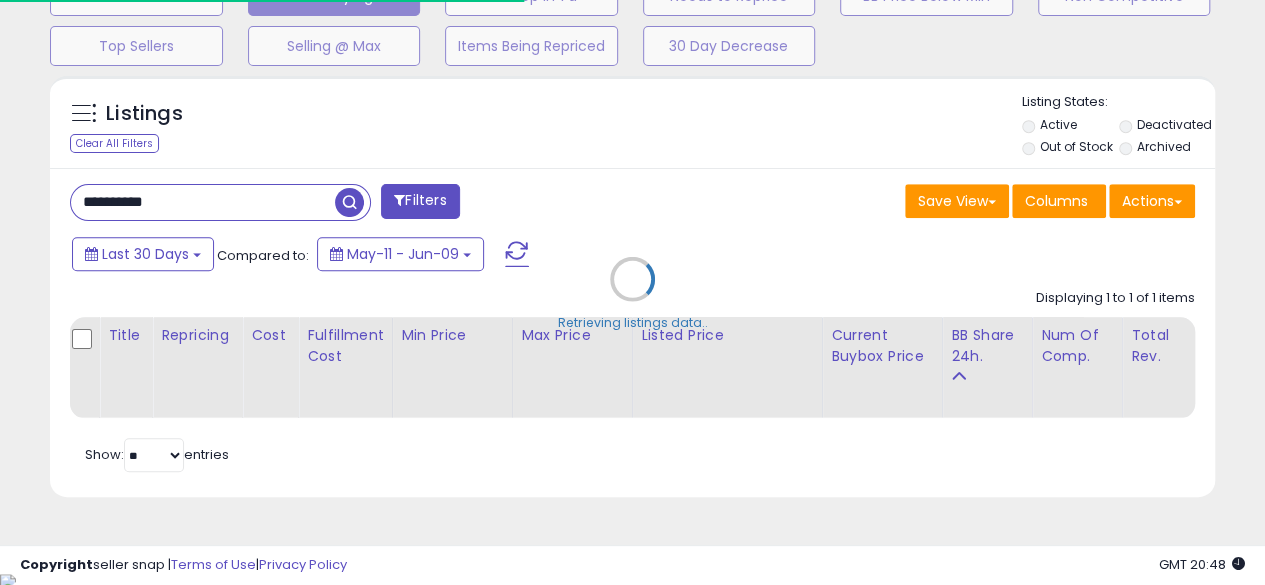 scroll, scrollTop: 410, scrollLeft: 674, axis: both 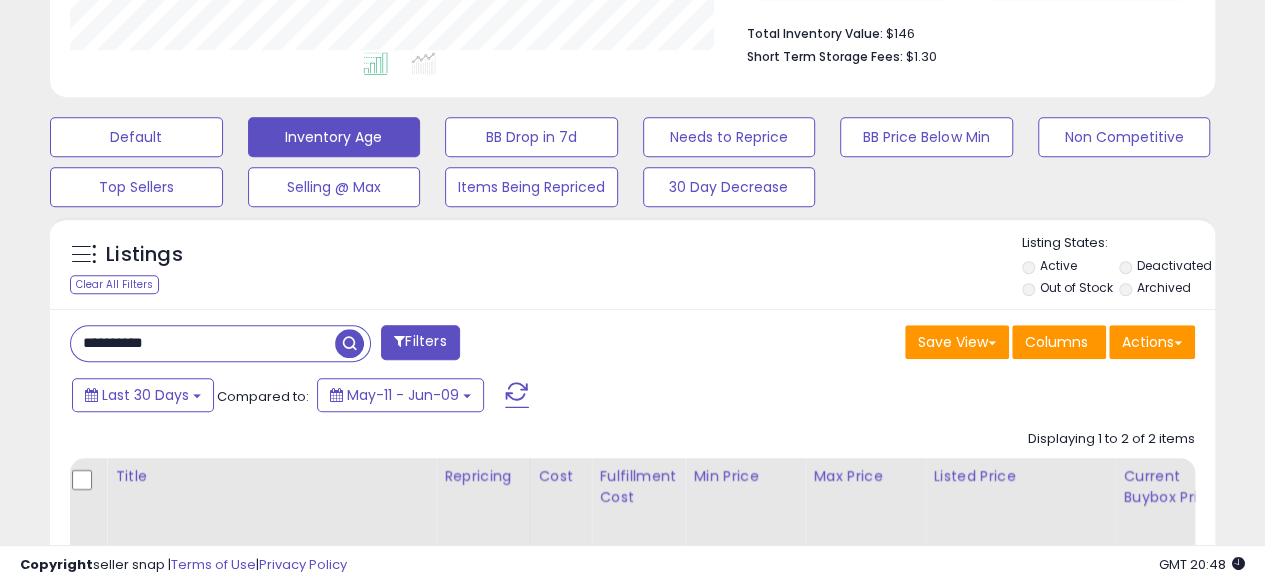 click on "**********" at bounding box center [203, 343] 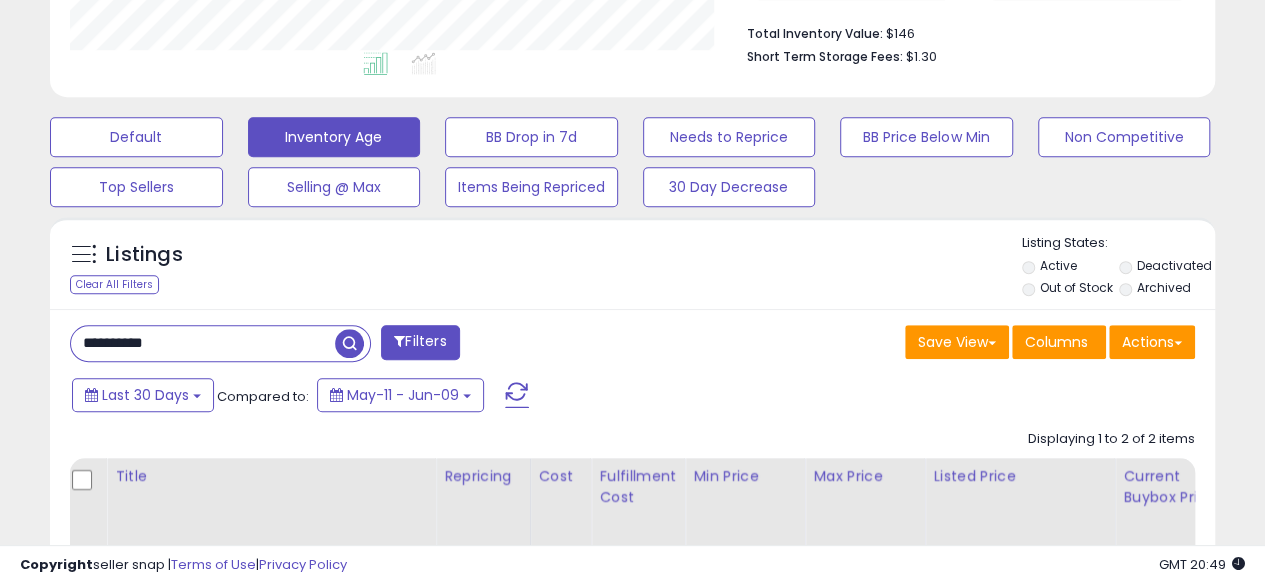 type on "**********" 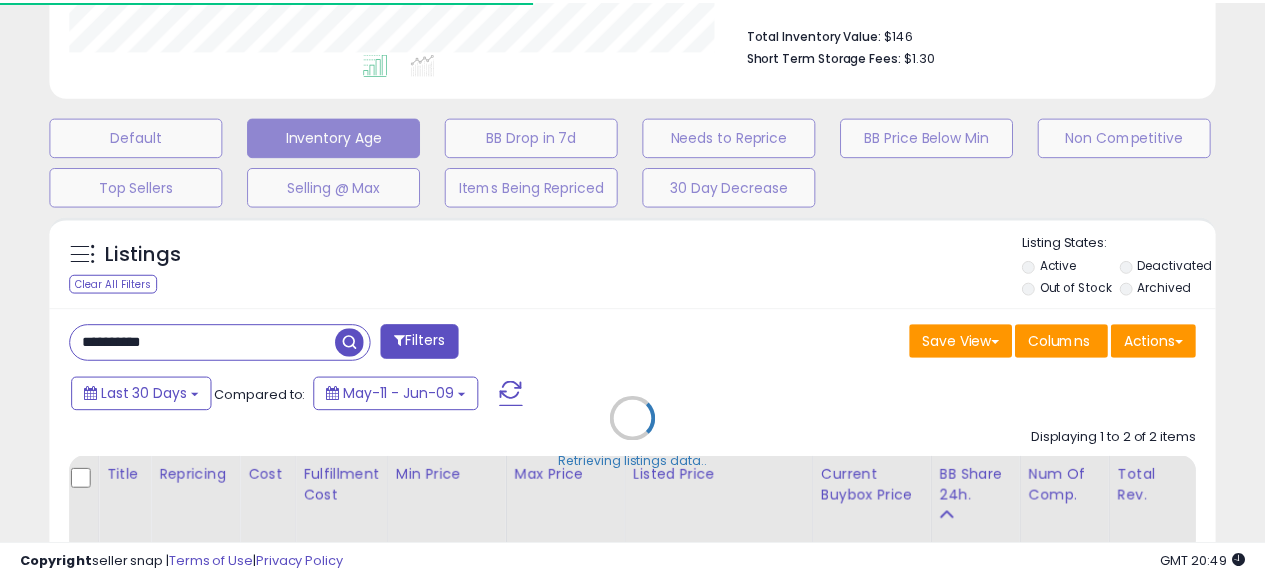 scroll, scrollTop: 410, scrollLeft: 674, axis: both 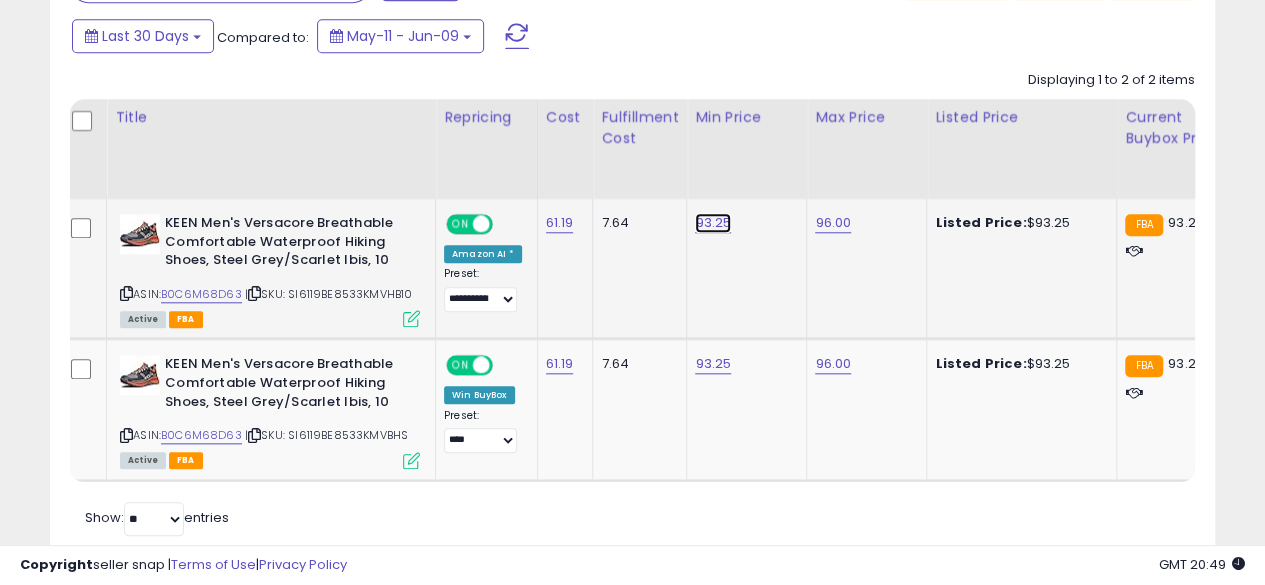 click on "93.25" at bounding box center (713, 223) 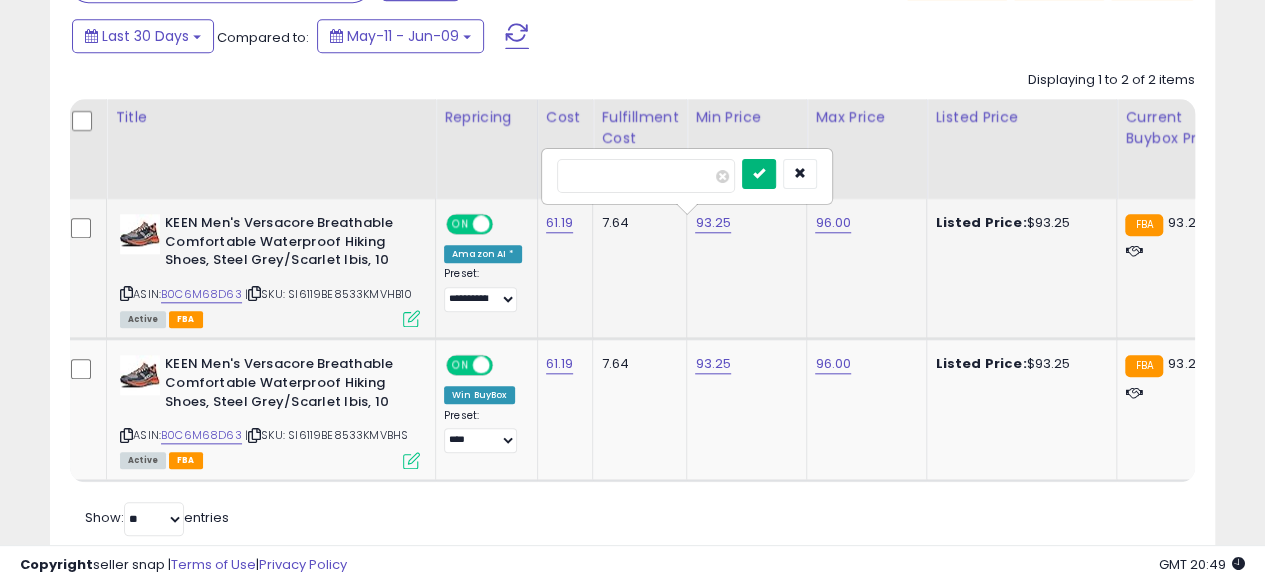 type on "*****" 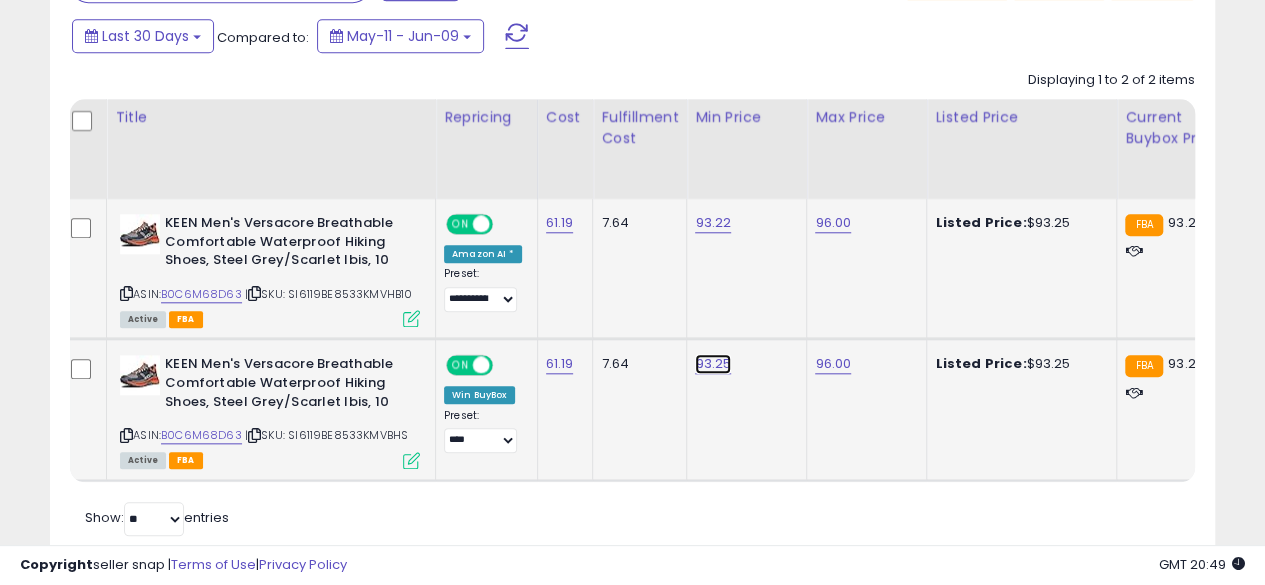 click on "93.25" at bounding box center [713, 223] 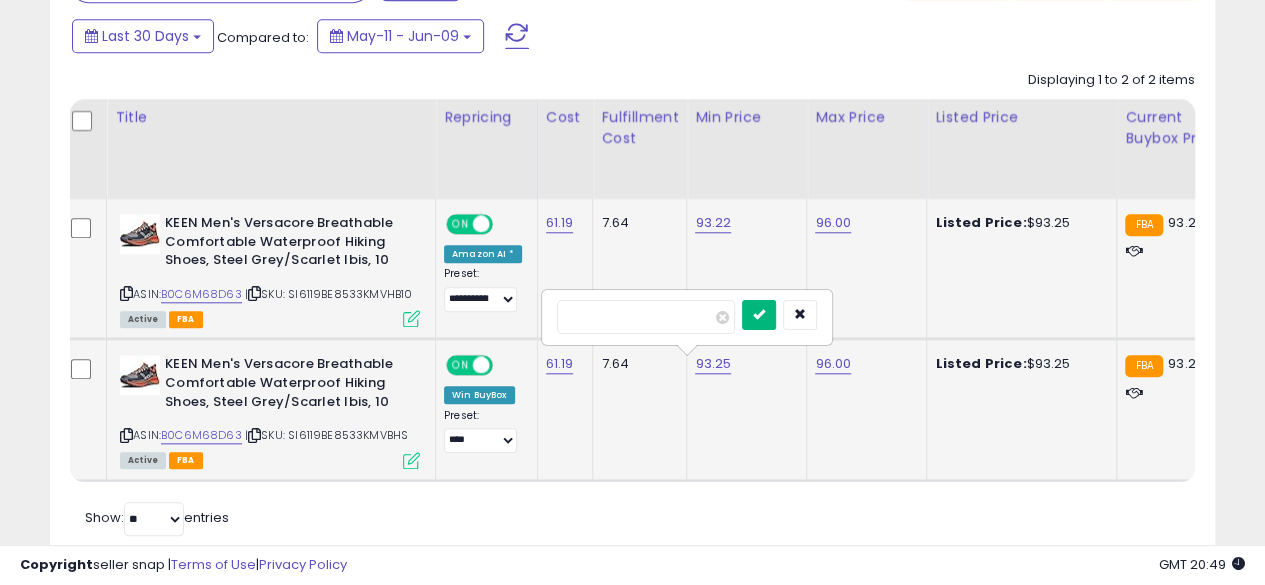 type on "*****" 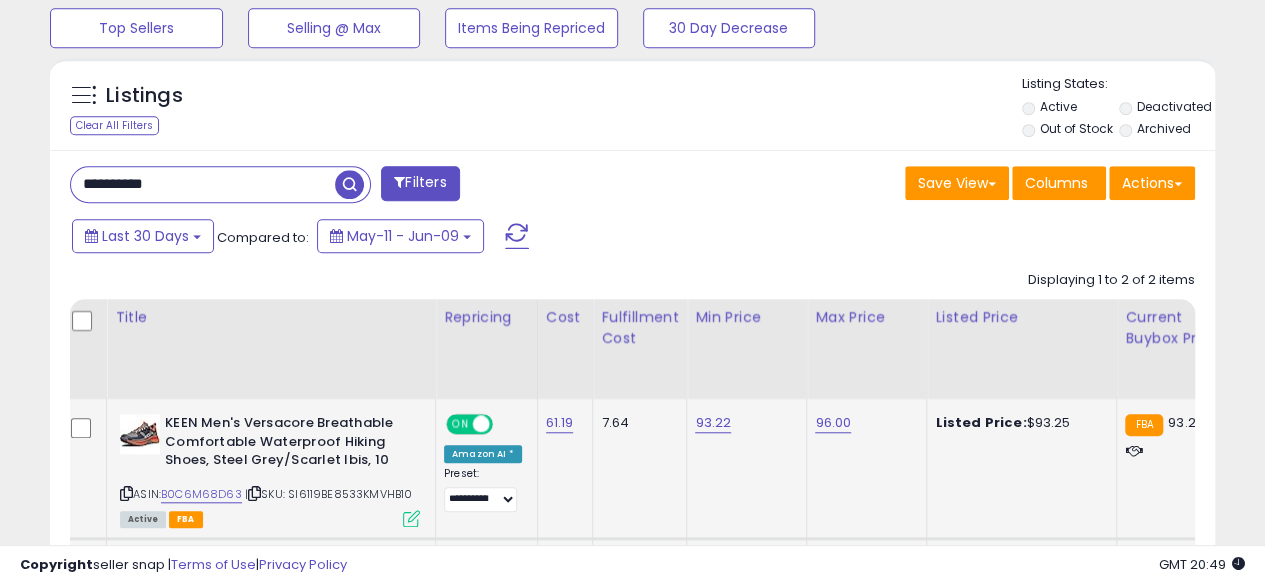 scroll, scrollTop: 670, scrollLeft: 0, axis: vertical 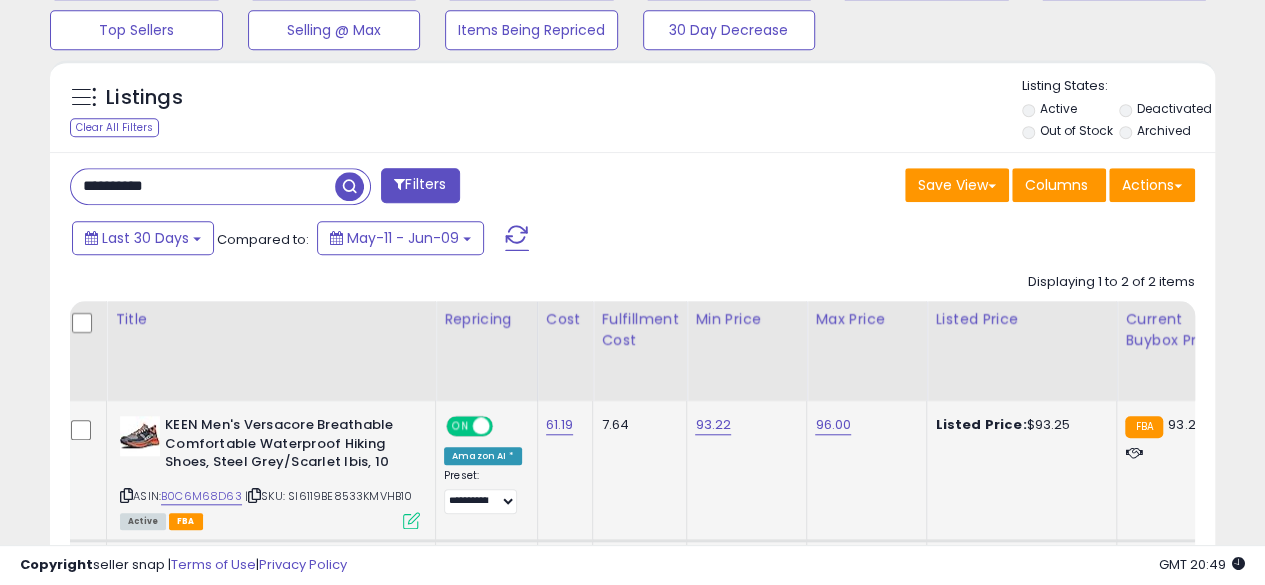 click on "**********" at bounding box center [203, 186] 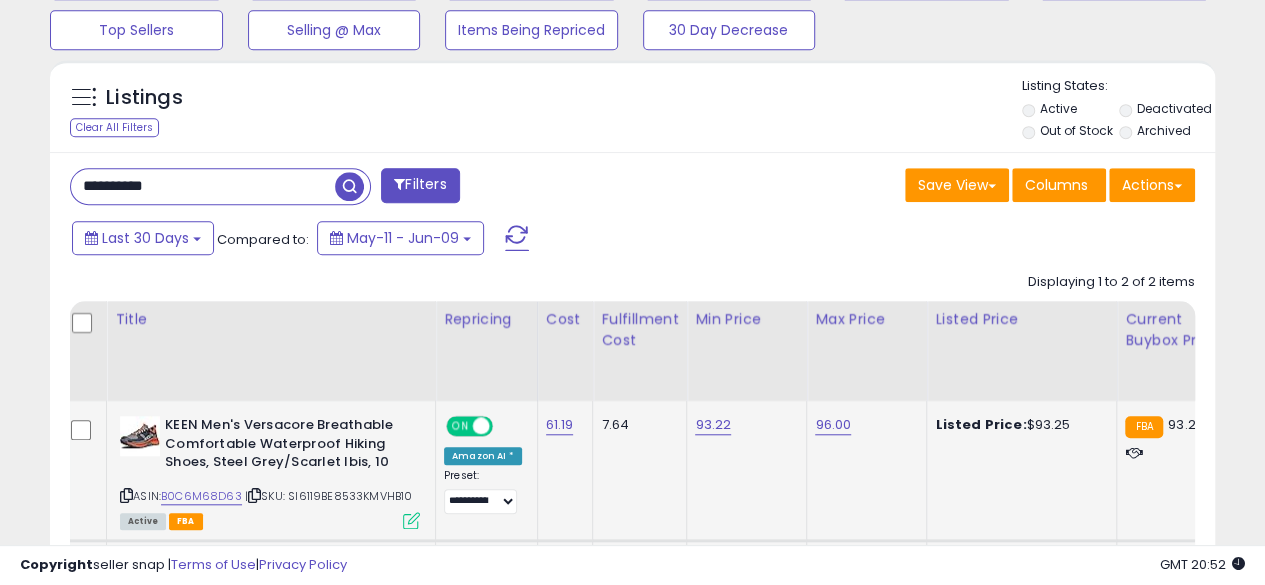 click at bounding box center (349, 186) 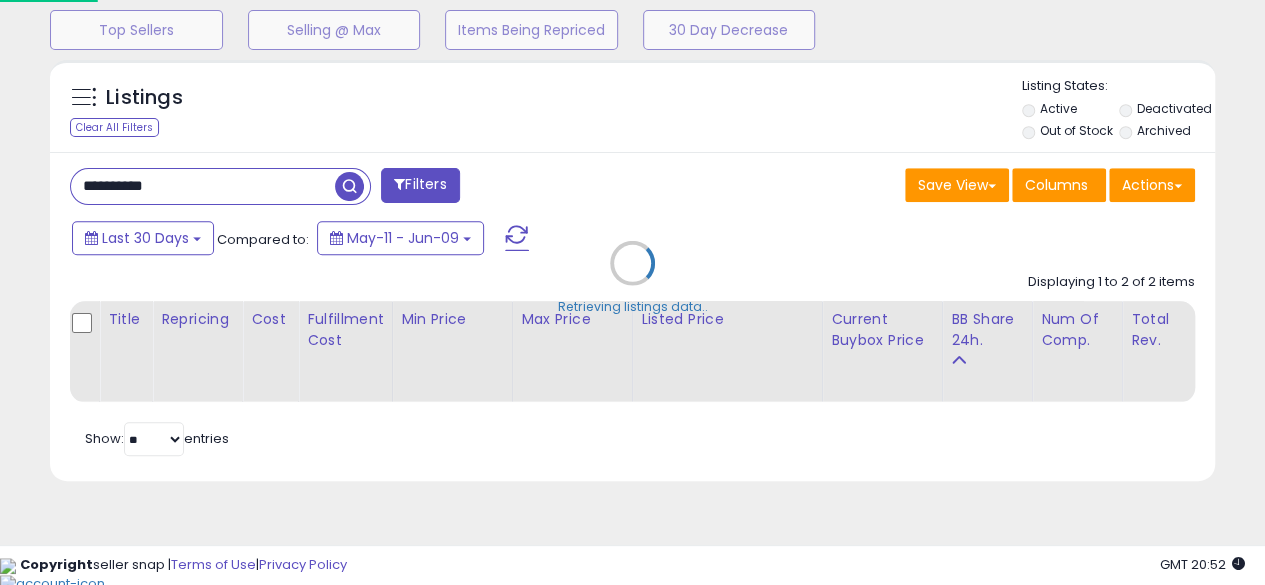 scroll, scrollTop: 999590, scrollLeft: 999317, axis: both 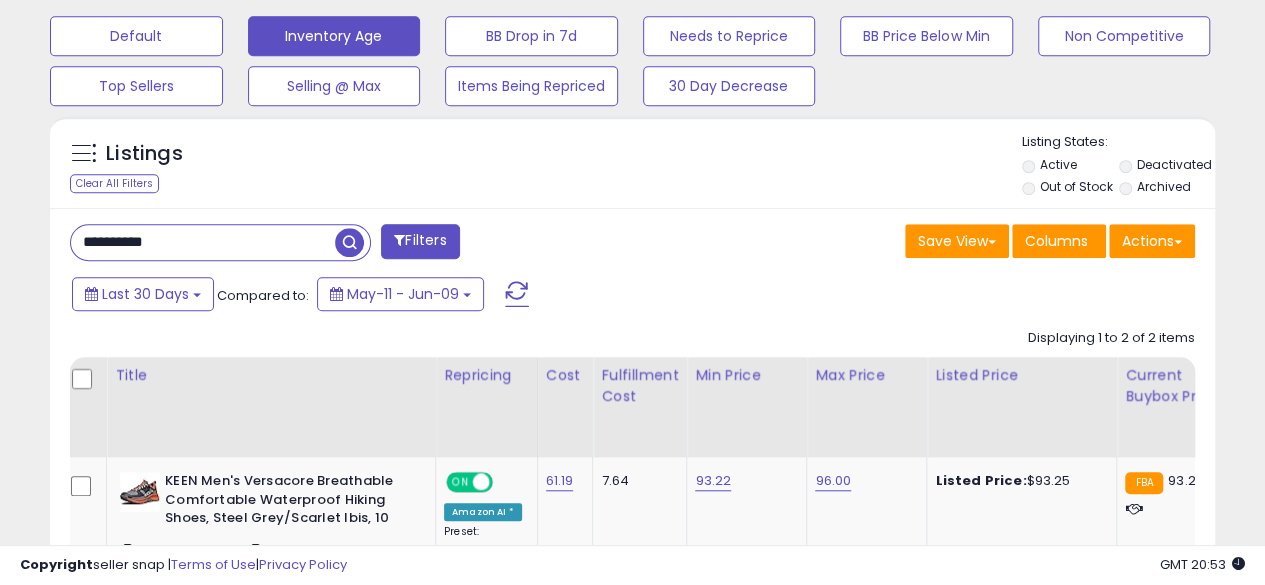 click on "**********" at bounding box center (203, 242) 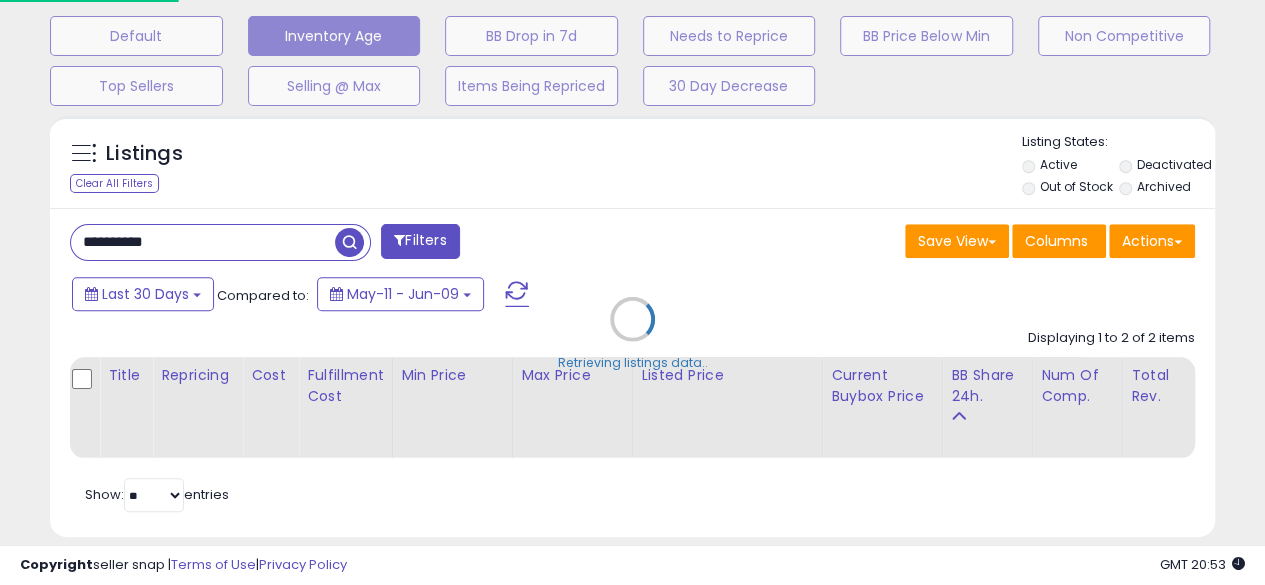 scroll, scrollTop: 999590, scrollLeft: 999317, axis: both 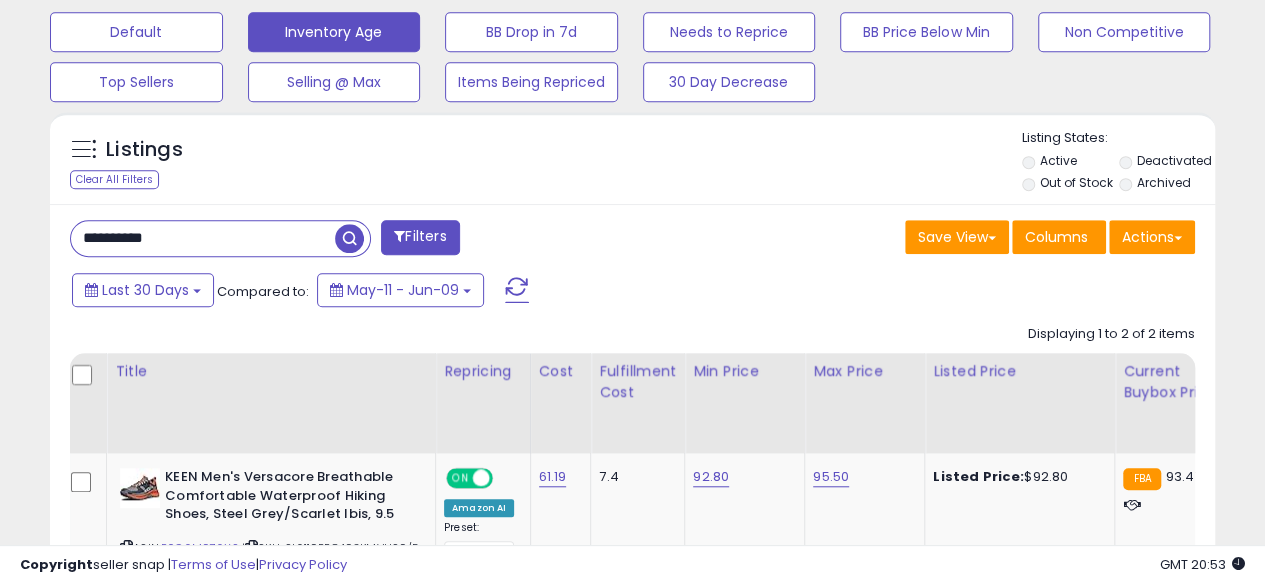 click on "**********" at bounding box center (203, 238) 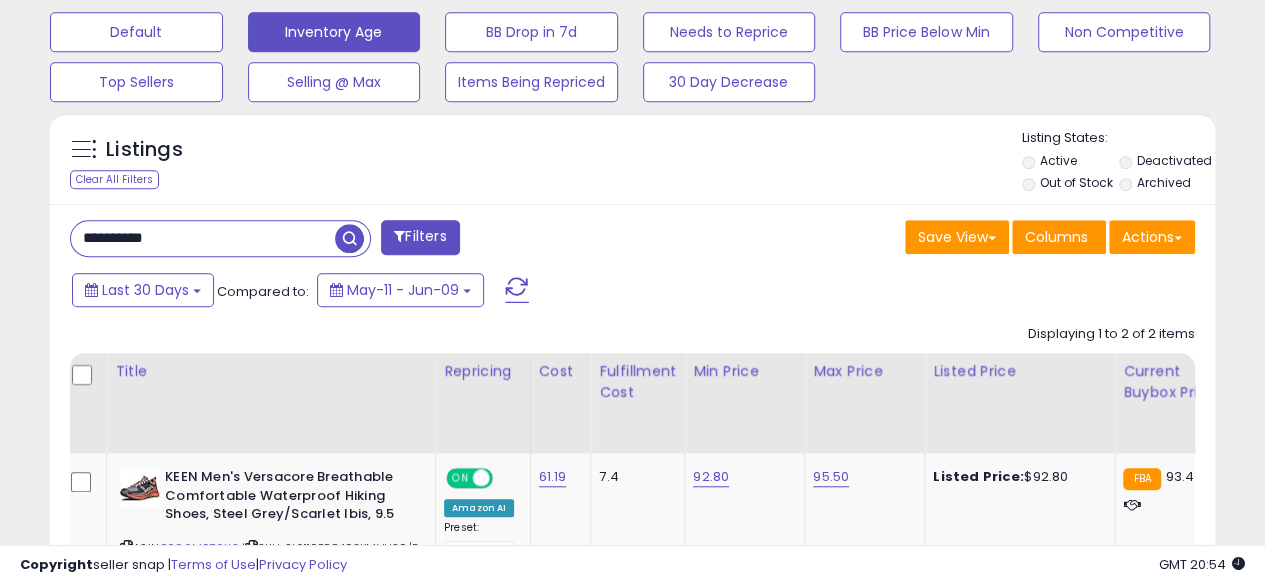 click at bounding box center [349, 238] 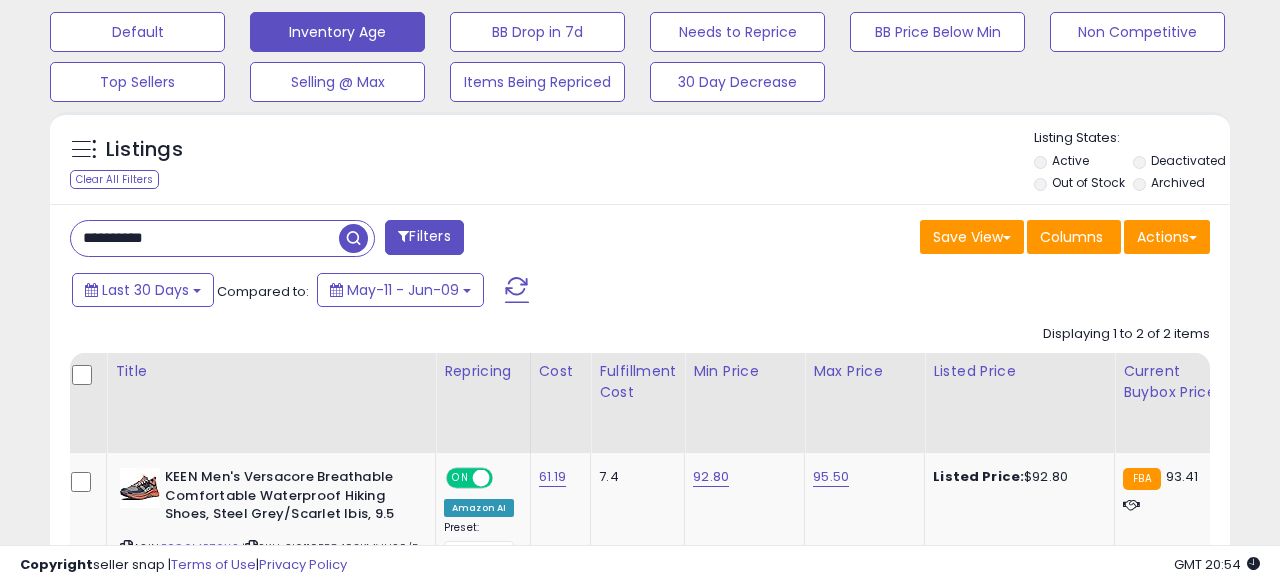 scroll, scrollTop: 999590, scrollLeft: 999317, axis: both 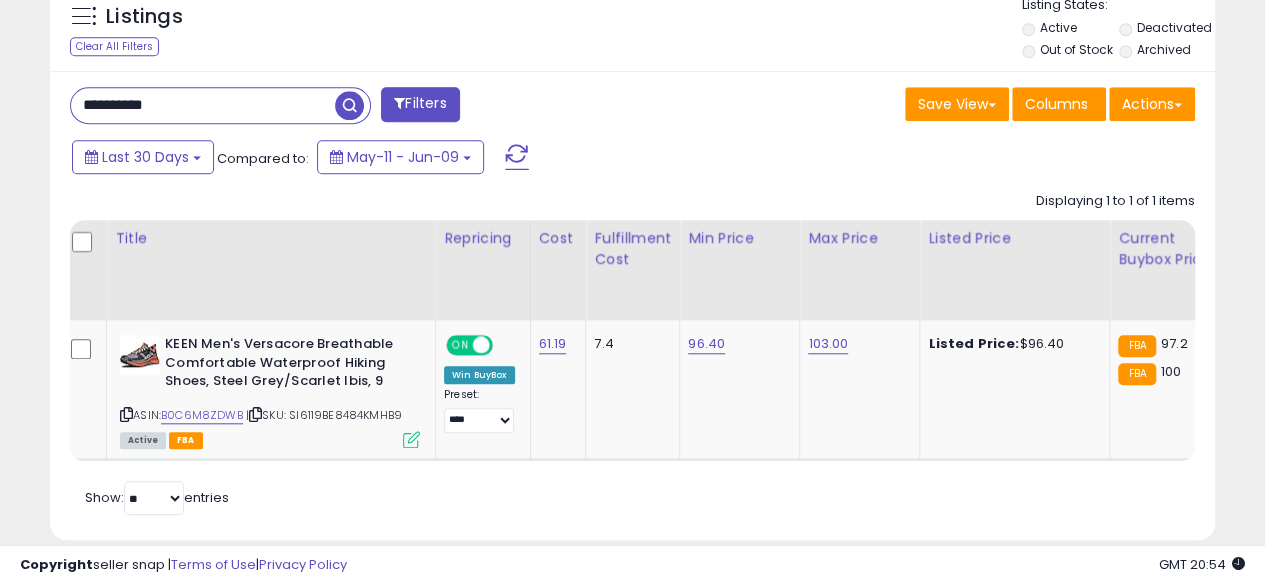 click on "**********" at bounding box center (203, 105) 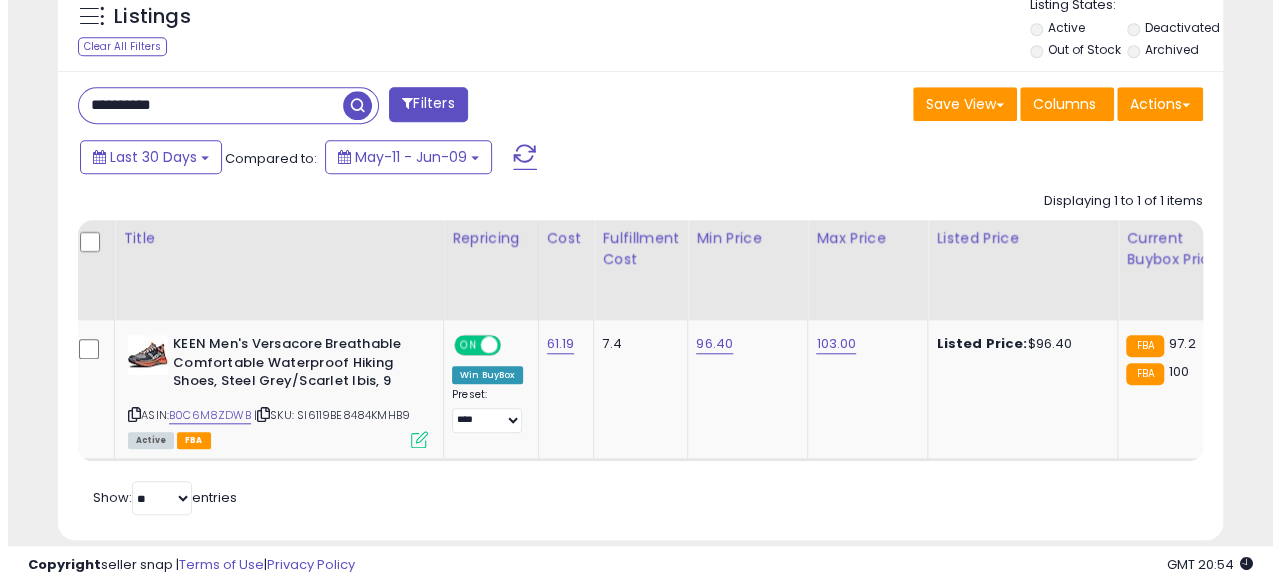 scroll, scrollTop: 654, scrollLeft: 0, axis: vertical 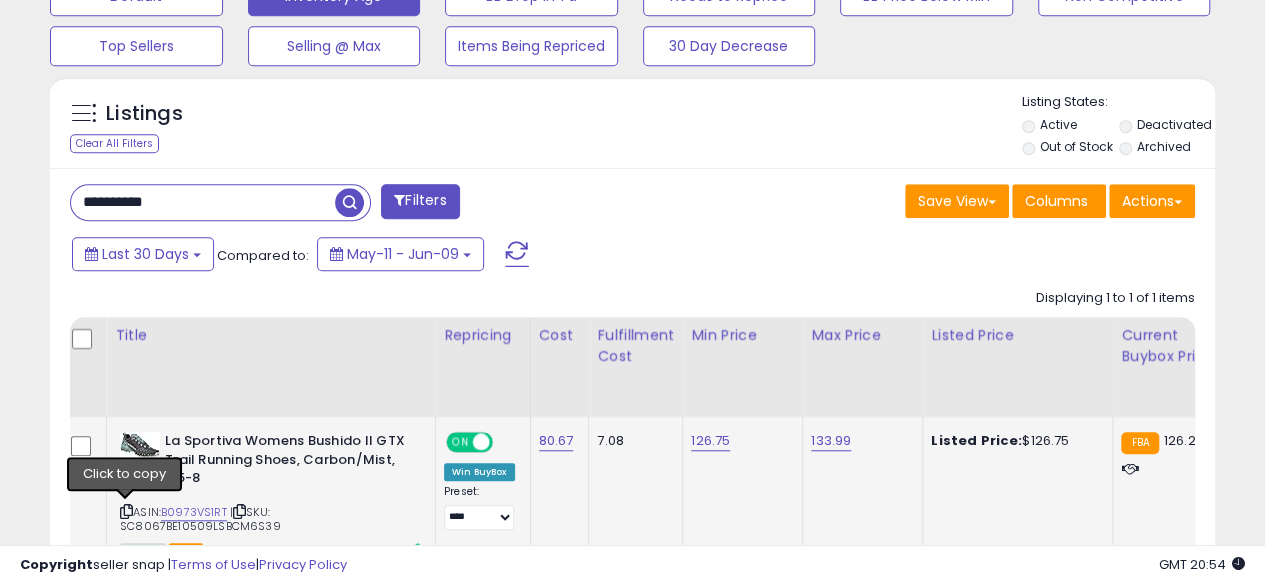 click at bounding box center [126, 511] 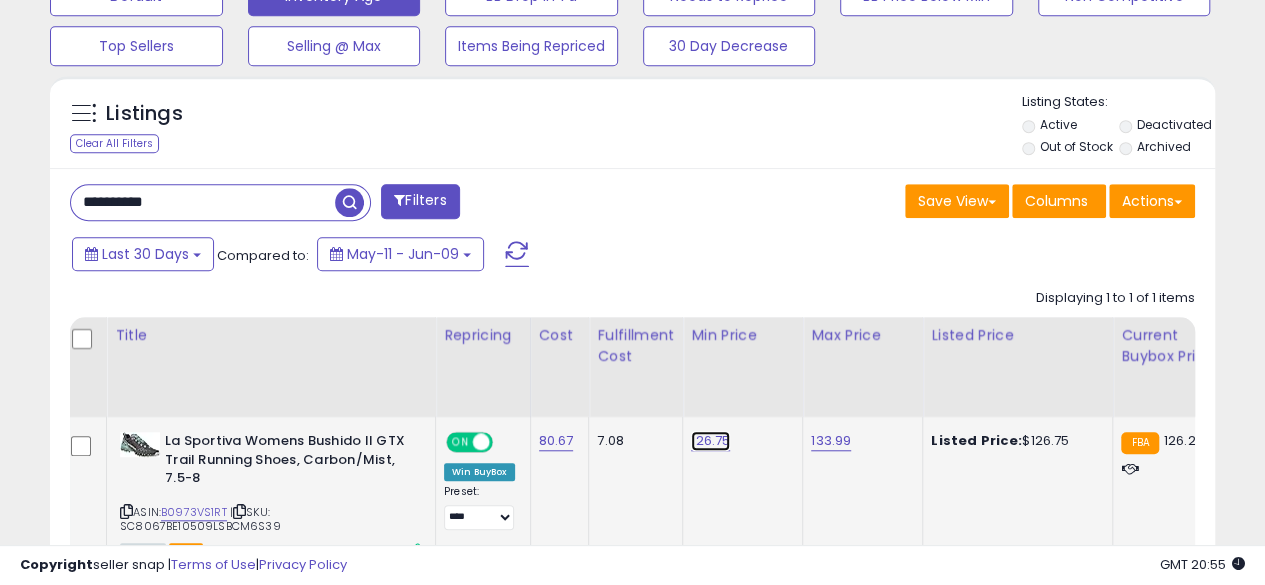 click on "126.75" at bounding box center [710, 441] 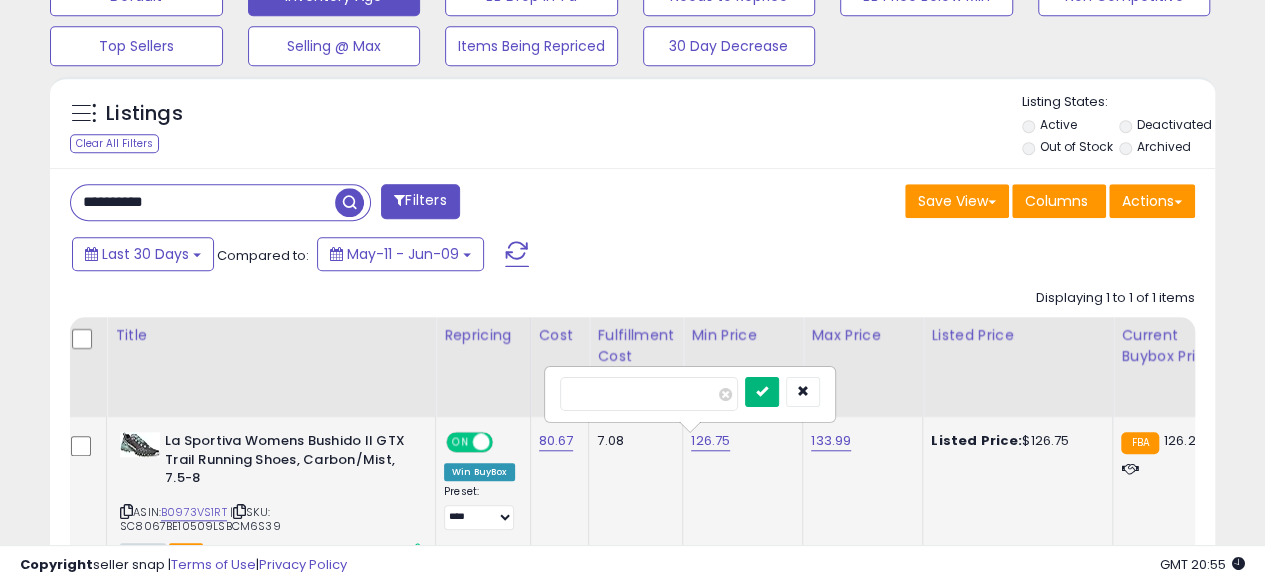 type on "******" 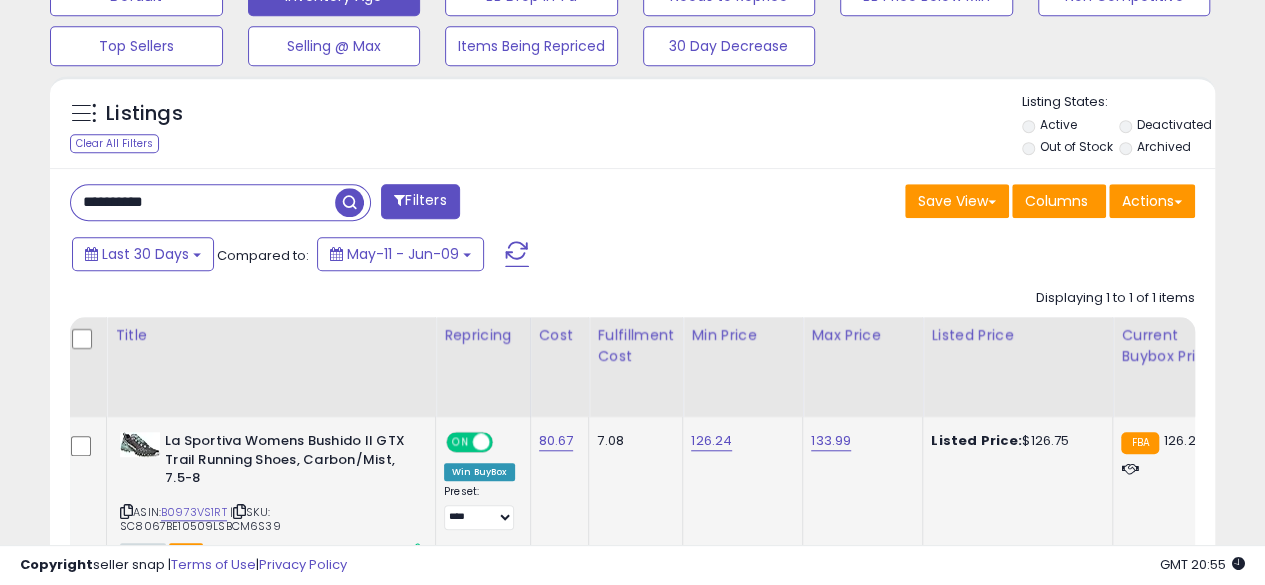 click on "**********" at bounding box center [203, 202] 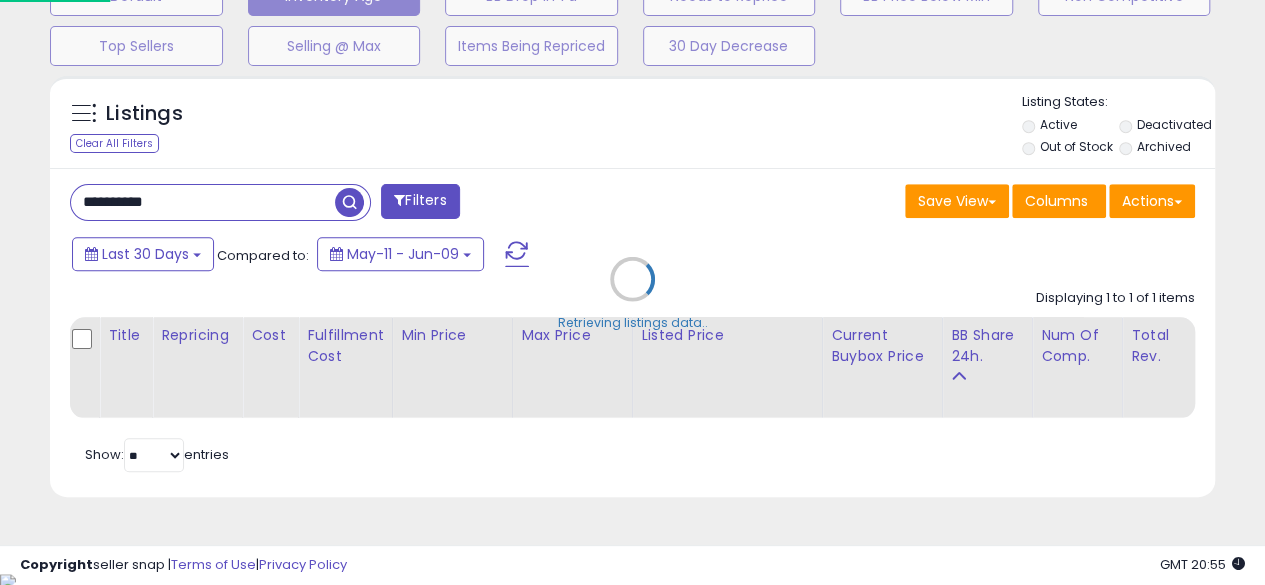 scroll, scrollTop: 999590, scrollLeft: 999317, axis: both 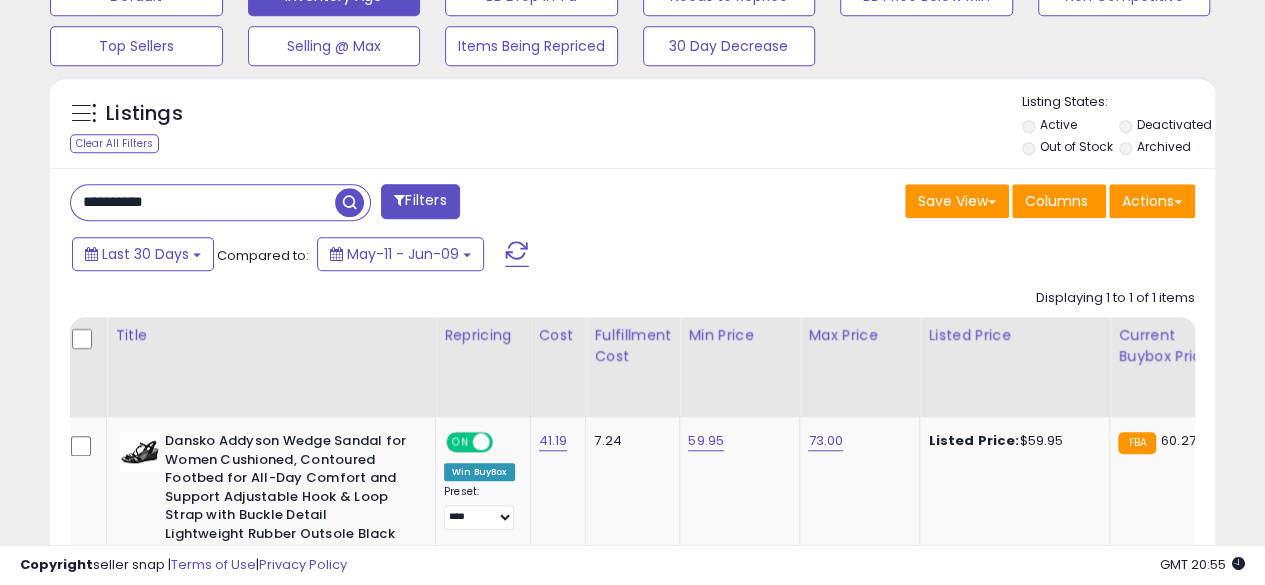 click on "**********" at bounding box center [203, 202] 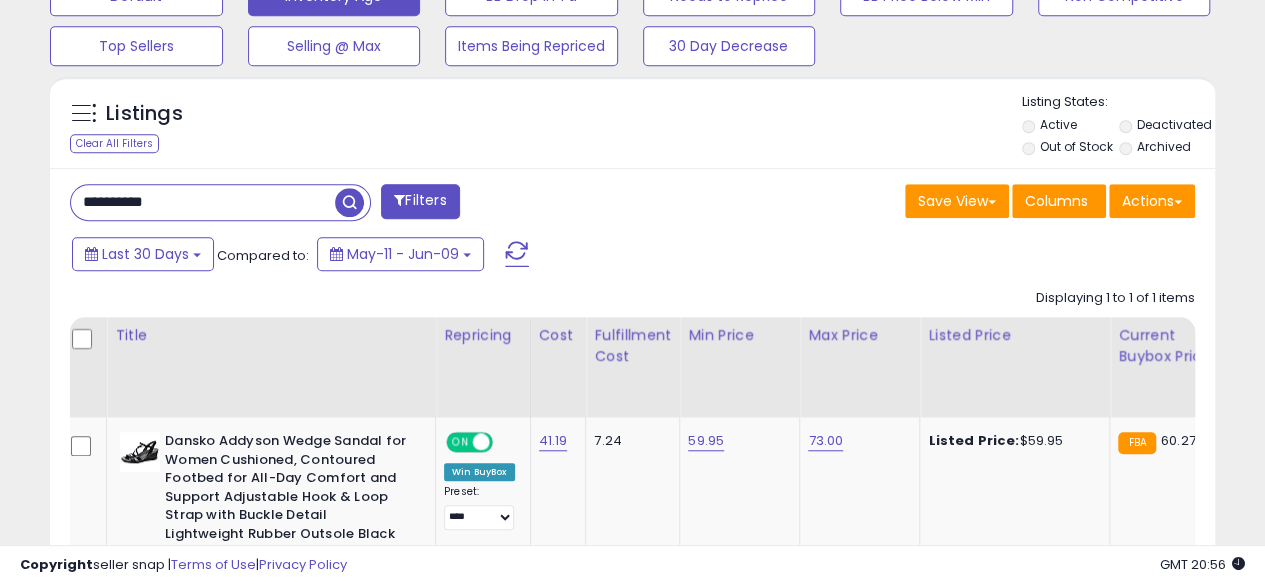 click at bounding box center (349, 202) 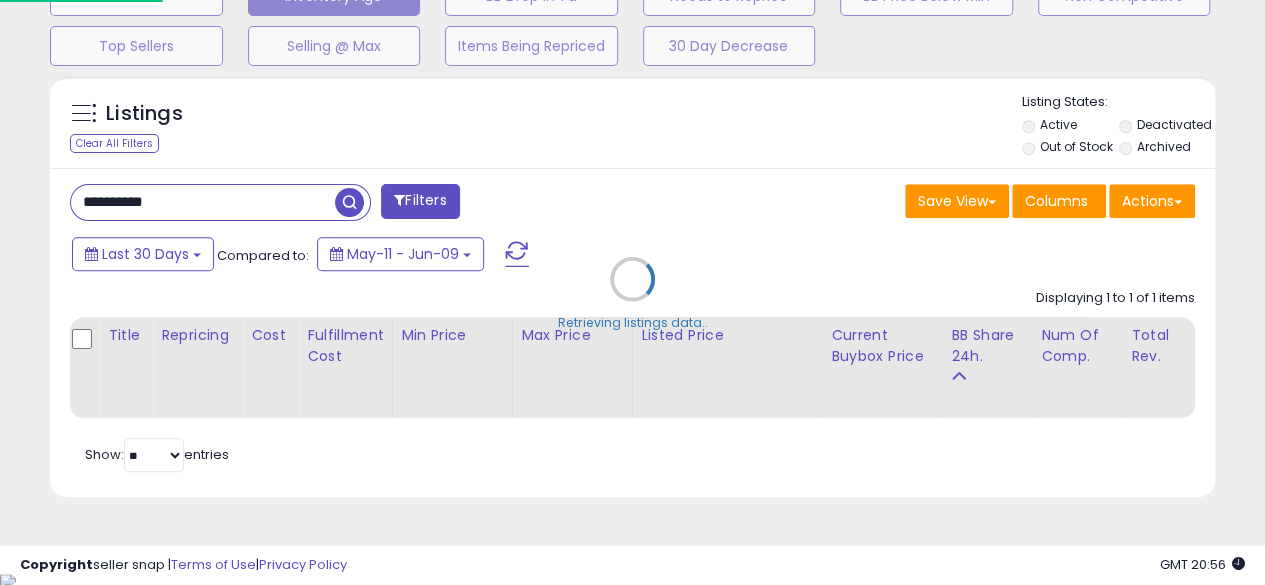 scroll, scrollTop: 999590, scrollLeft: 999317, axis: both 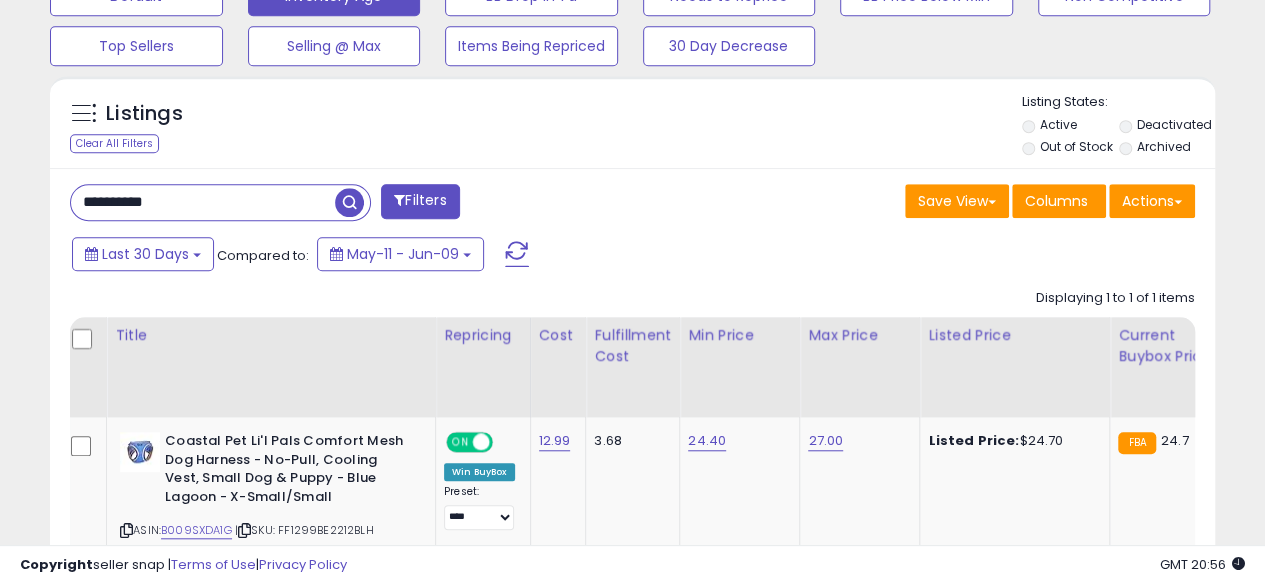 click on "**********" at bounding box center [203, 202] 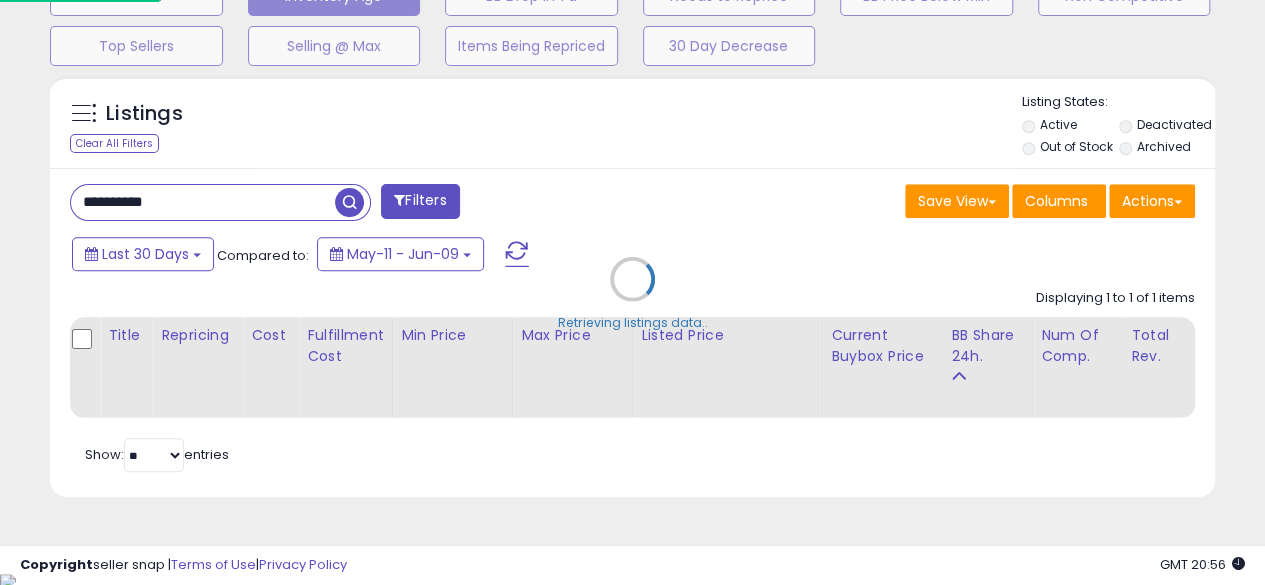 scroll, scrollTop: 999590, scrollLeft: 999317, axis: both 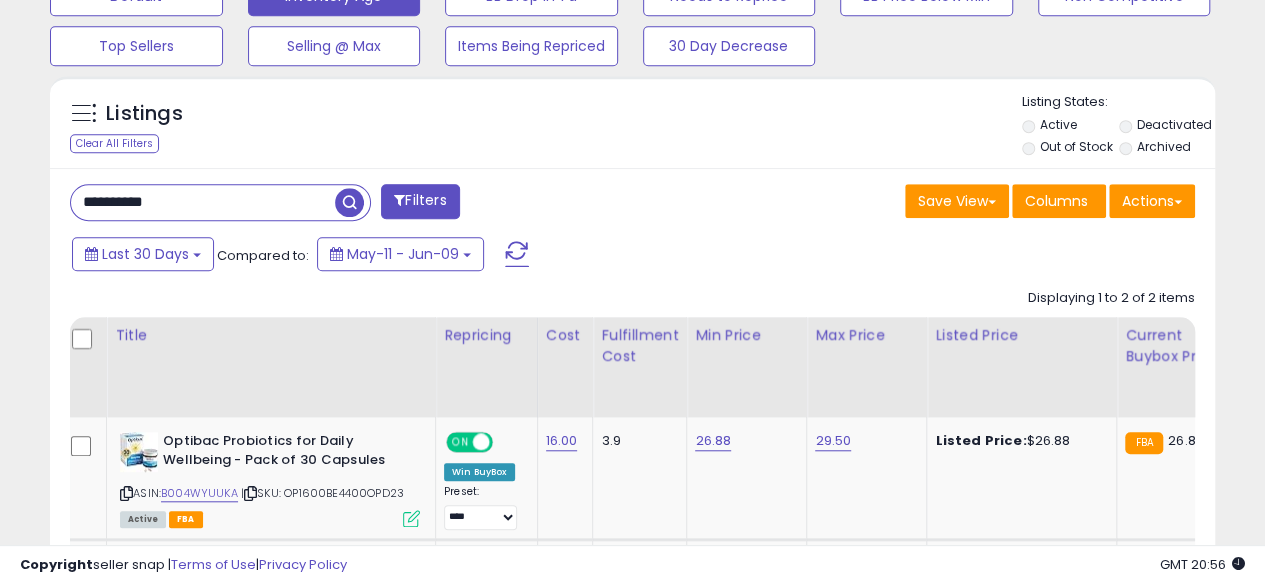 click on "**********" at bounding box center (203, 202) 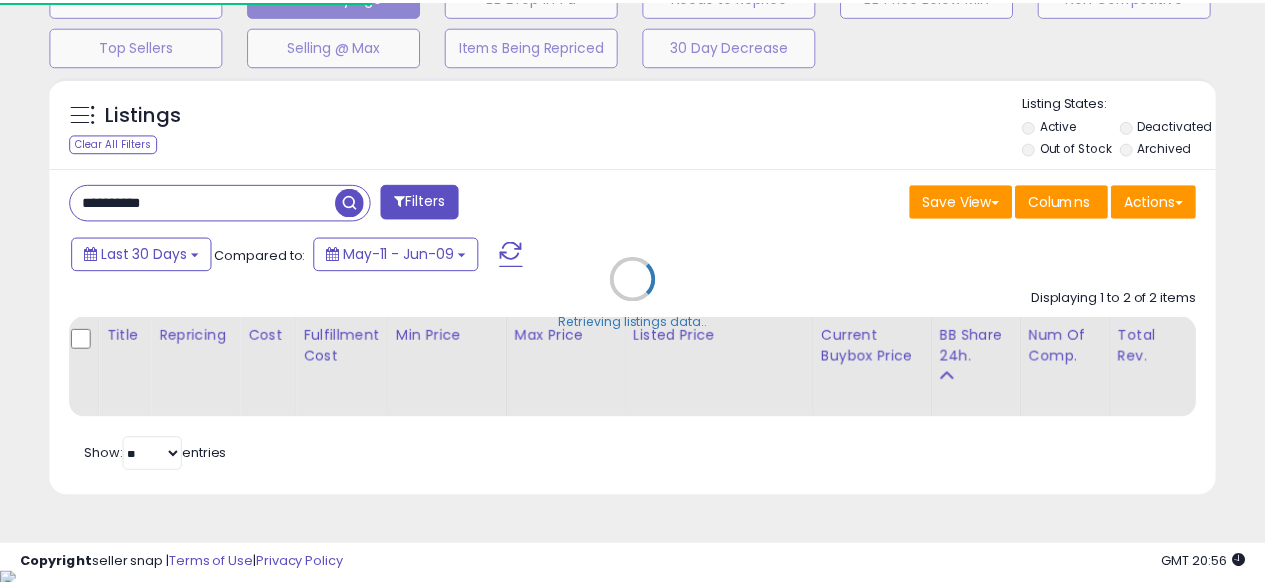 scroll, scrollTop: 410, scrollLeft: 674, axis: both 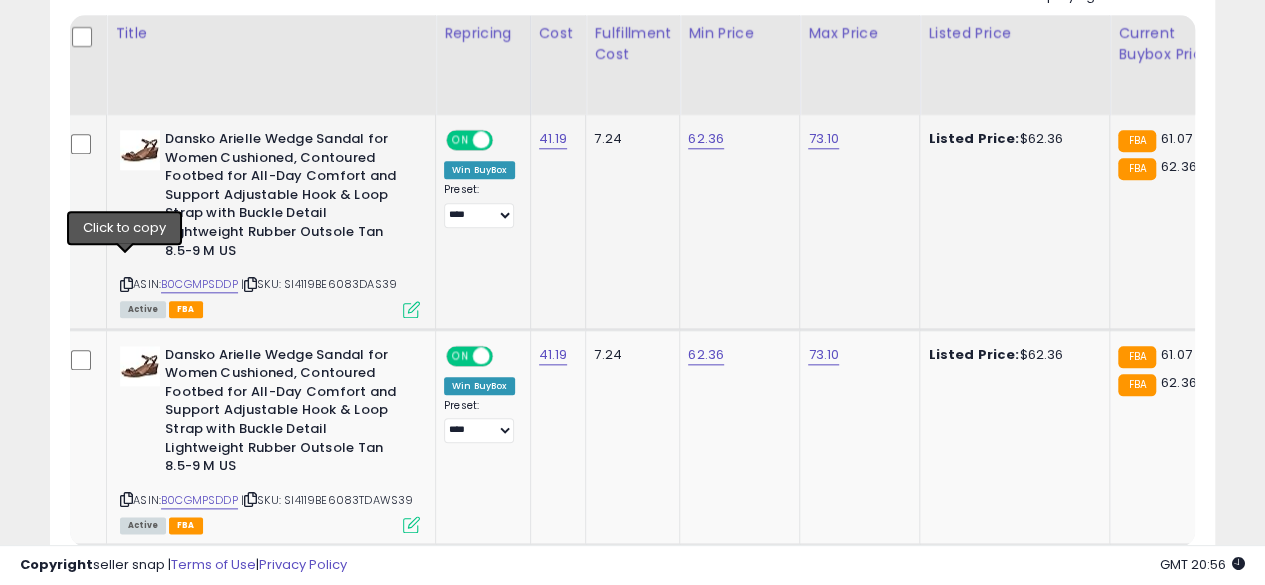 click at bounding box center (126, 284) 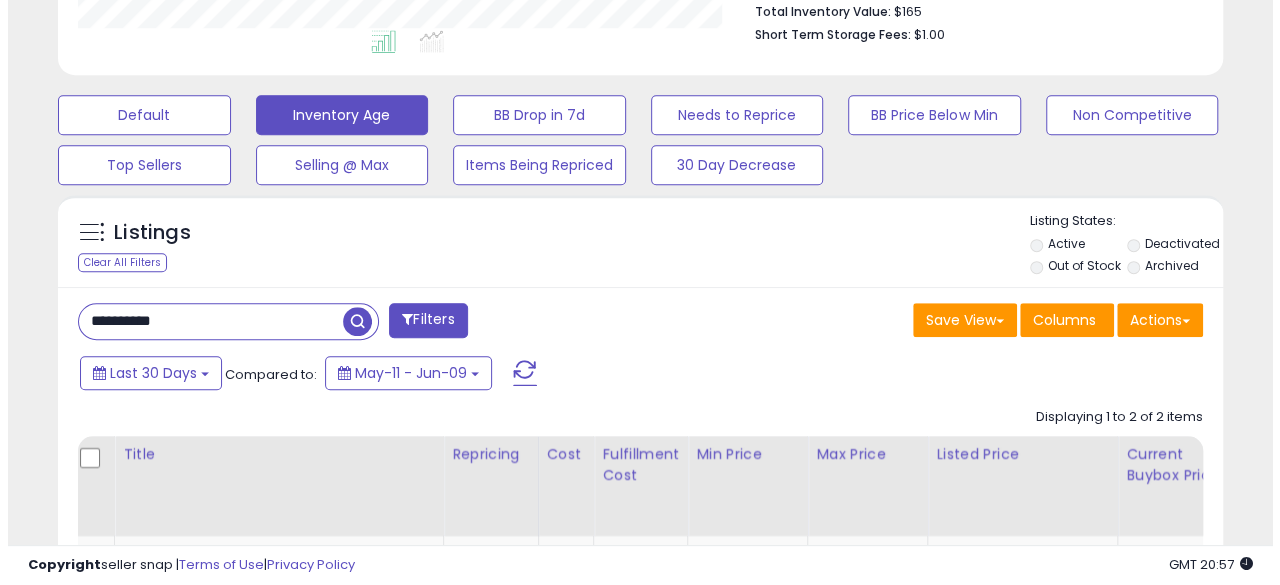 scroll, scrollTop: 539, scrollLeft: 0, axis: vertical 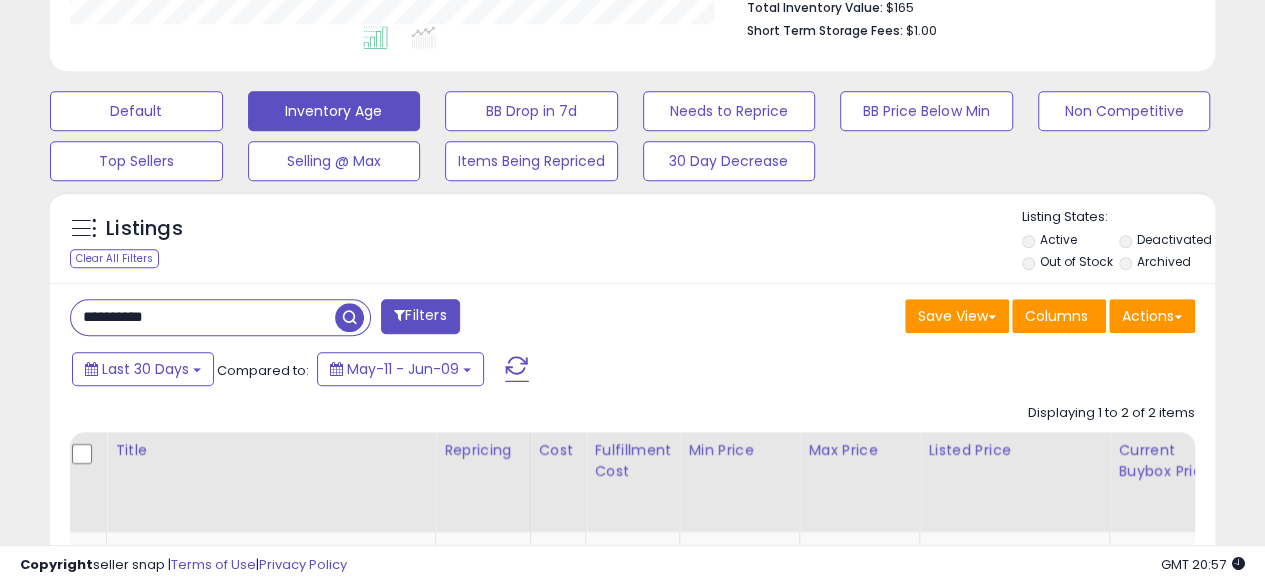 click on "**********" at bounding box center (203, 317) 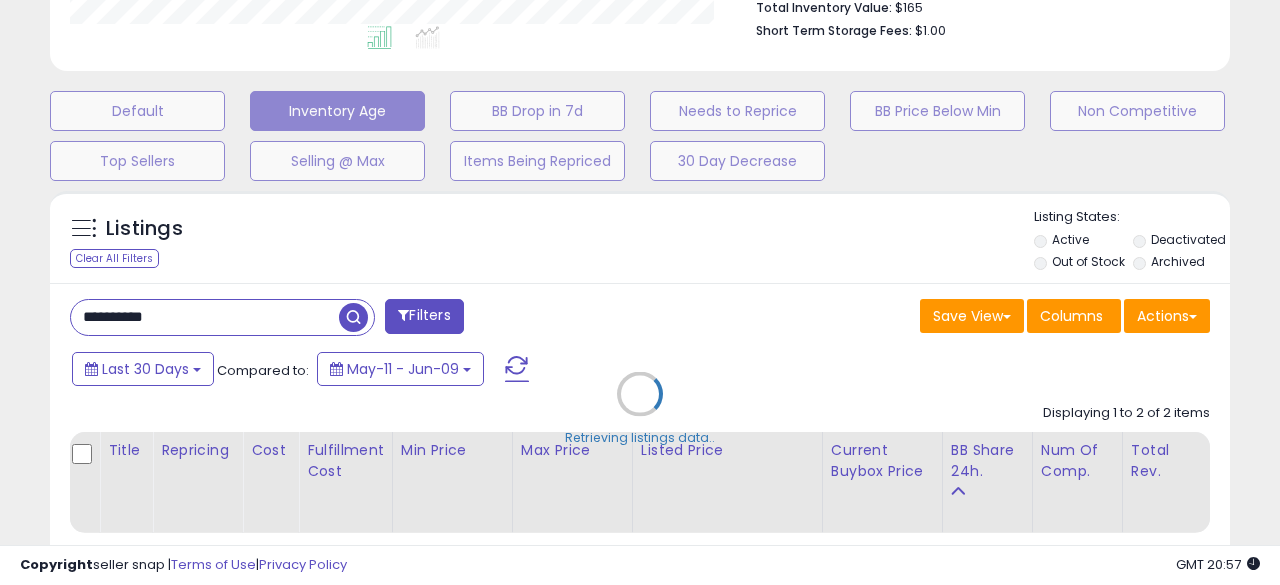 scroll, scrollTop: 999590, scrollLeft: 999317, axis: both 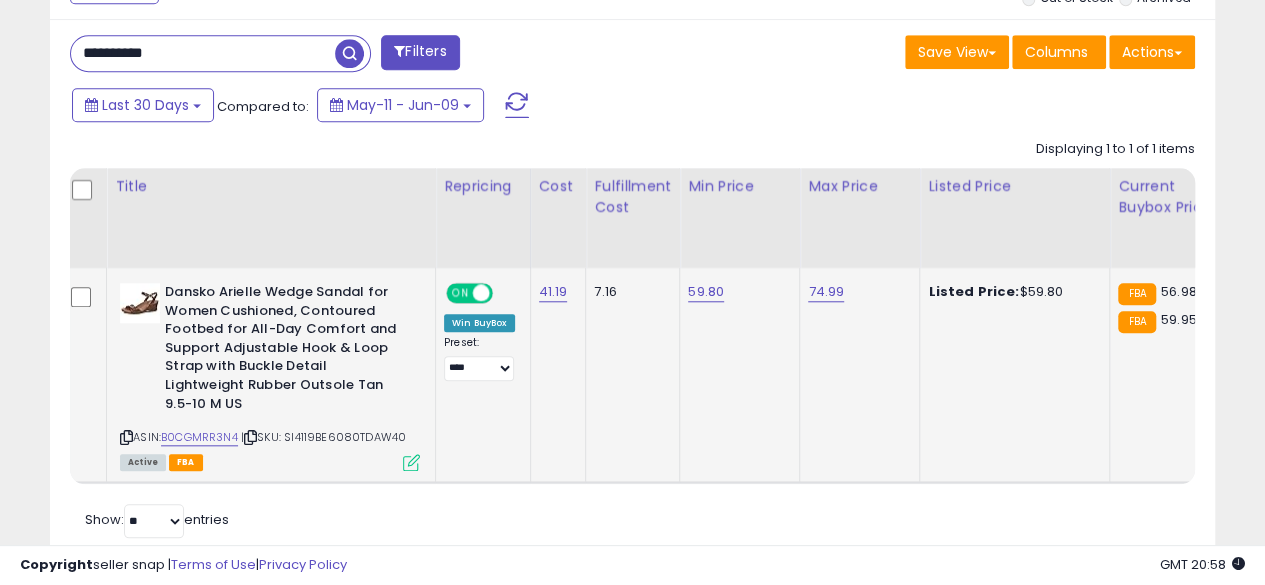 click at bounding box center [126, 437] 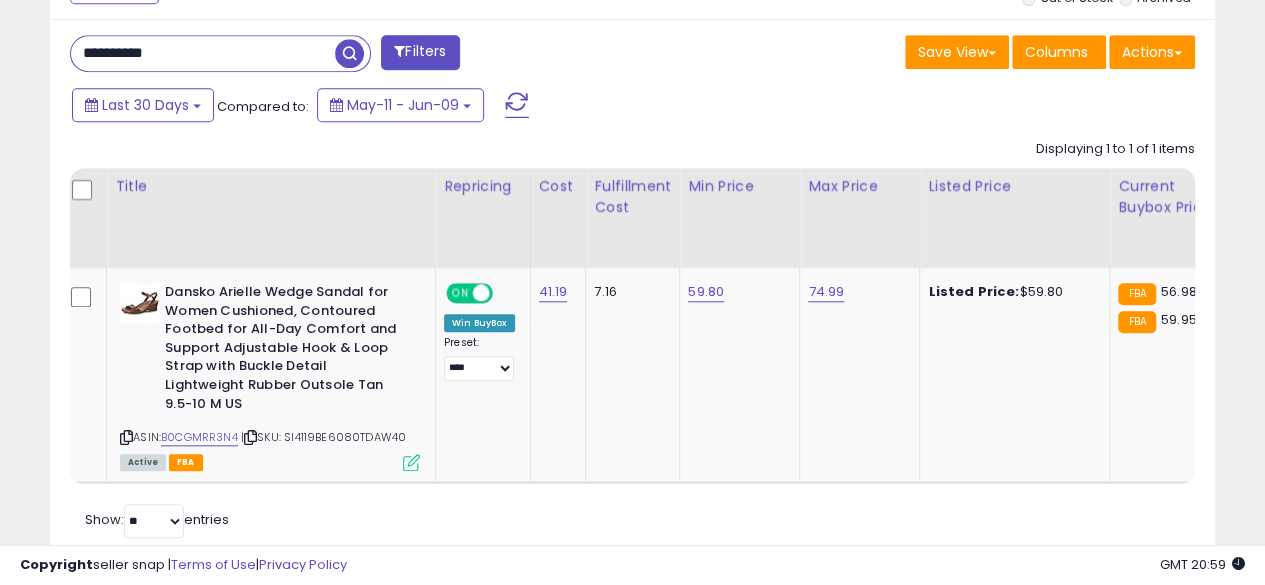 click on "**********" at bounding box center [203, 53] 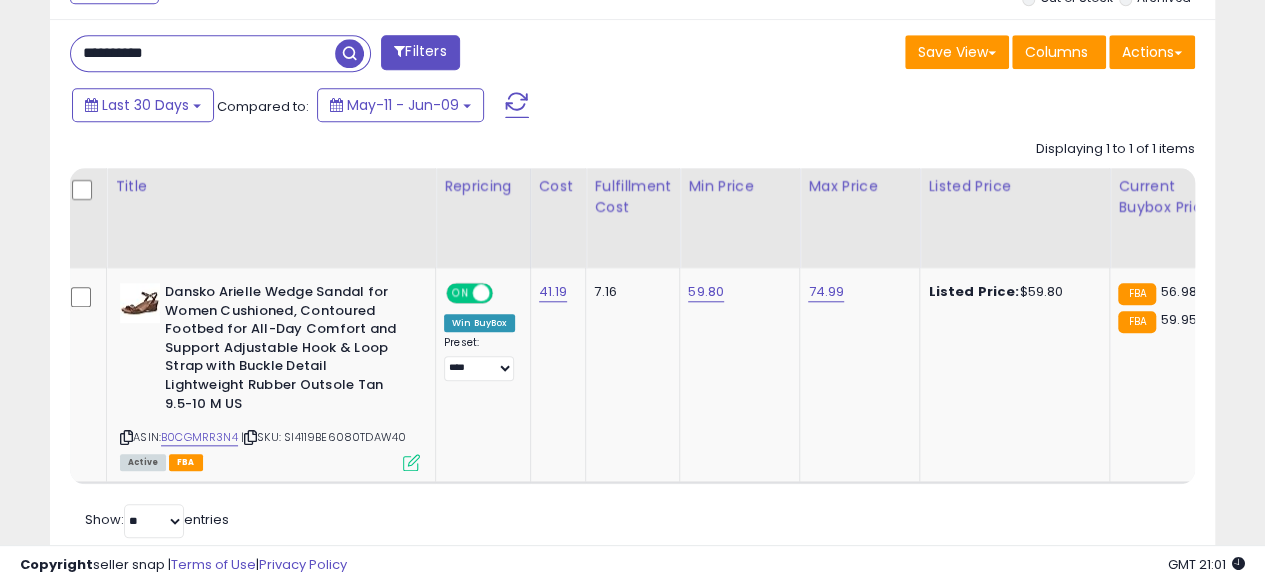 click at bounding box center [349, 53] 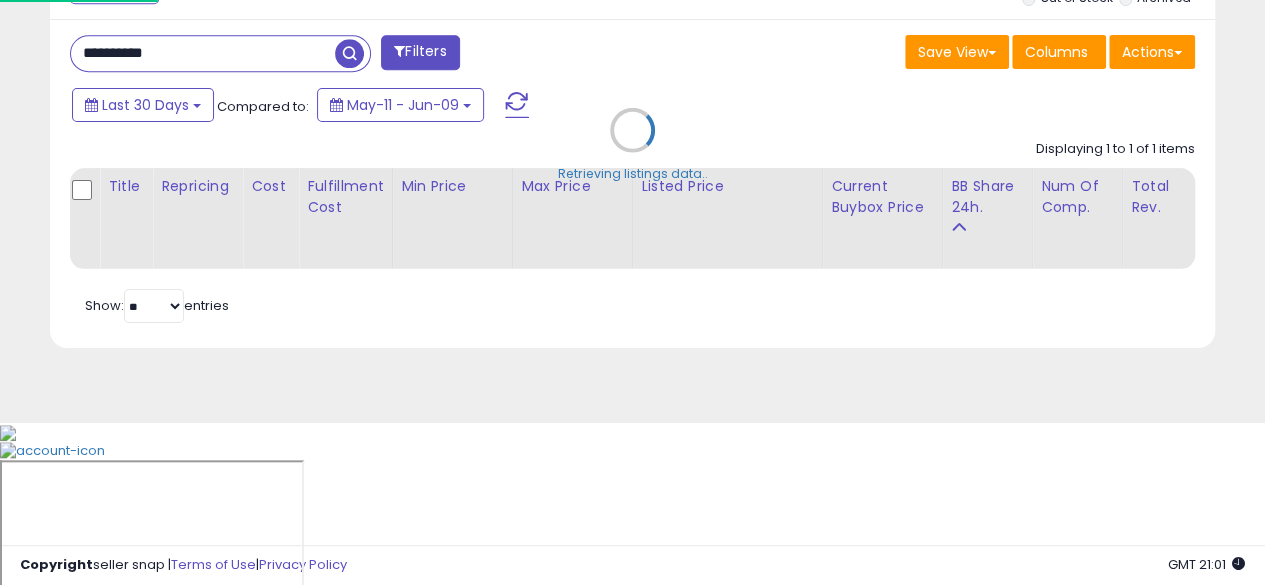 scroll, scrollTop: 999590, scrollLeft: 999317, axis: both 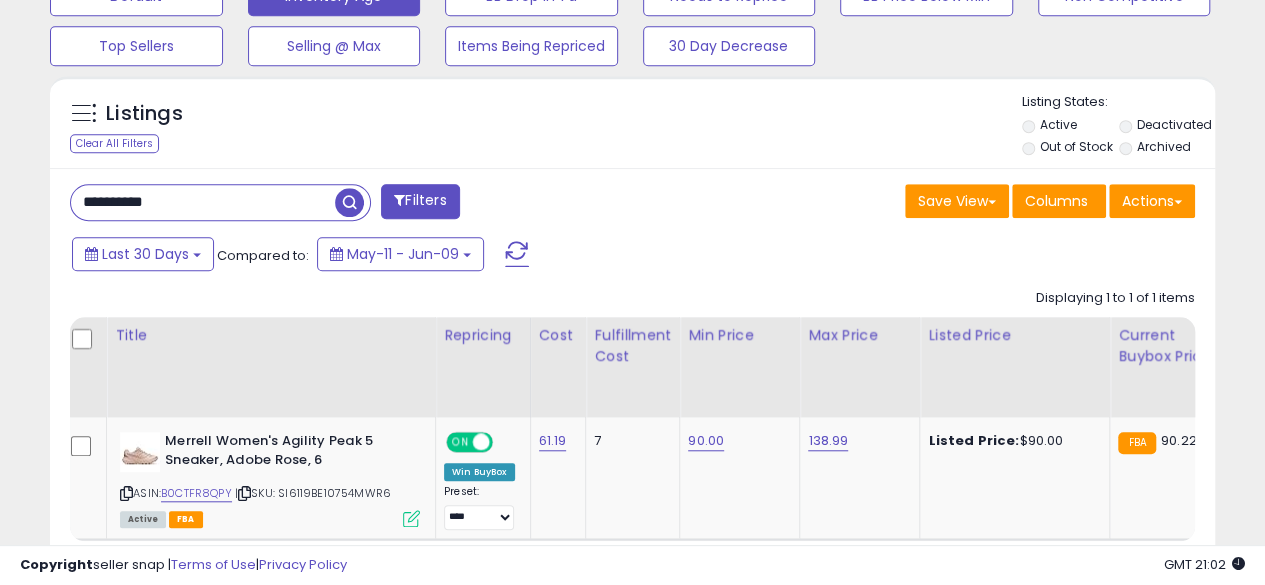 click on "**********" at bounding box center (203, 202) 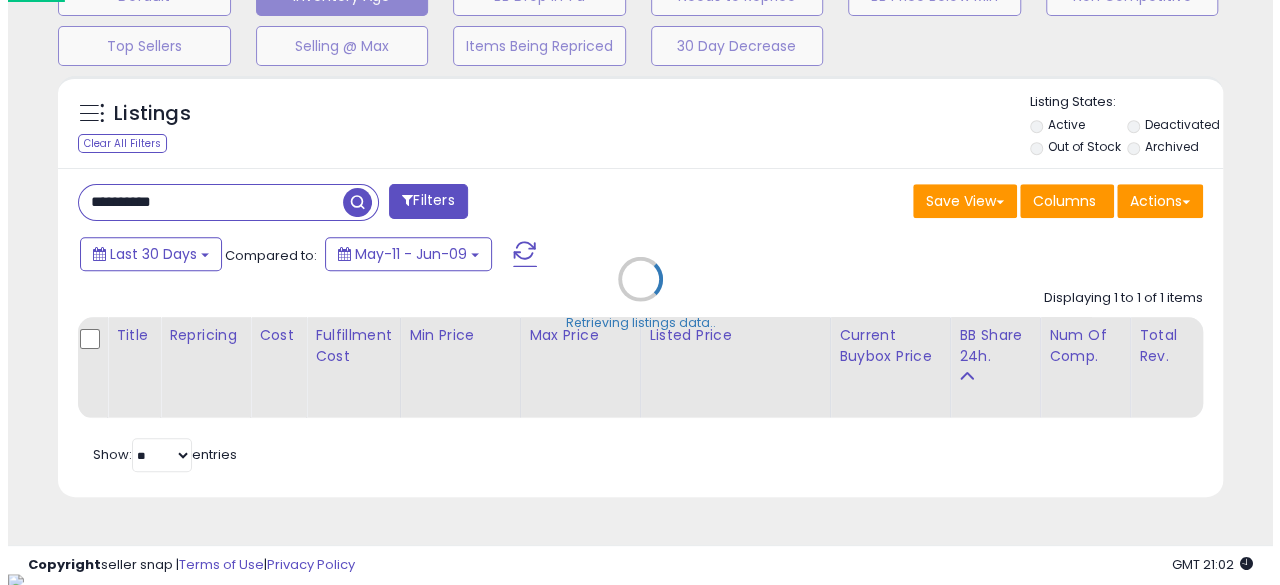 scroll, scrollTop: 999590, scrollLeft: 999317, axis: both 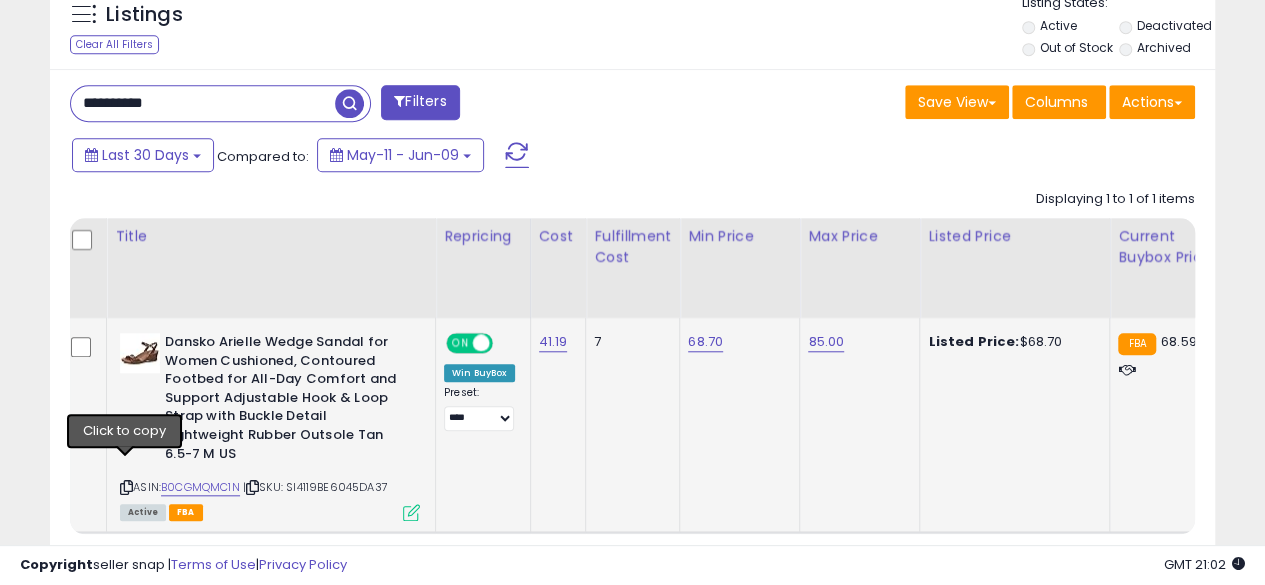 click at bounding box center (126, 487) 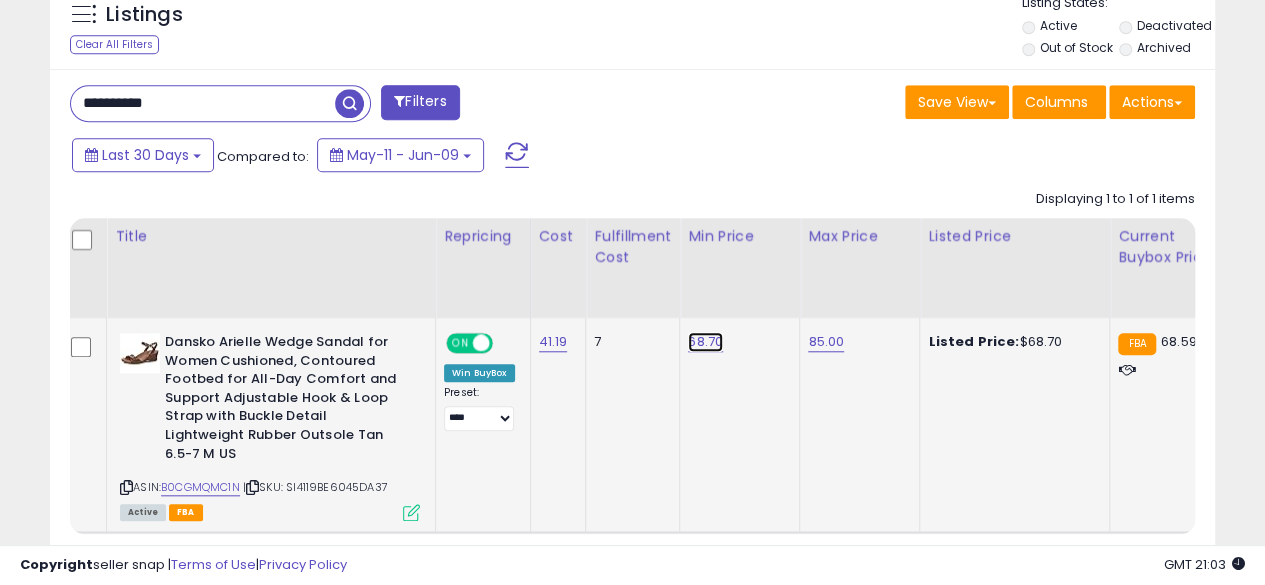 click on "68.70" at bounding box center (705, 342) 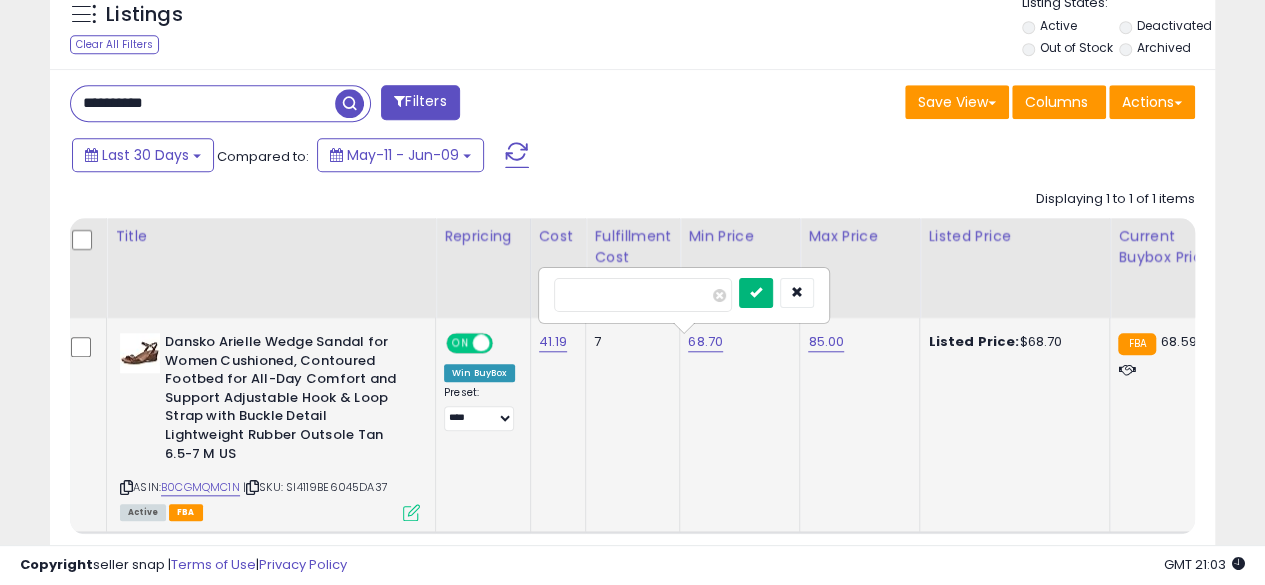 type on "*****" 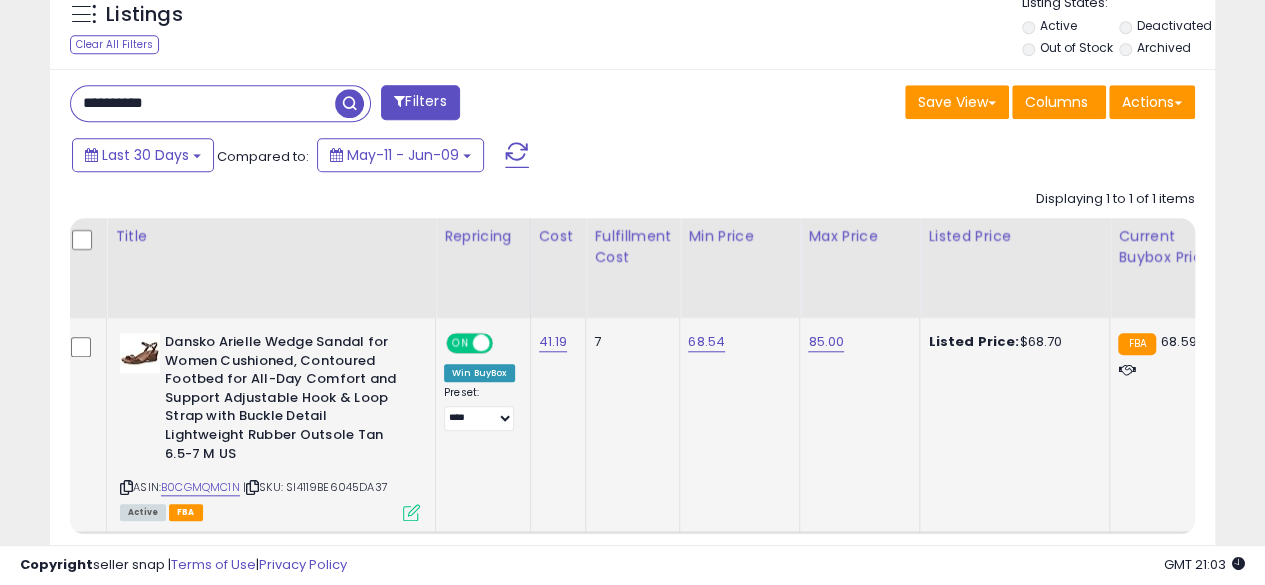 click on "**********" at bounding box center [203, 103] 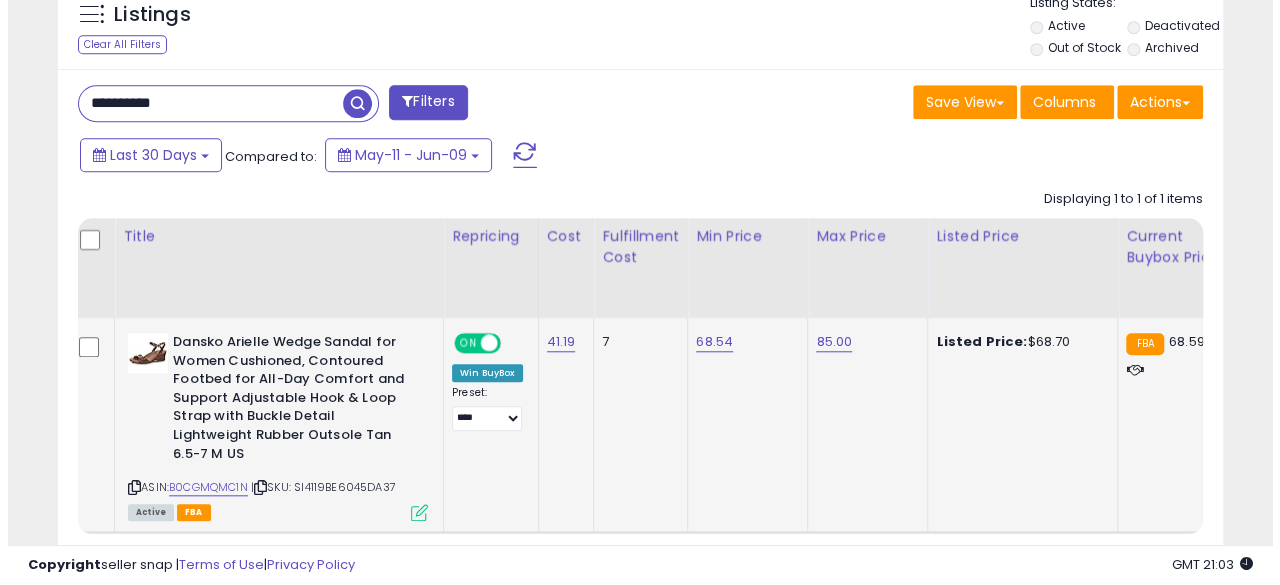 scroll, scrollTop: 654, scrollLeft: 0, axis: vertical 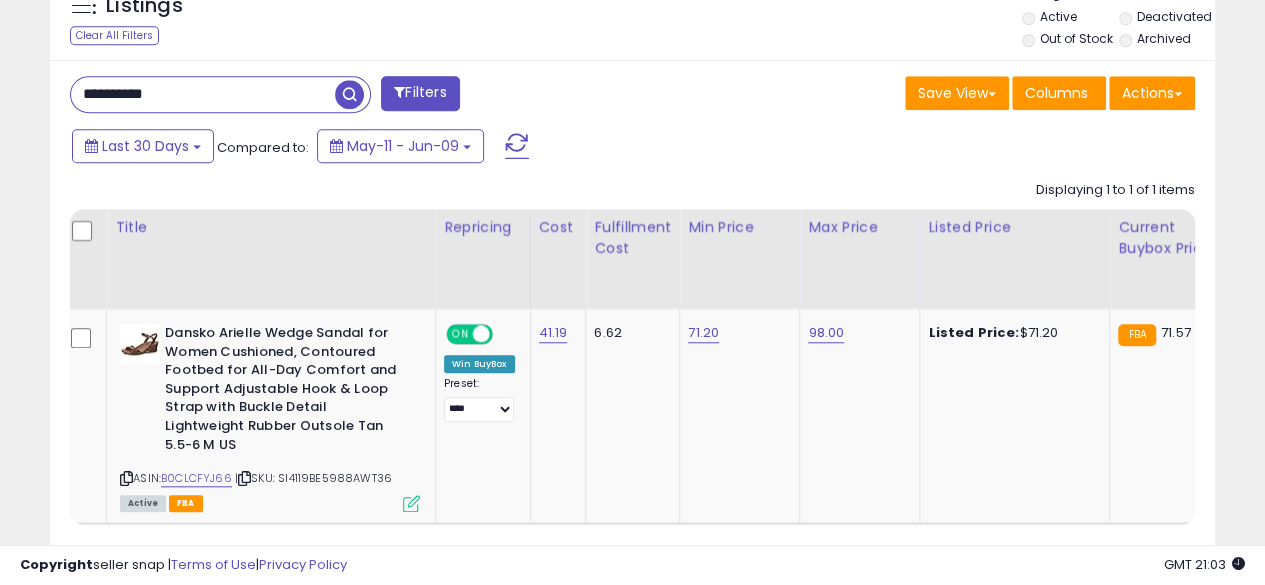 click on "**********" at bounding box center (203, 94) 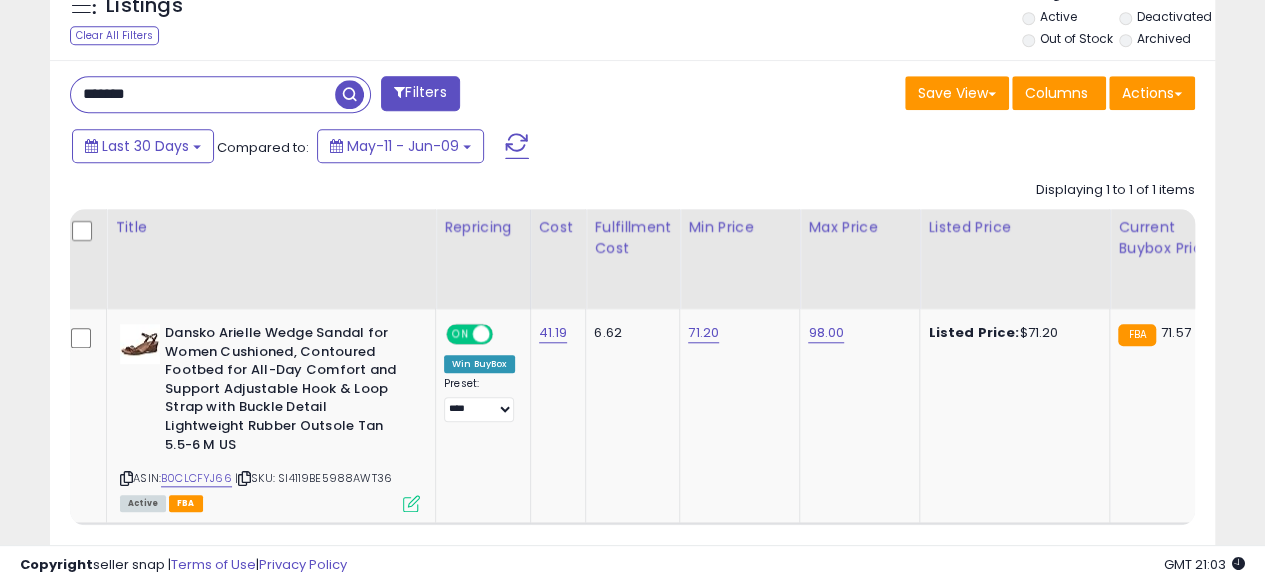 click on "*******" at bounding box center (203, 94) 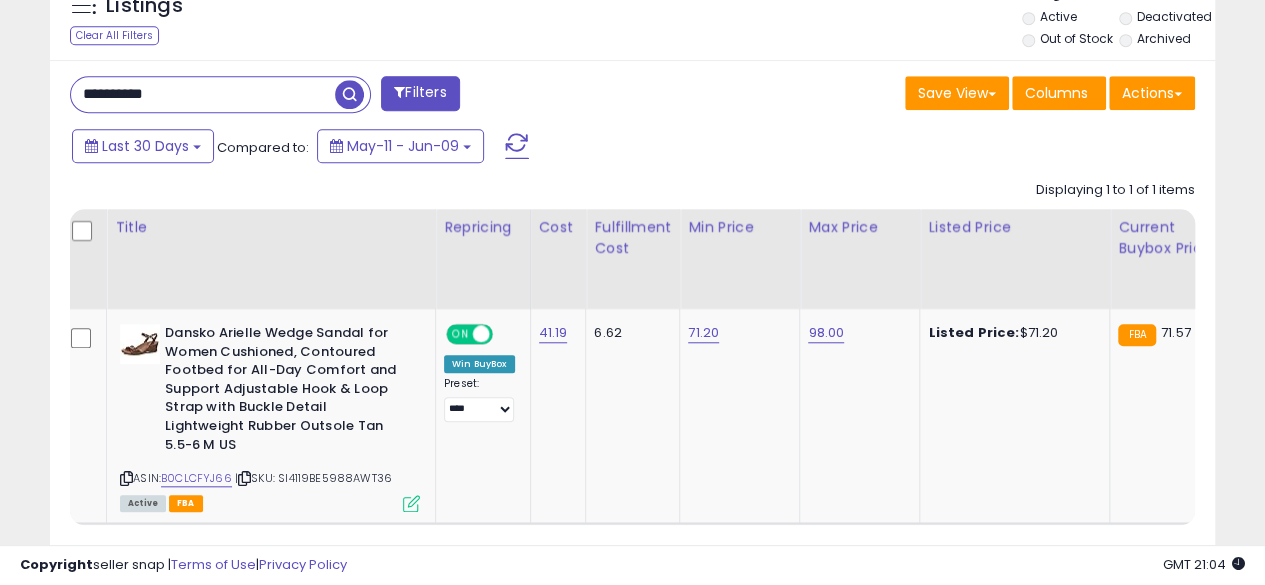 type on "**********" 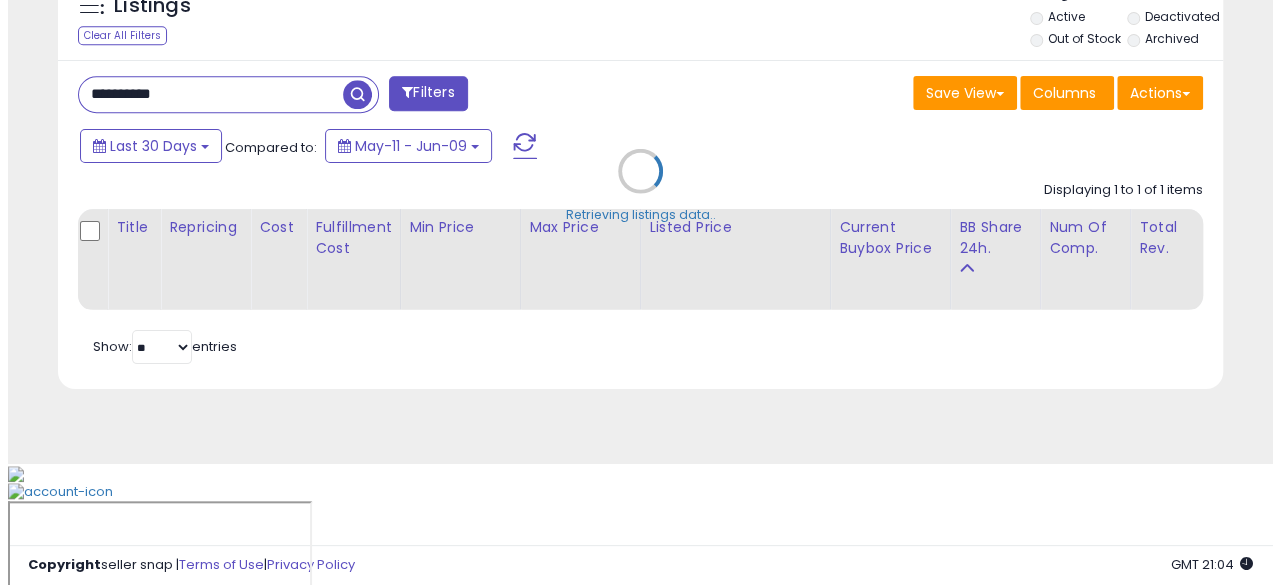 scroll, scrollTop: 654, scrollLeft: 0, axis: vertical 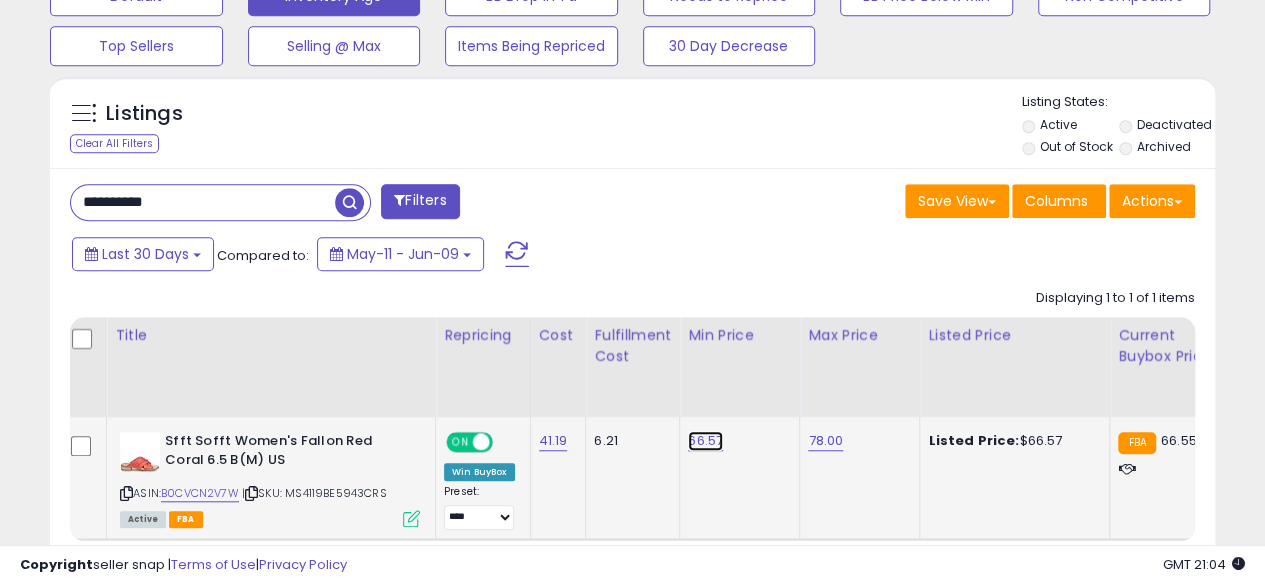 click on "66.57" at bounding box center [705, 441] 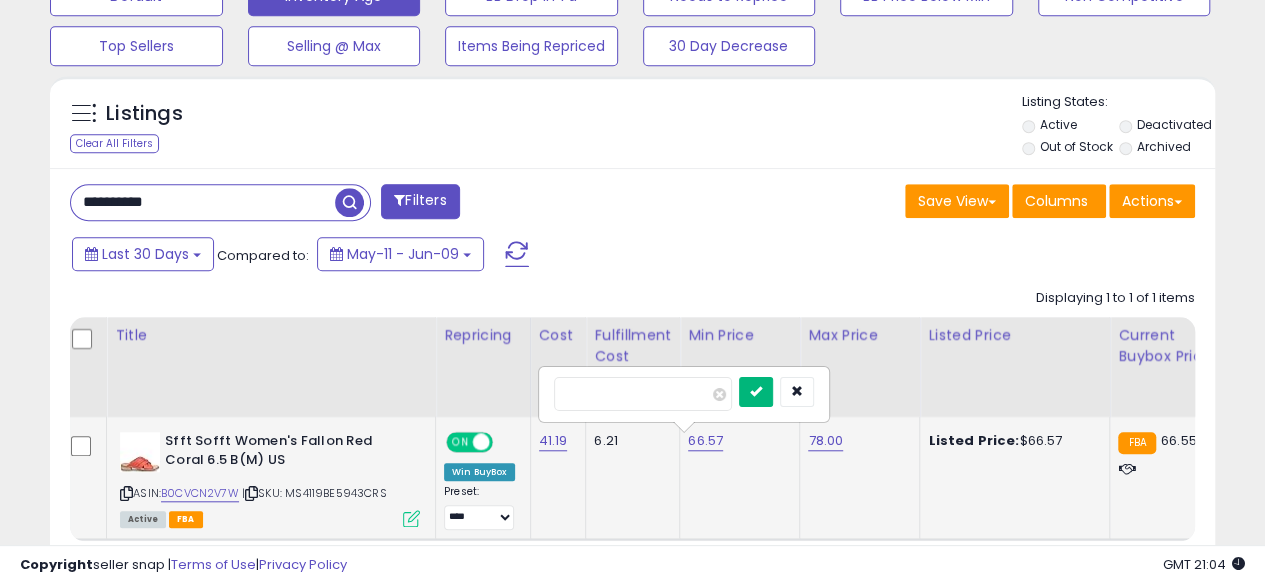 type on "*****" 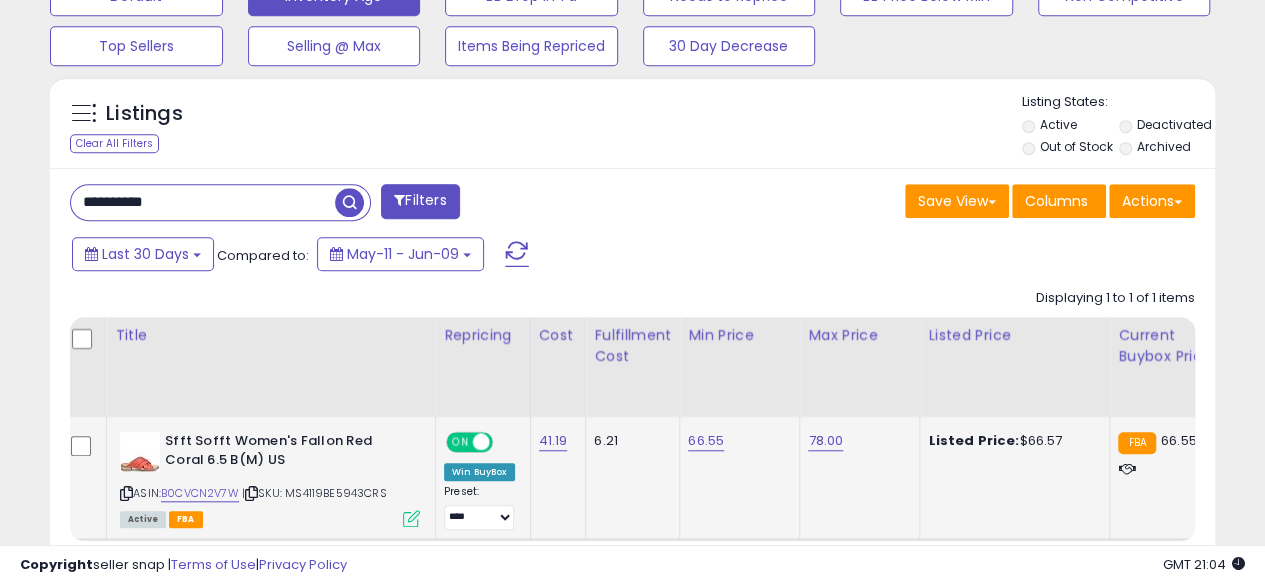 click on "**********" at bounding box center (203, 202) 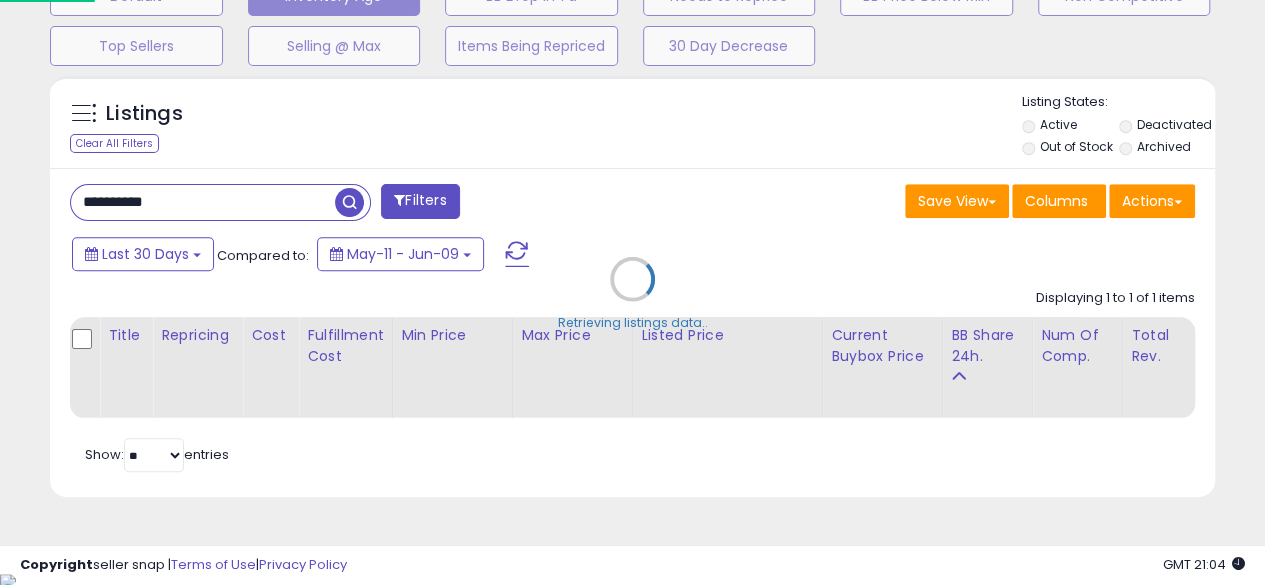 scroll, scrollTop: 999590, scrollLeft: 999317, axis: both 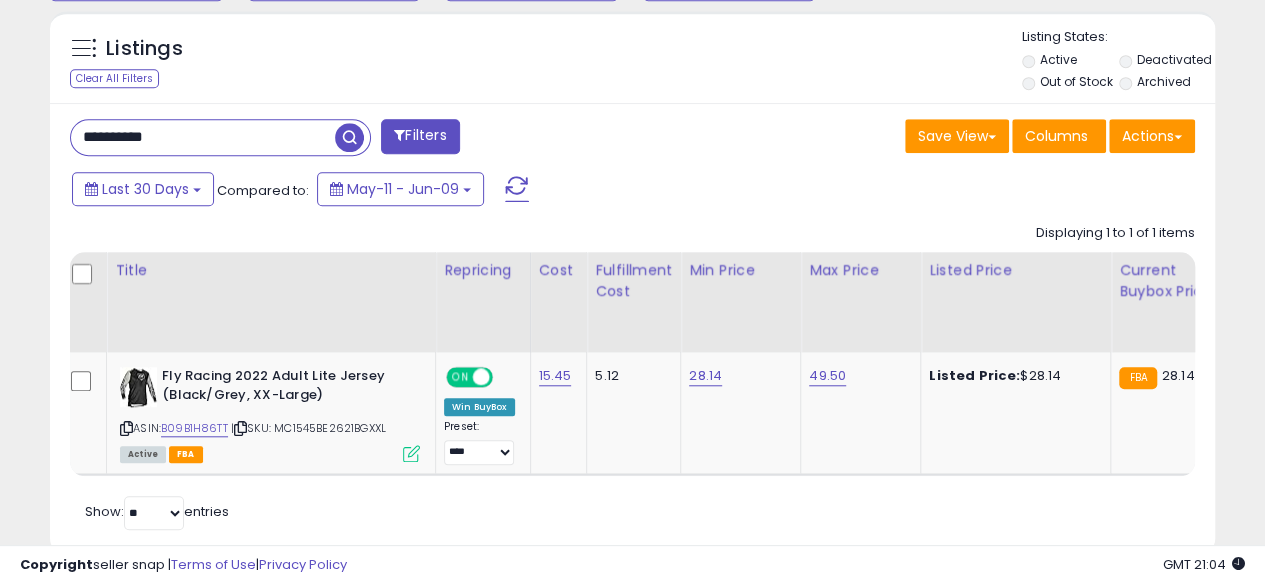 click on "**********" at bounding box center (203, 137) 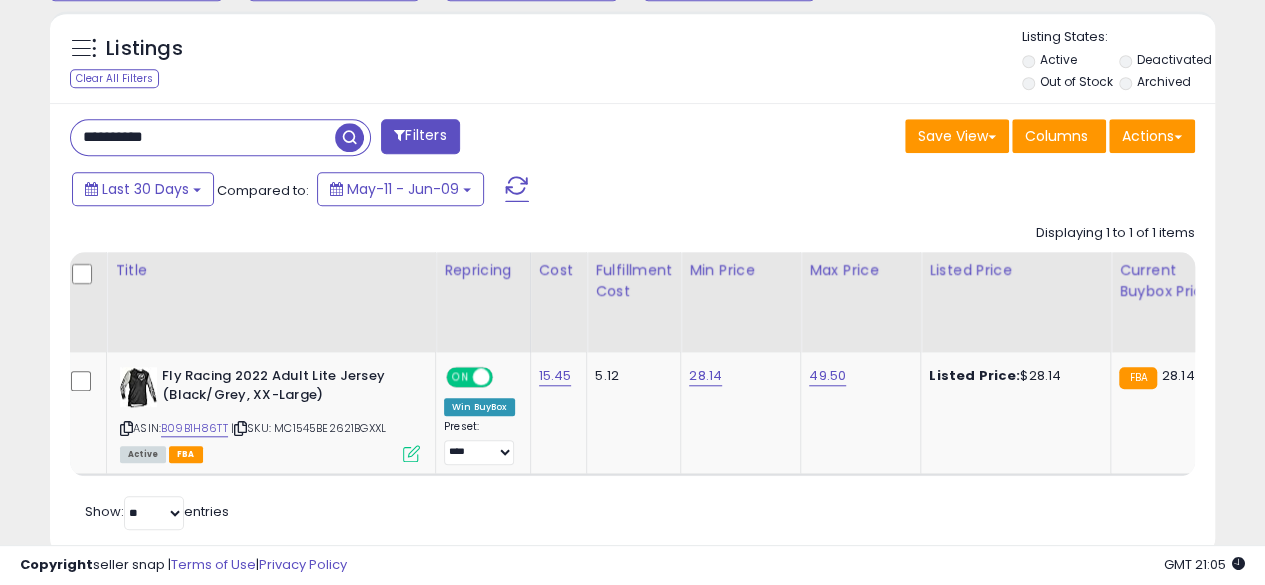 click at bounding box center [349, 137] 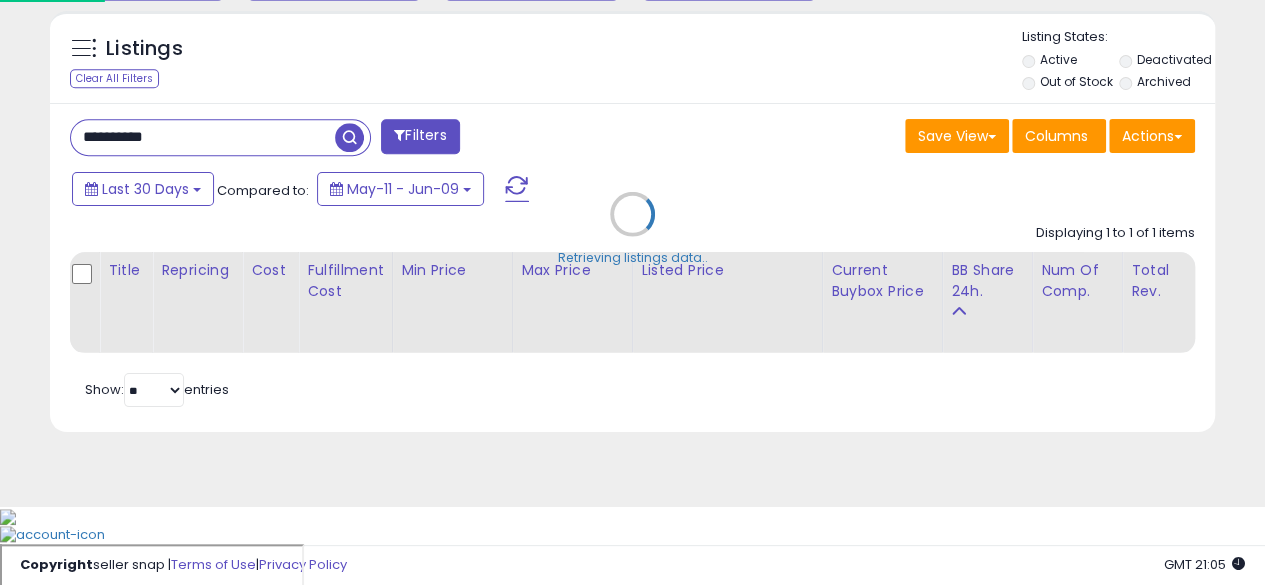 scroll, scrollTop: 999590, scrollLeft: 999317, axis: both 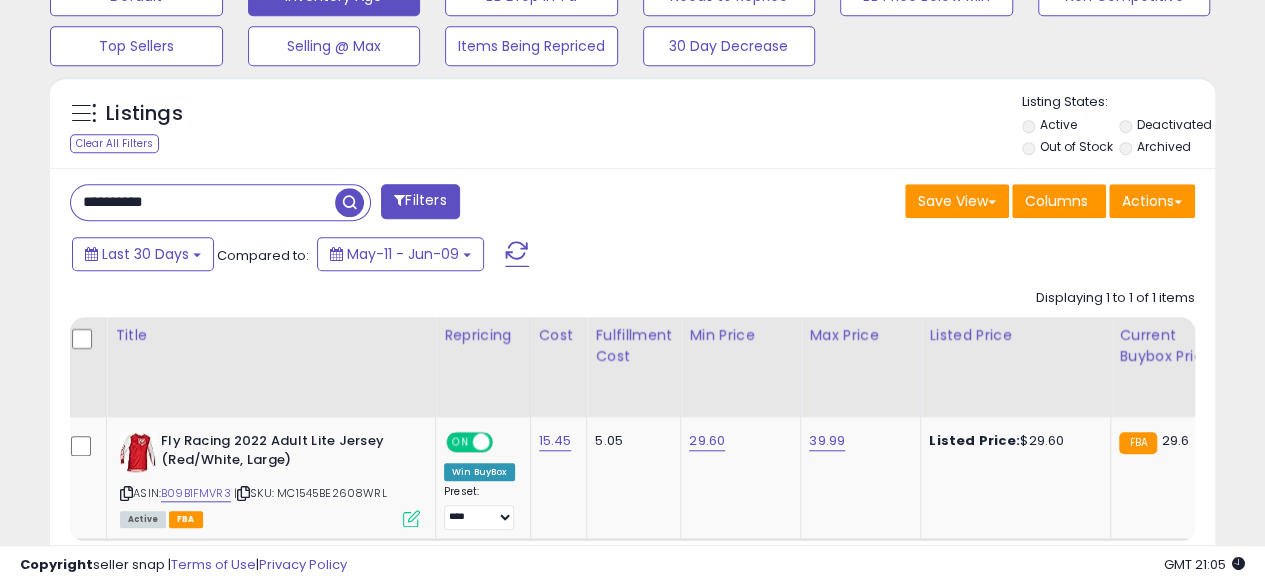 click on "**********" at bounding box center (203, 202) 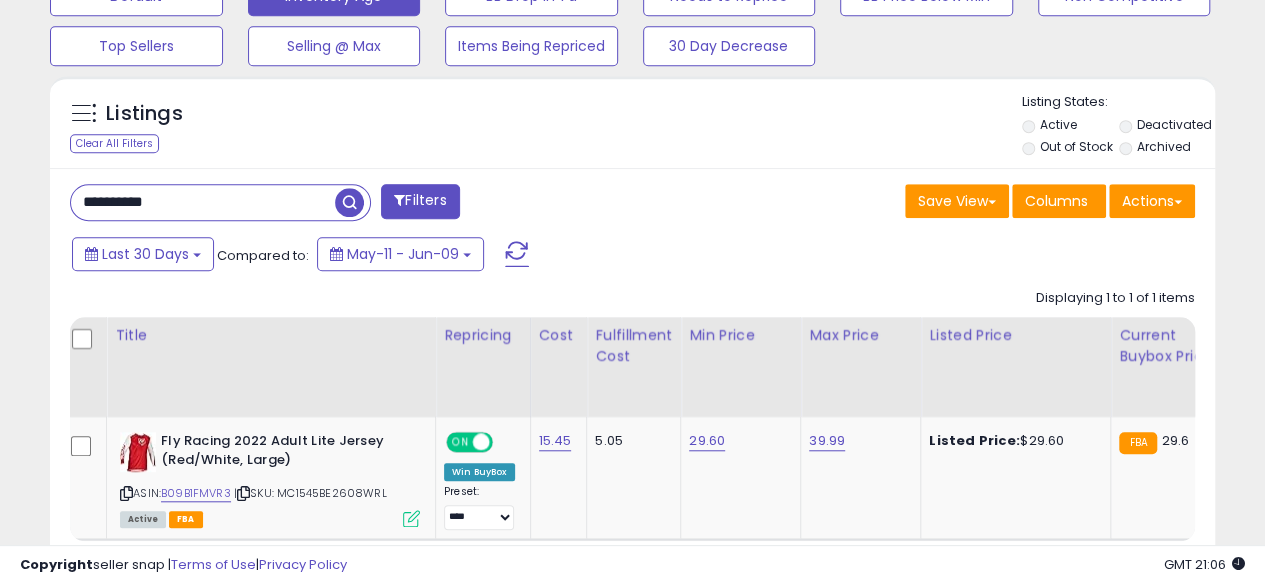type on "**********" 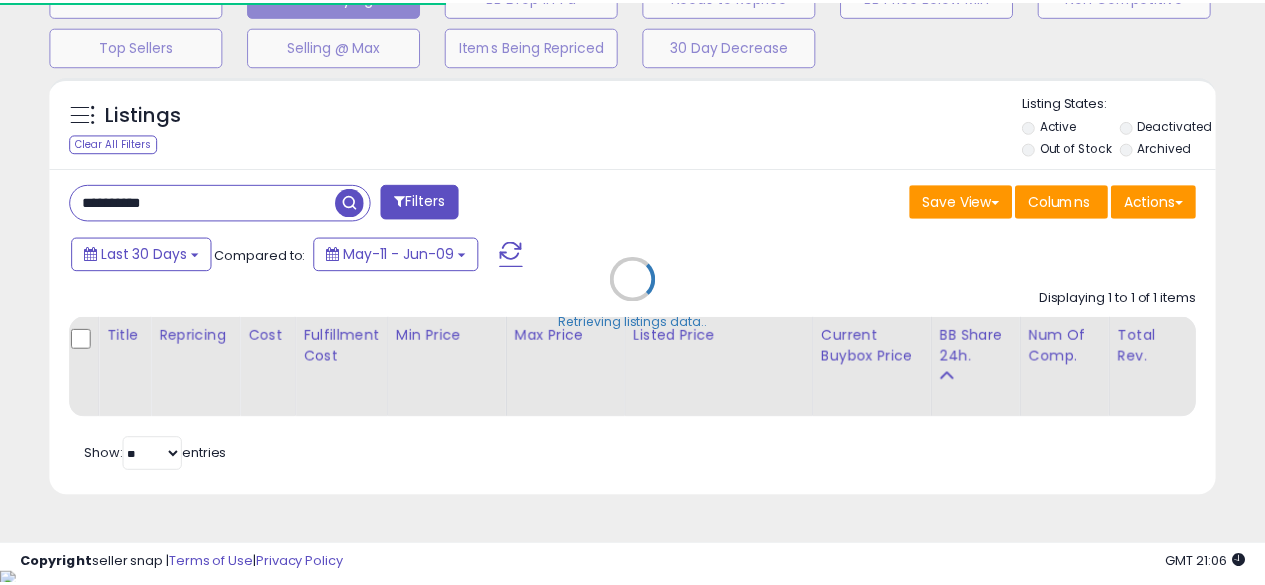 scroll, scrollTop: 410, scrollLeft: 674, axis: both 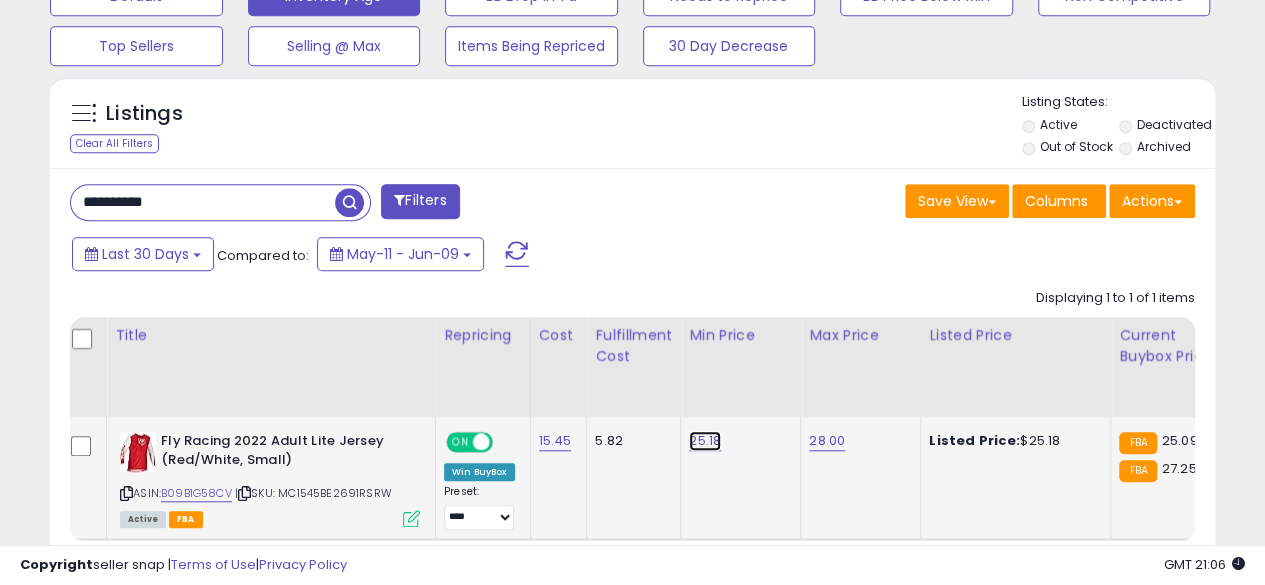 click on "25.18" at bounding box center [705, 441] 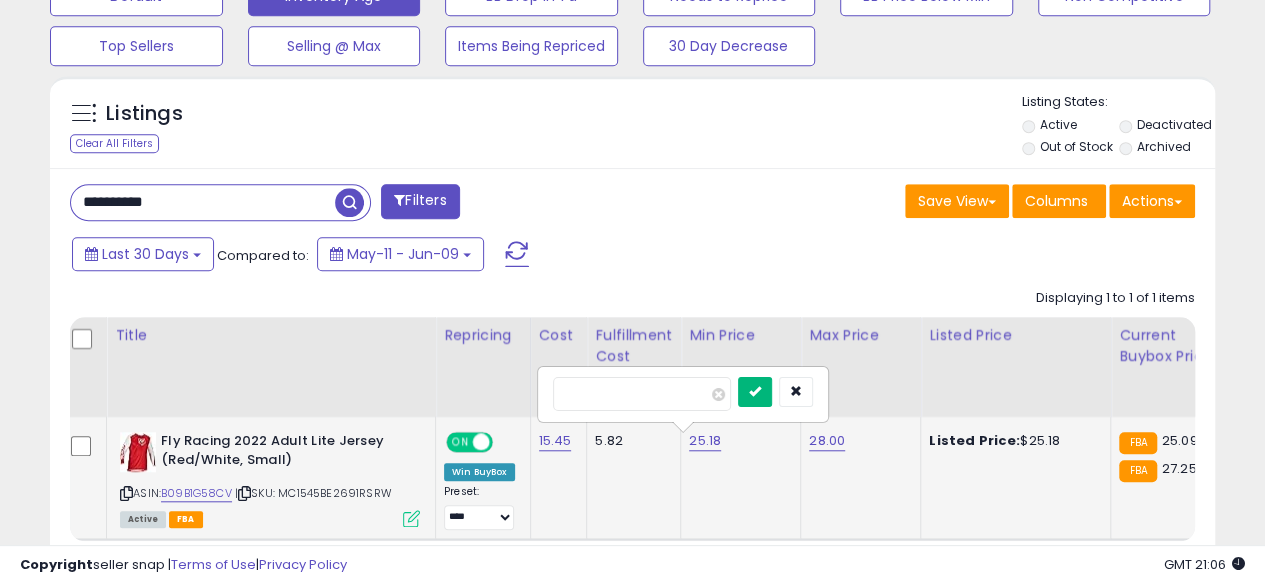 type on "*****" 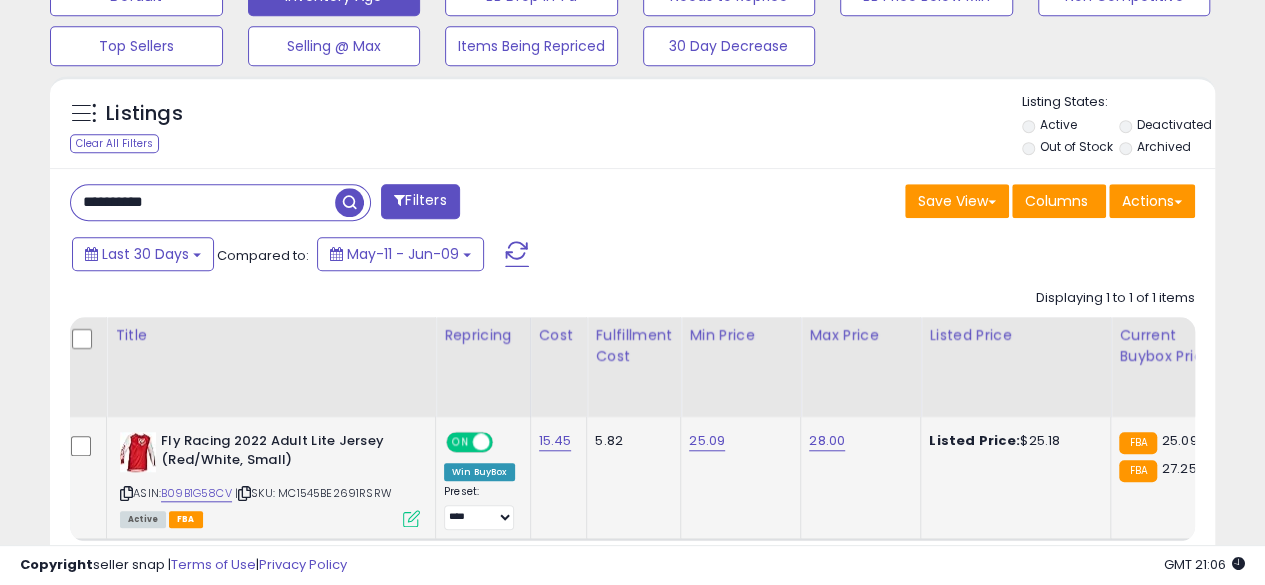 click on "**********" at bounding box center [203, 202] 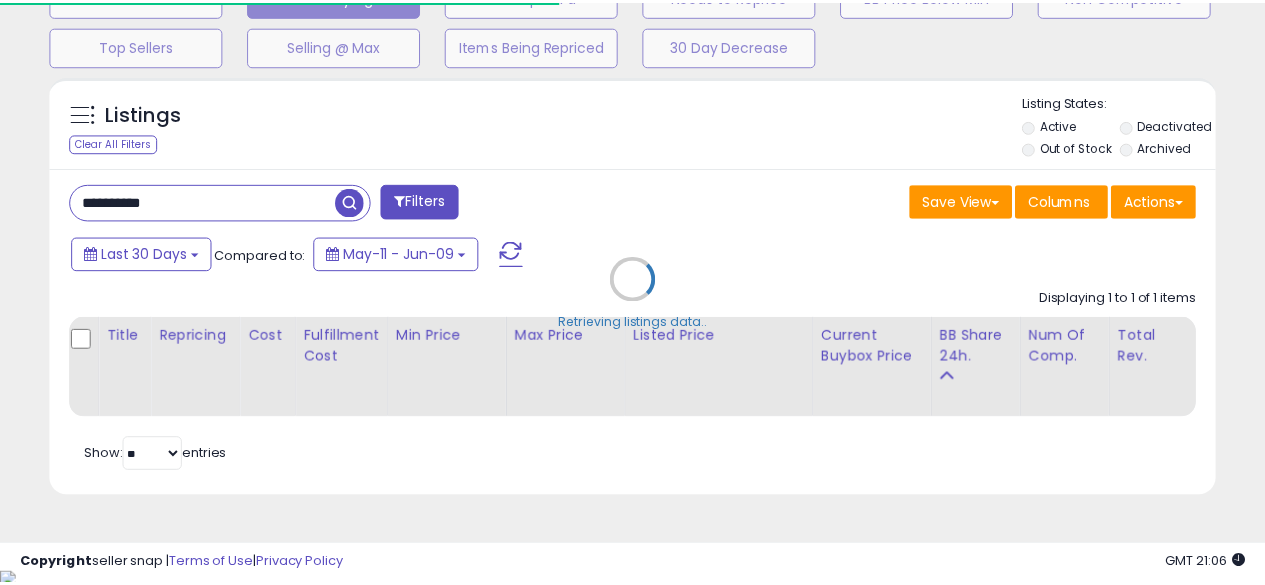 scroll, scrollTop: 410, scrollLeft: 674, axis: both 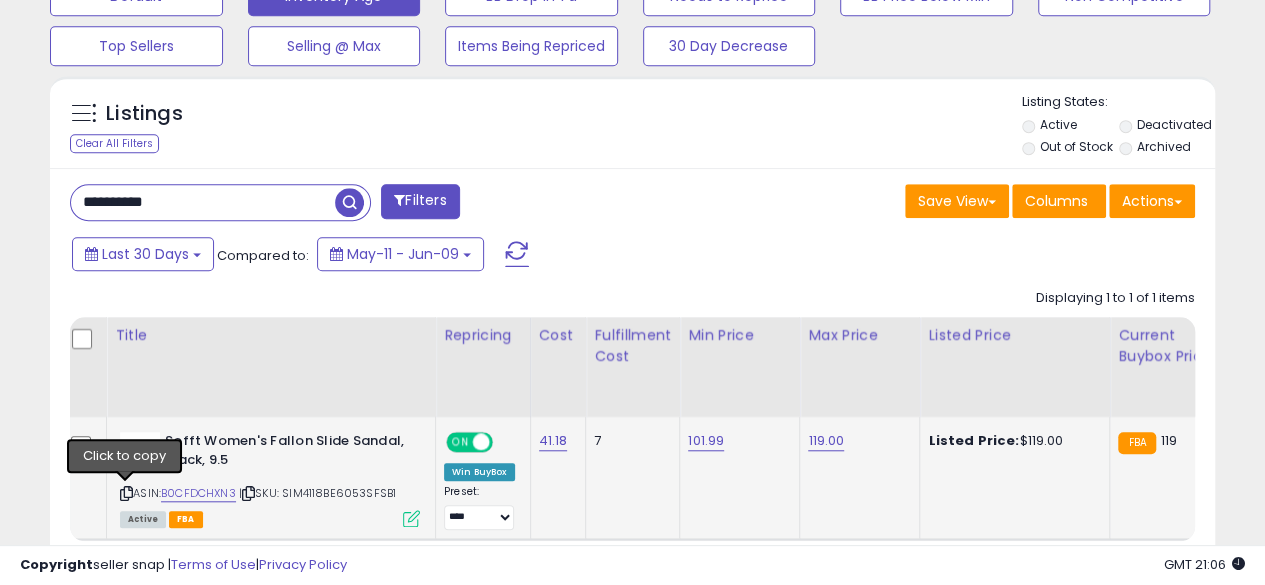 click at bounding box center [126, 493] 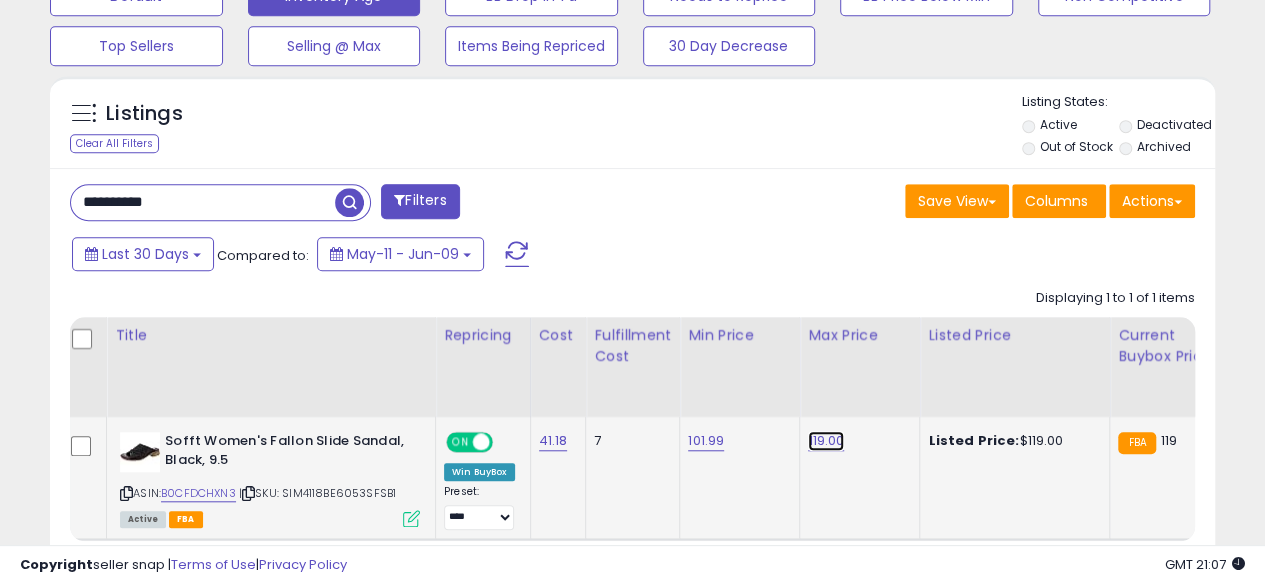 click on "119.00" at bounding box center (826, 441) 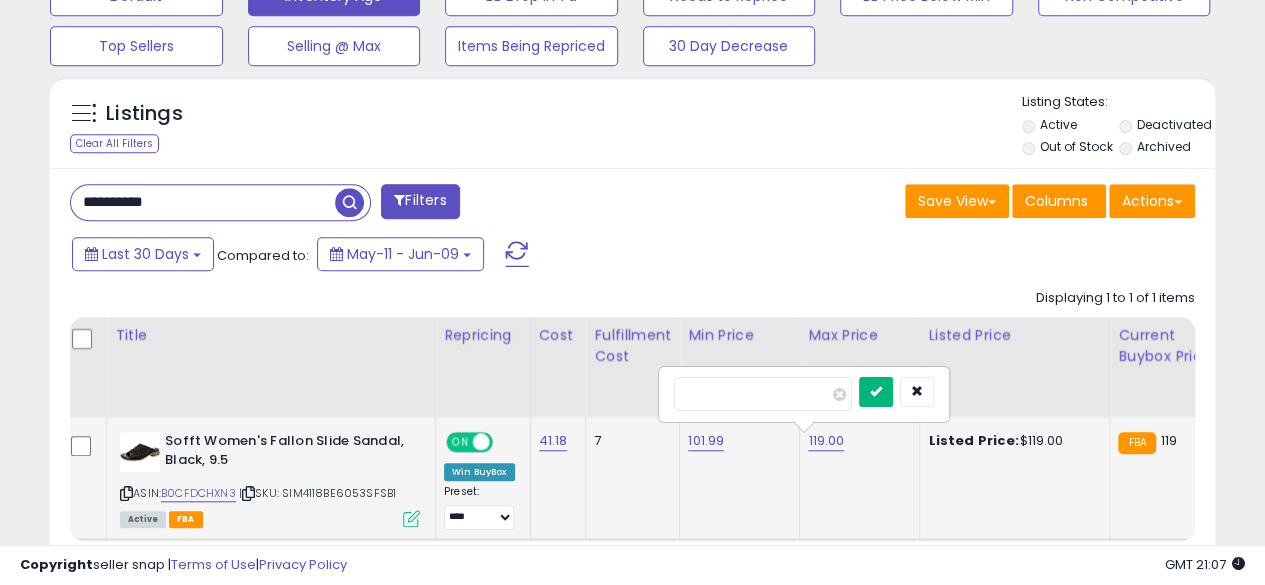 type on "******" 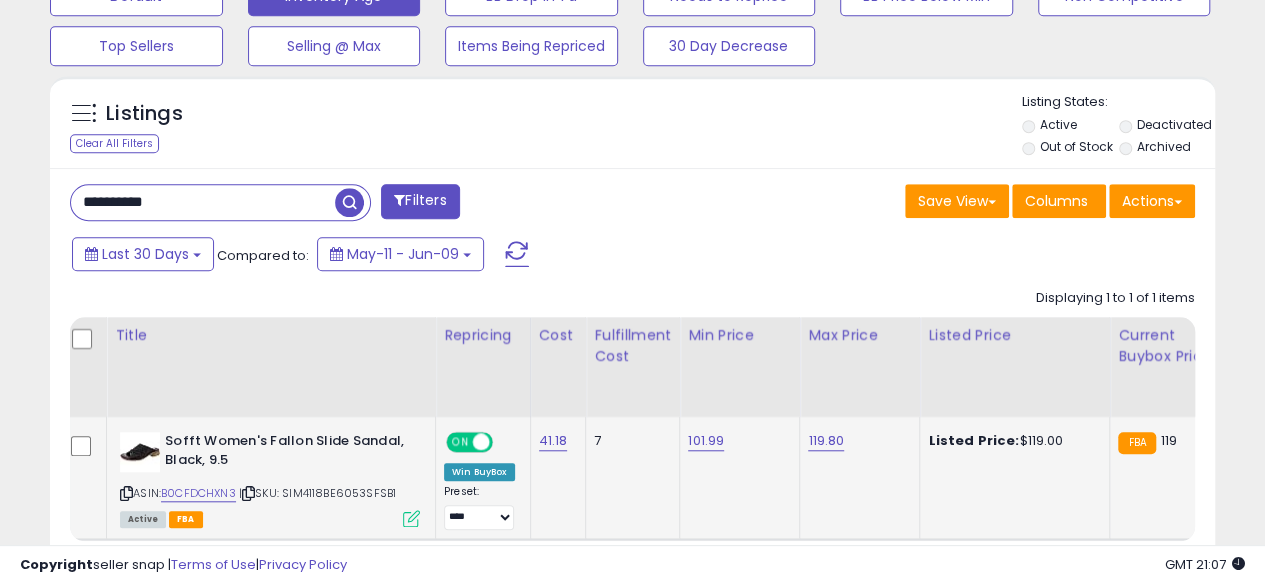 click on "**********" at bounding box center (203, 202) 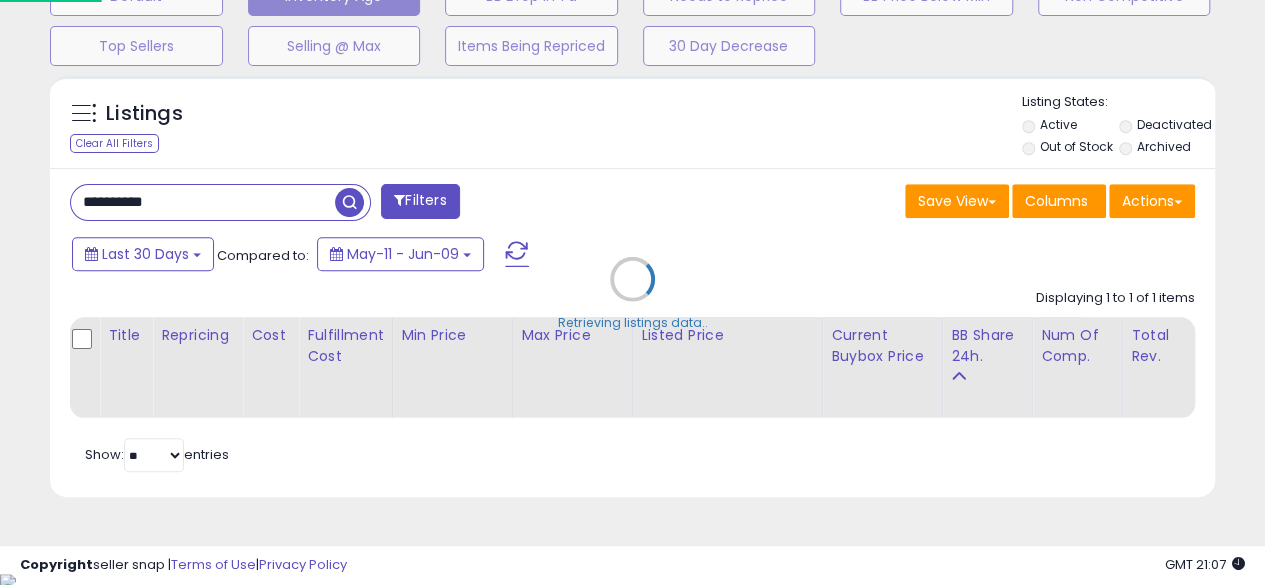 scroll, scrollTop: 999590, scrollLeft: 999317, axis: both 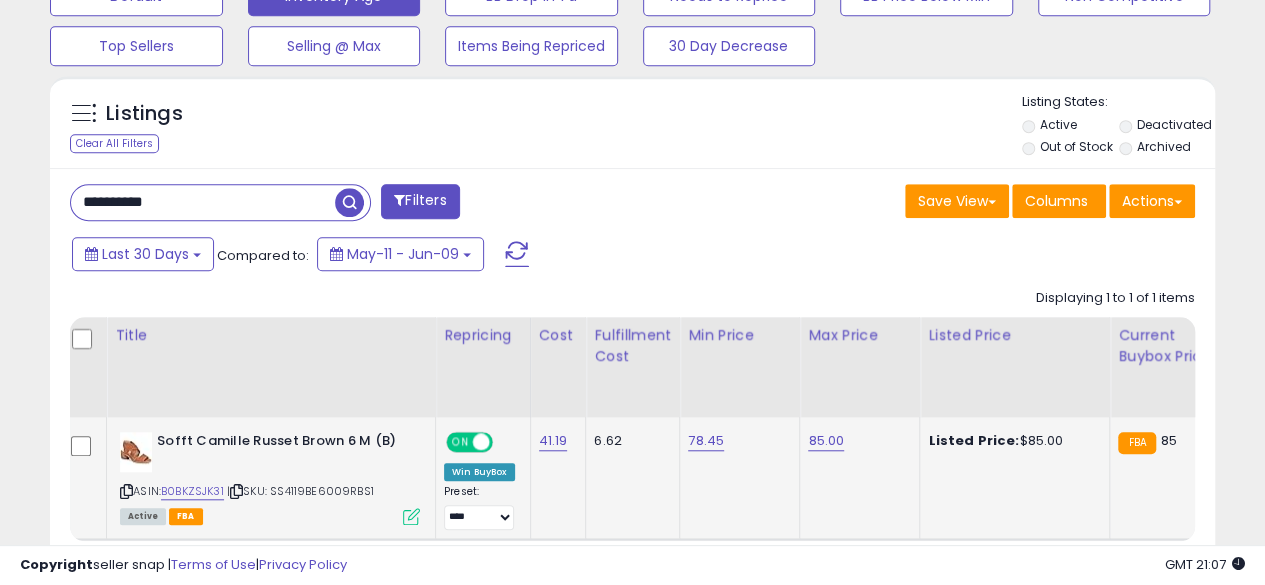 click at bounding box center [126, 491] 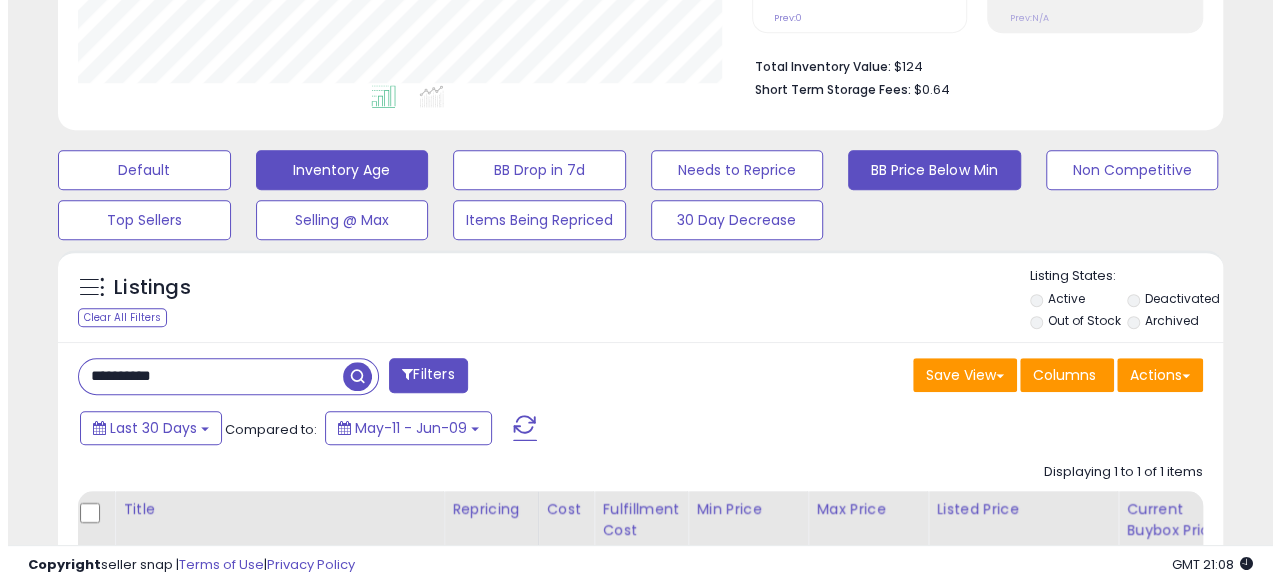 scroll, scrollTop: 532, scrollLeft: 0, axis: vertical 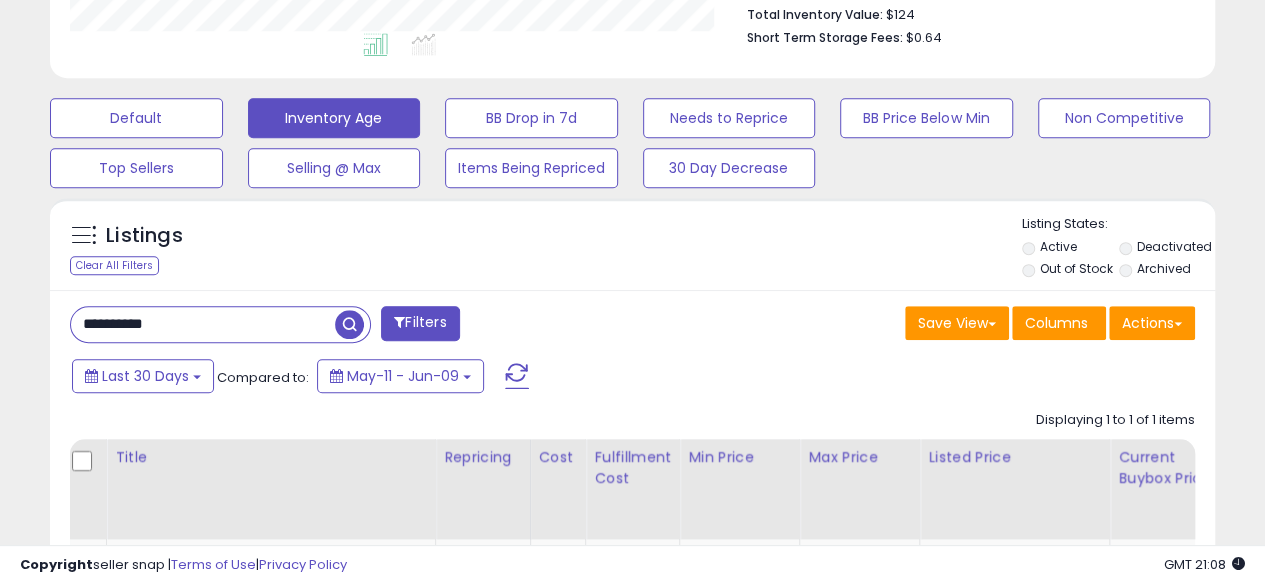 click on "**********" at bounding box center (203, 324) 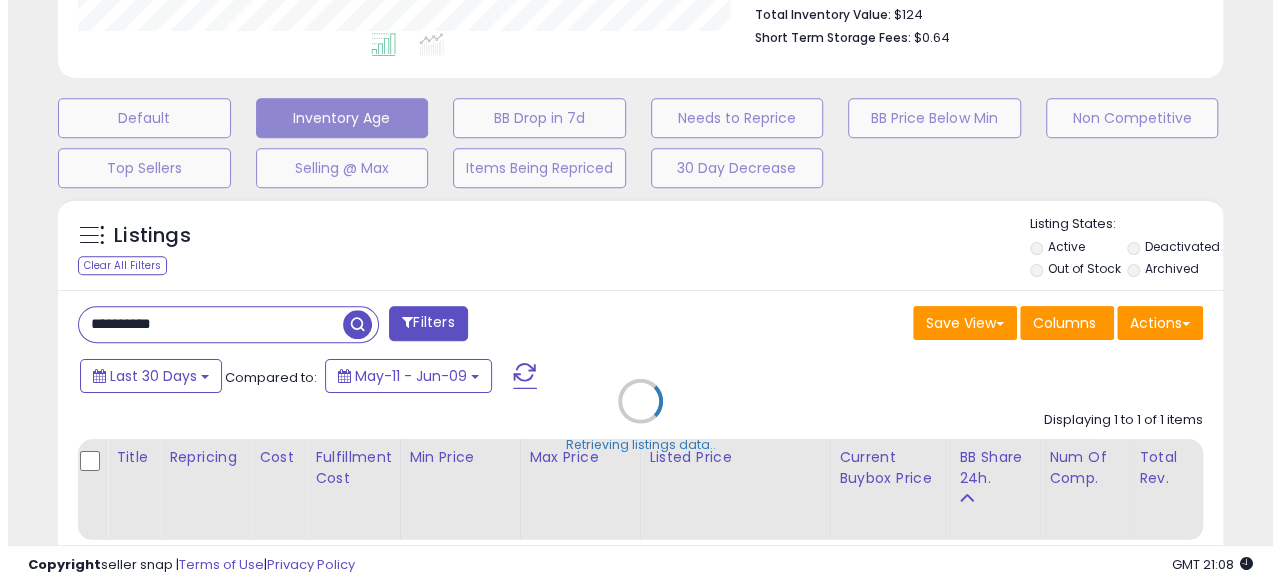 scroll, scrollTop: 999590, scrollLeft: 999317, axis: both 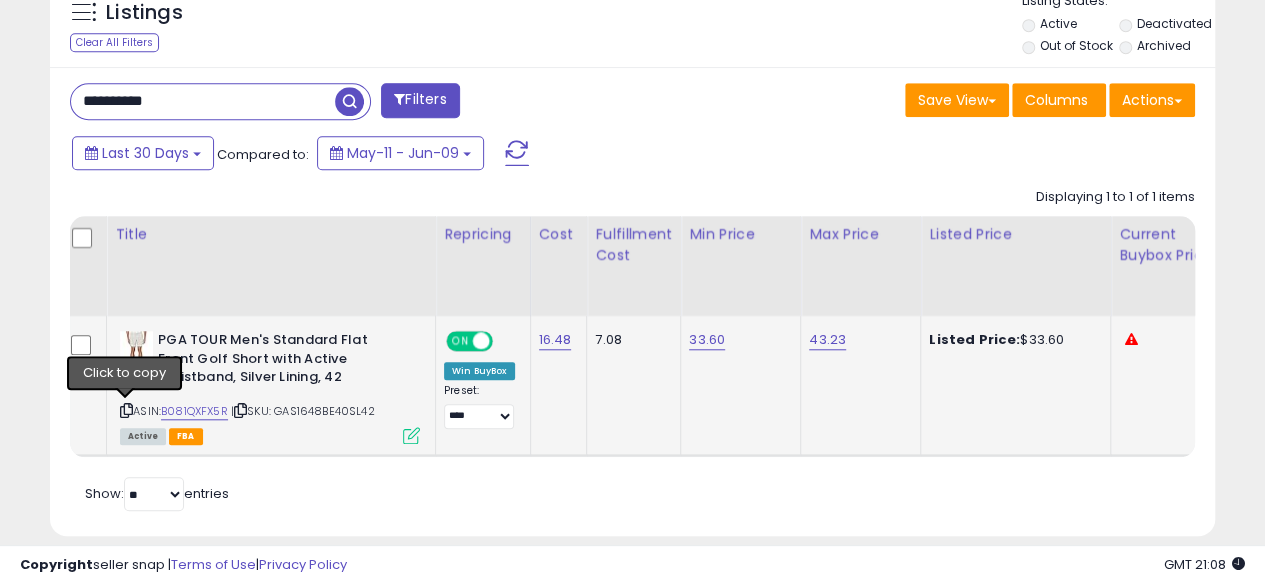 click at bounding box center (126, 410) 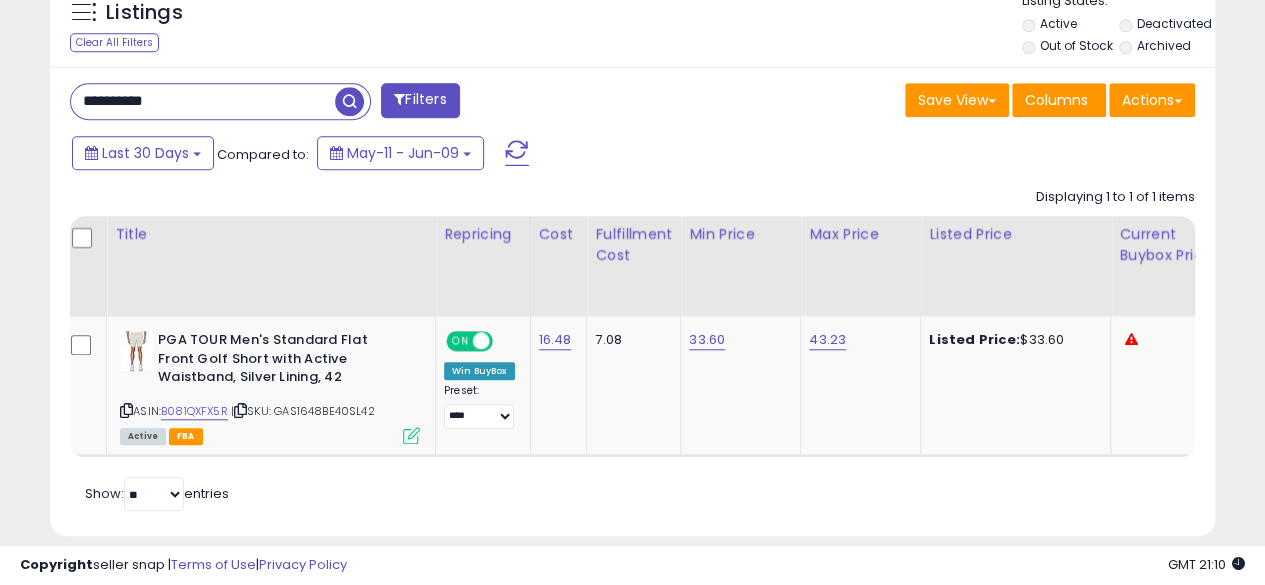 click on "**********" at bounding box center (203, 101) 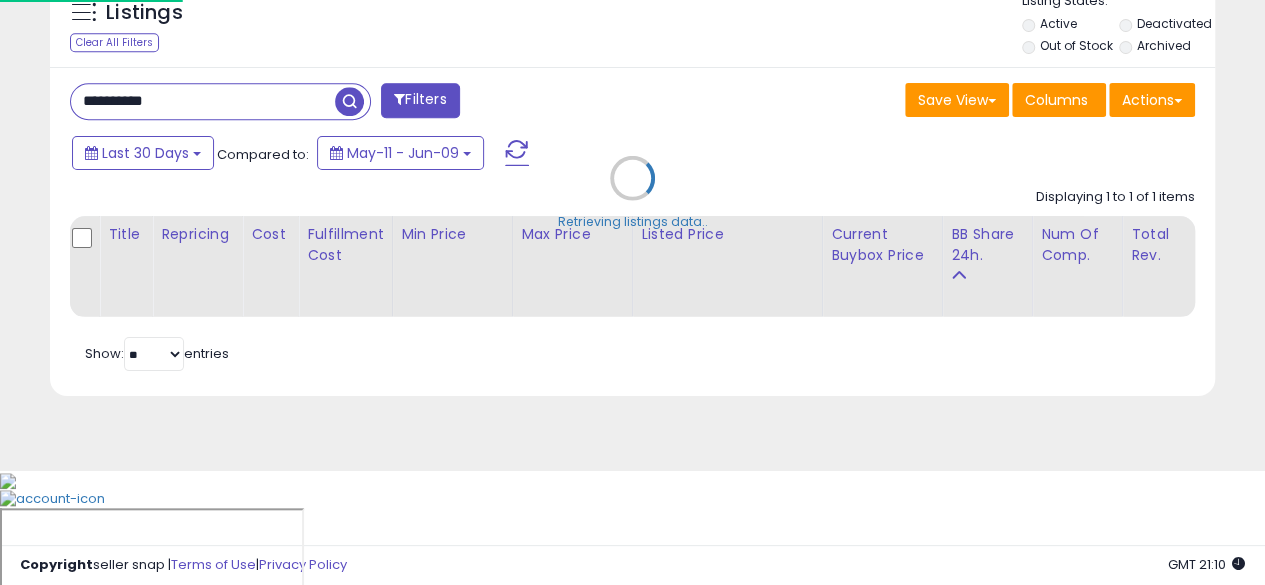 scroll, scrollTop: 999590, scrollLeft: 999317, axis: both 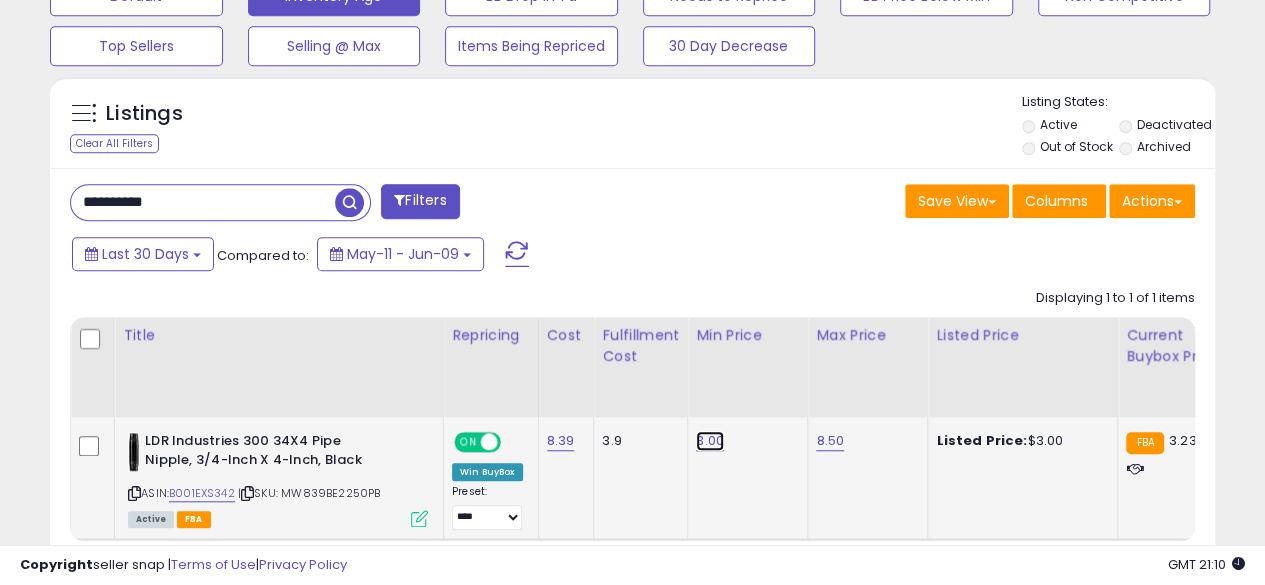 click on "3.00" at bounding box center (710, 441) 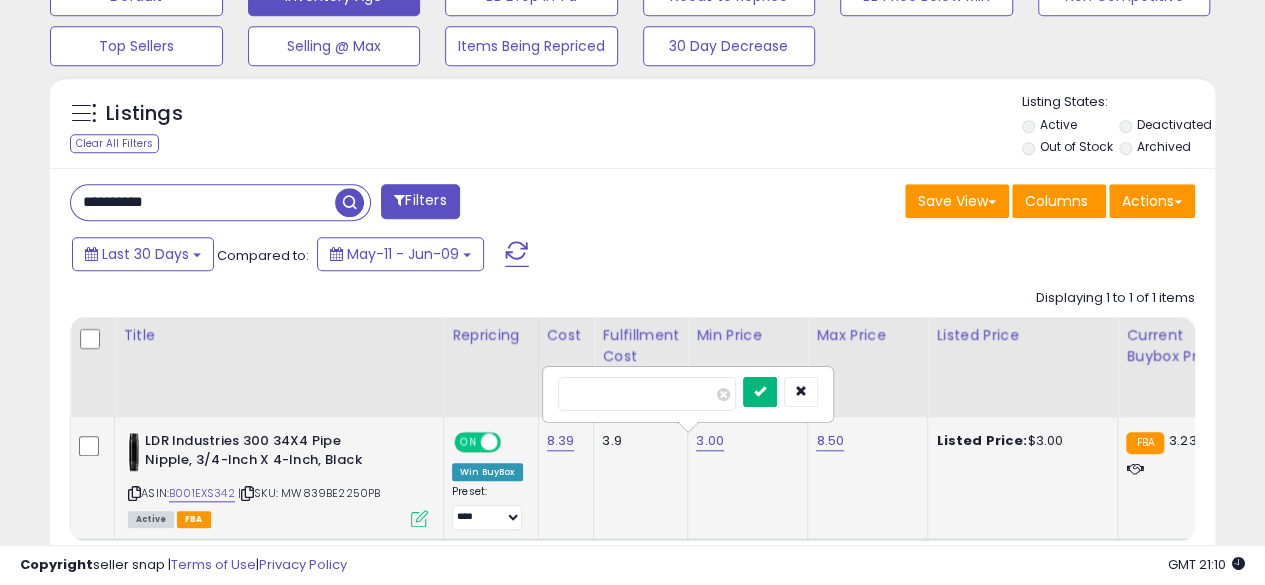 type on "****" 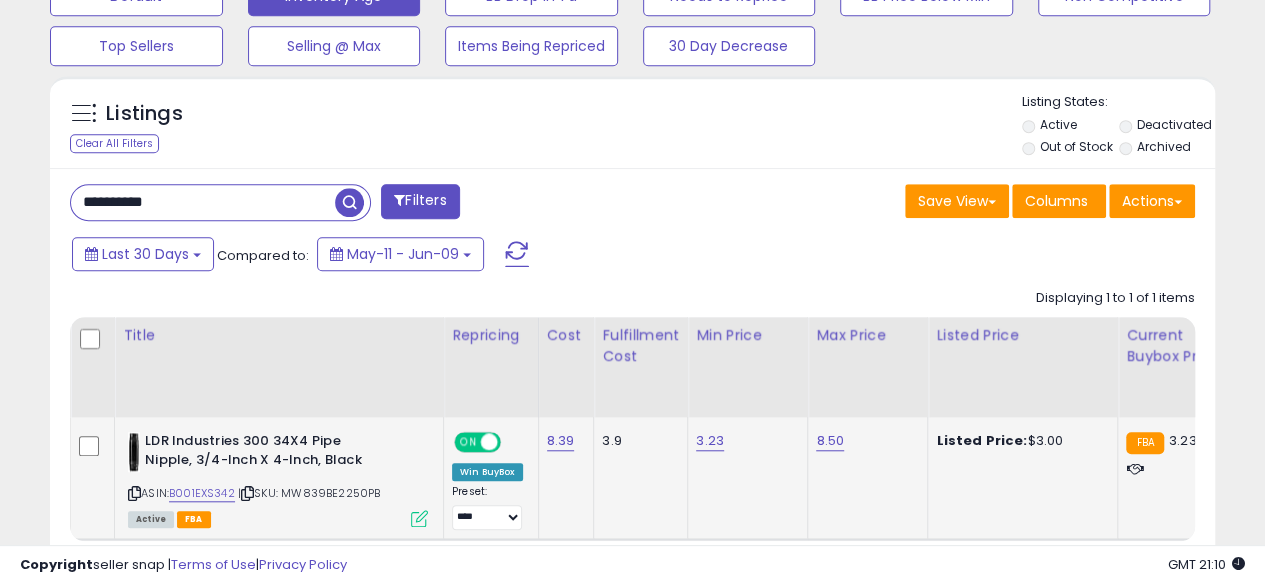 click on "**********" at bounding box center [203, 202] 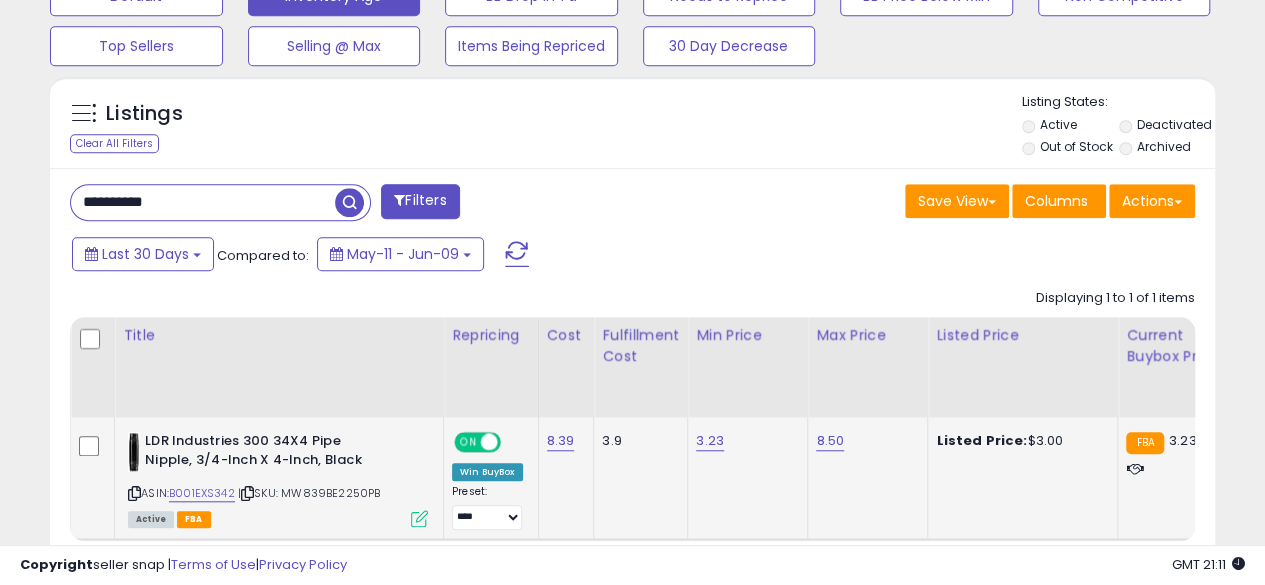click at bounding box center (349, 202) 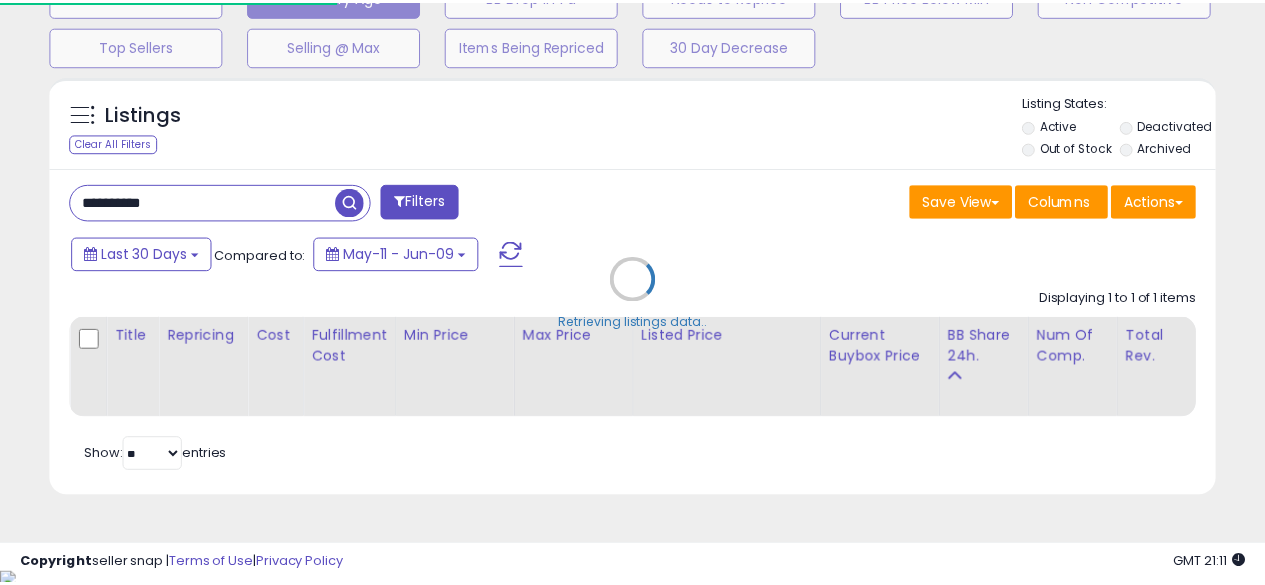 scroll, scrollTop: 410, scrollLeft: 674, axis: both 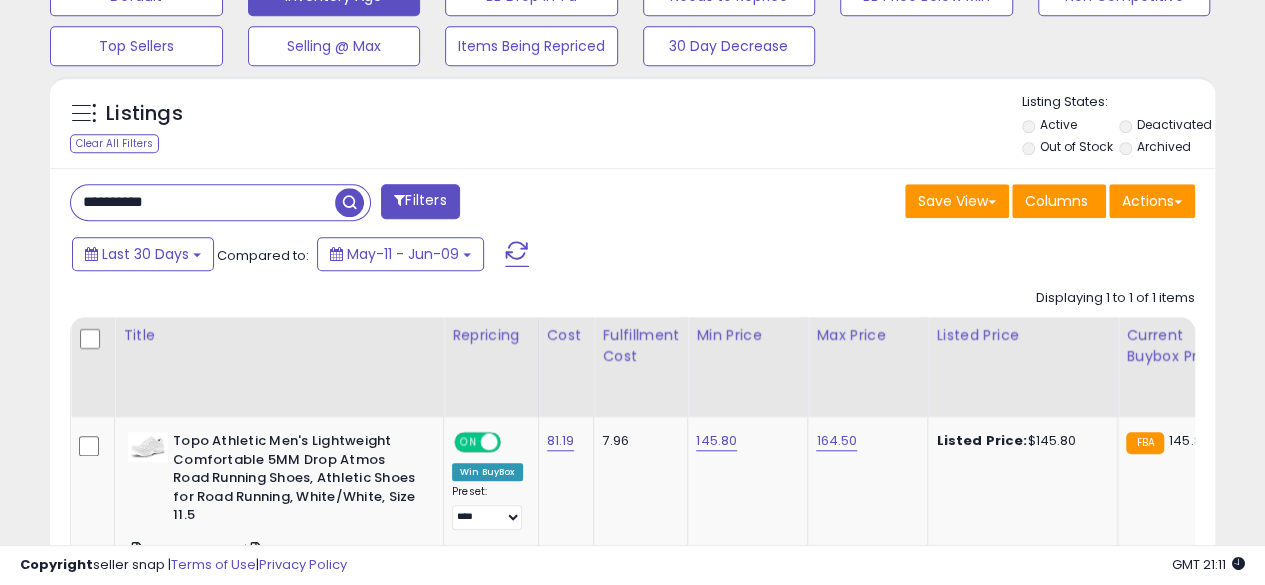 click on "**********" at bounding box center [203, 202] 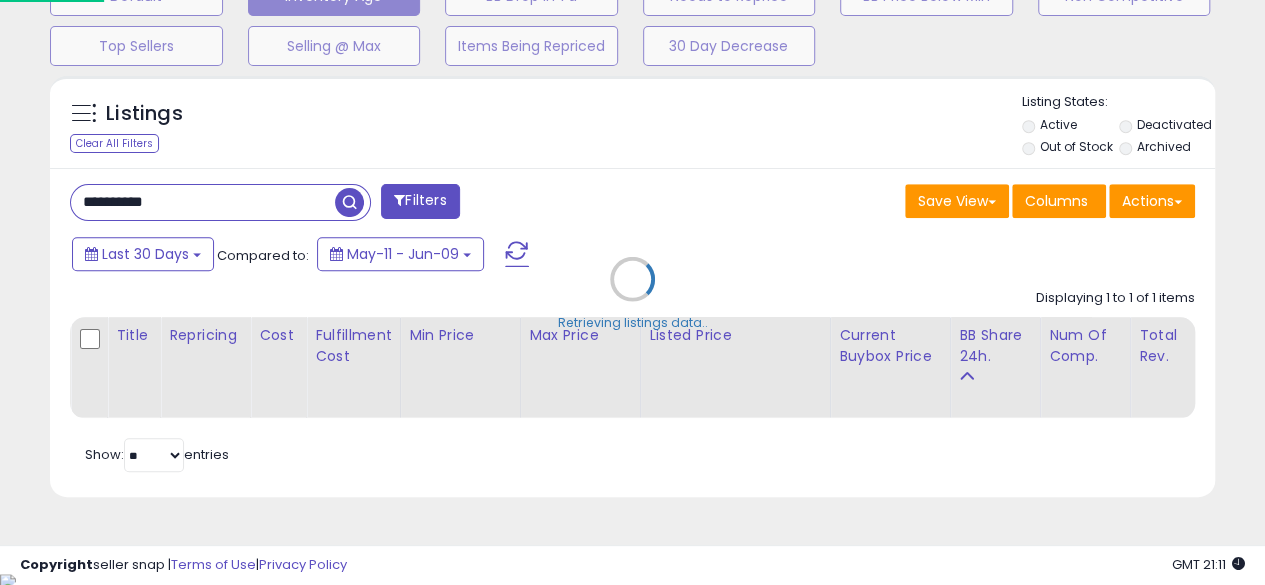 scroll, scrollTop: 999590, scrollLeft: 999317, axis: both 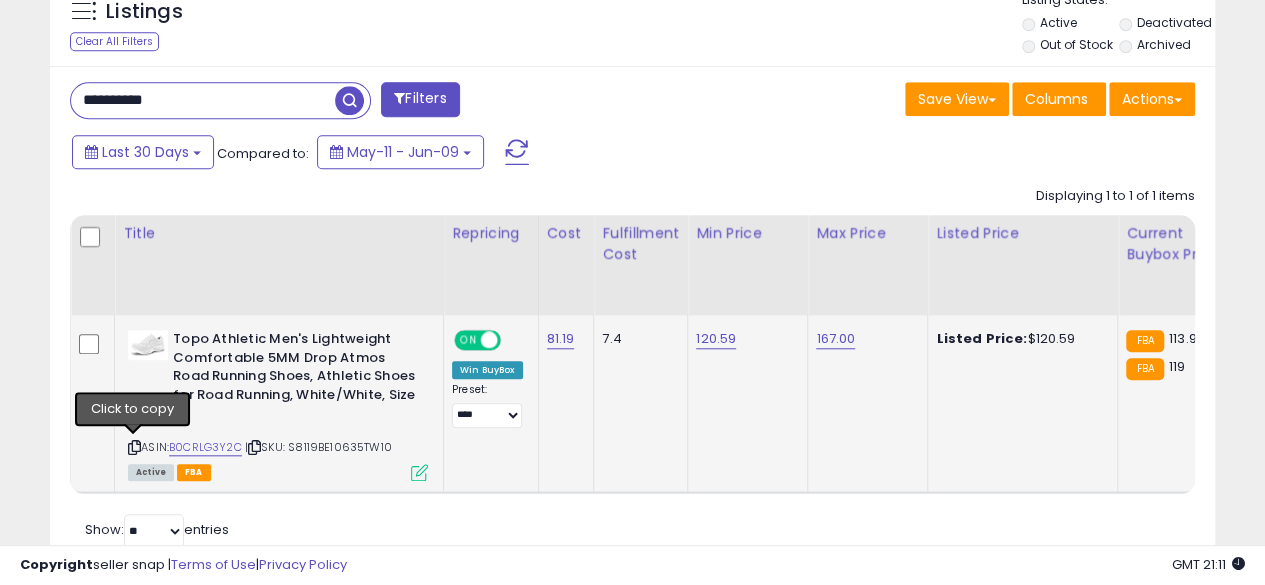 click at bounding box center (134, 447) 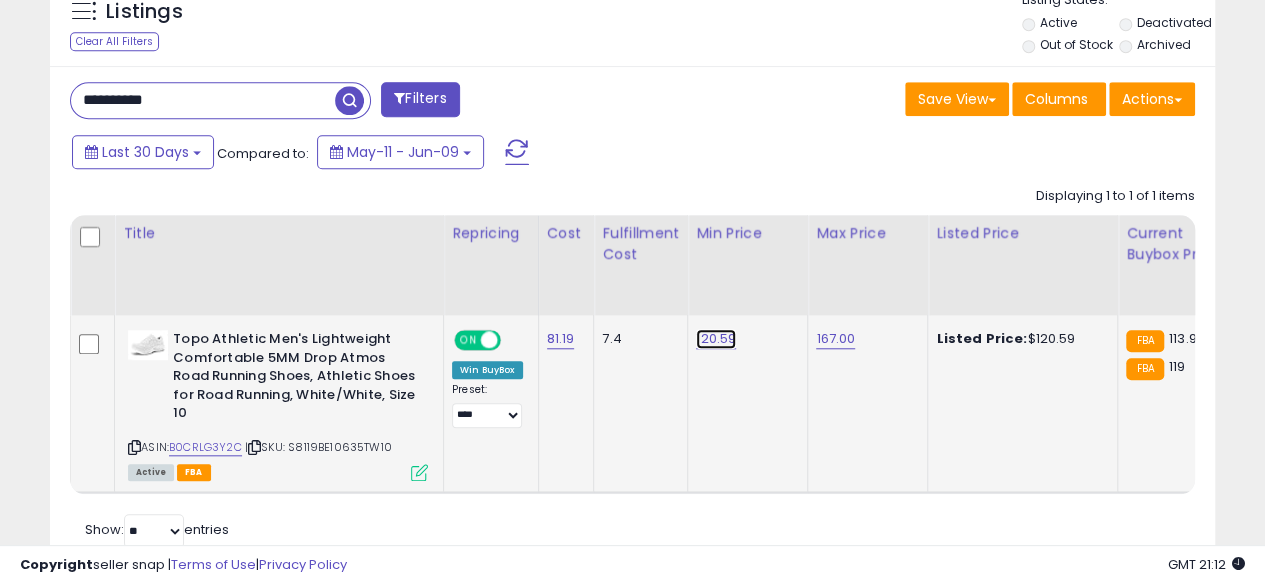 click on "120.59" at bounding box center [716, 339] 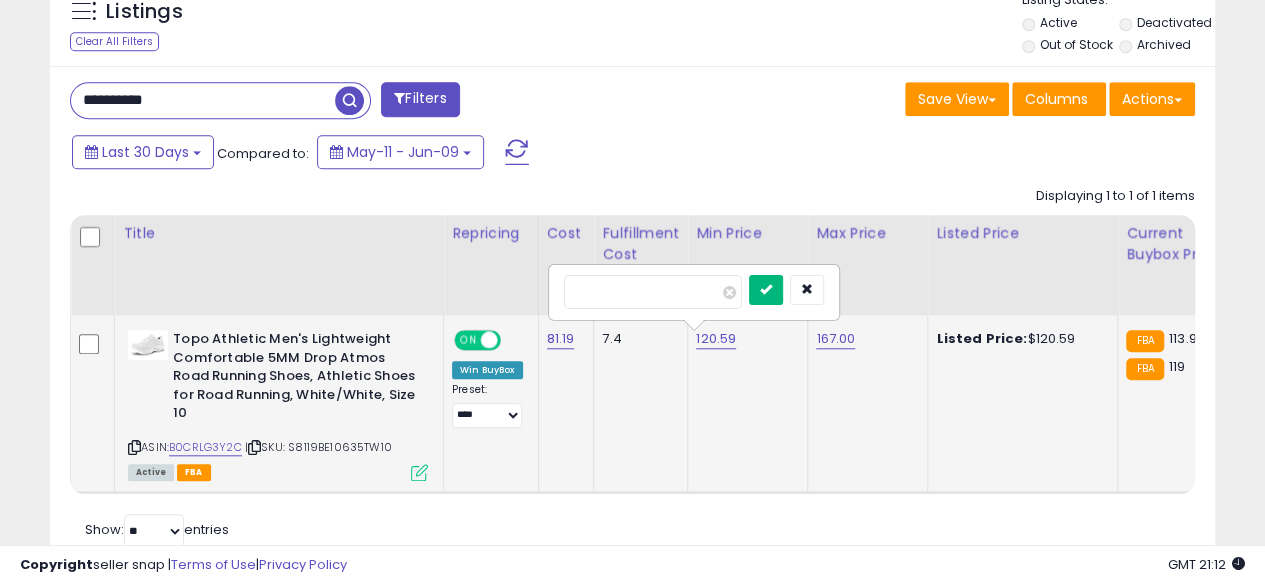 type on "******" 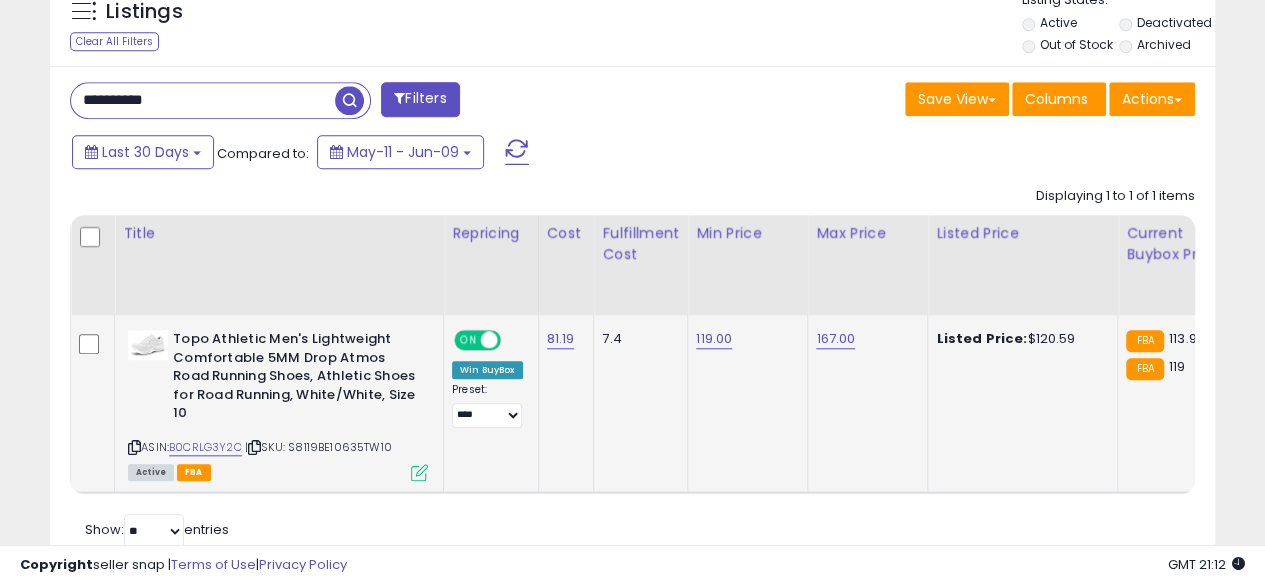 click on "**********" at bounding box center [203, 100] 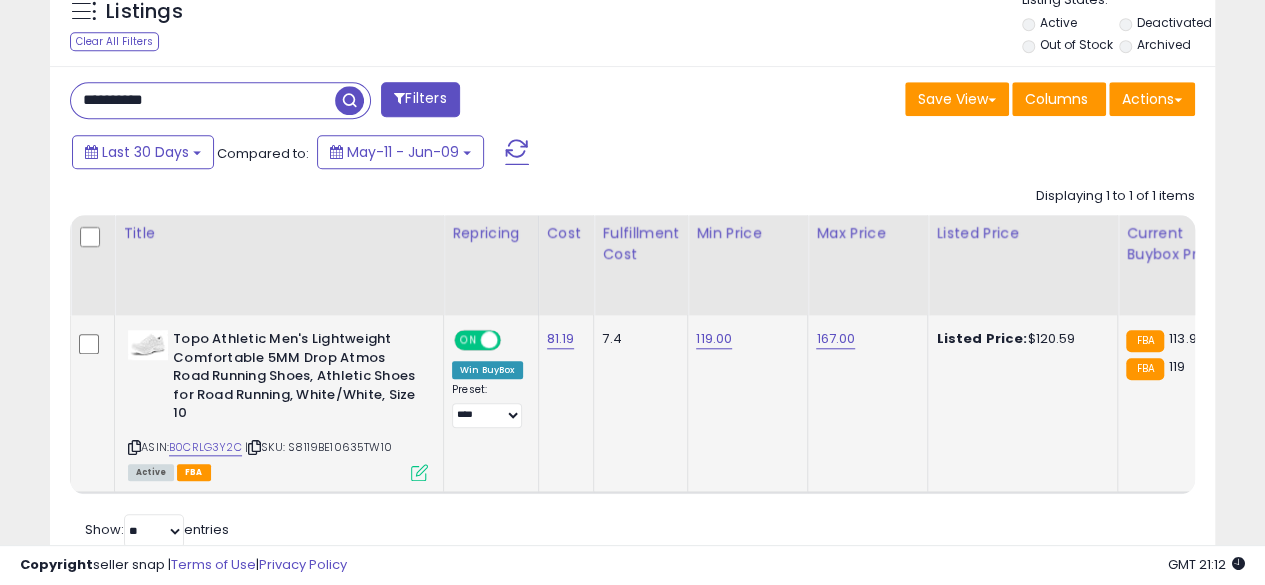 click at bounding box center (349, 100) 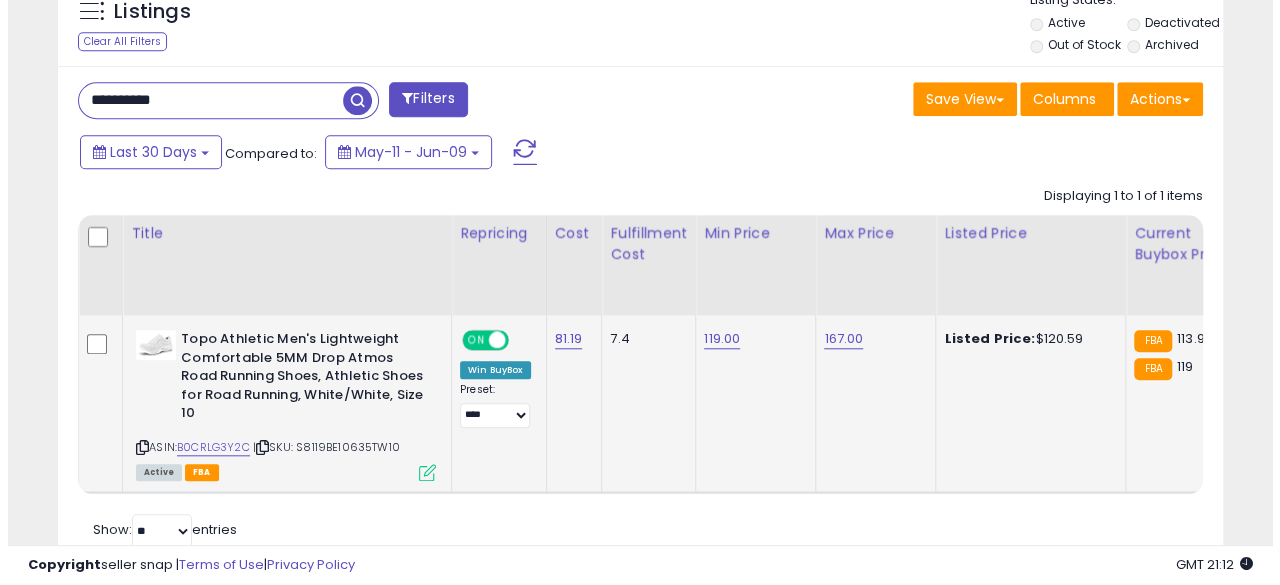 scroll, scrollTop: 654, scrollLeft: 0, axis: vertical 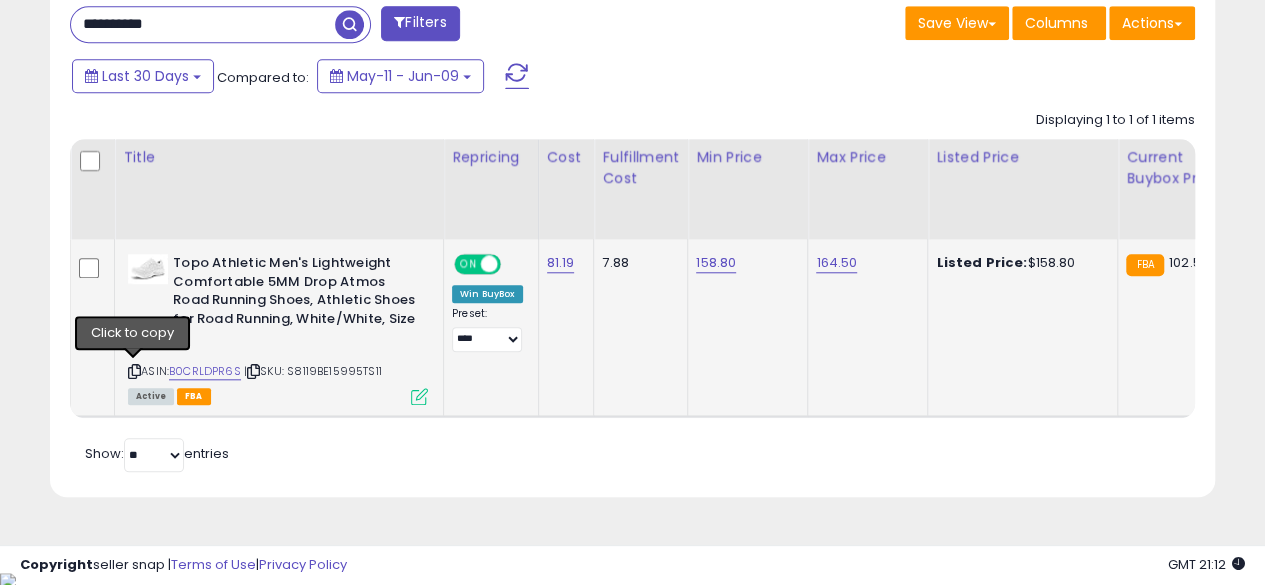 click at bounding box center (134, 371) 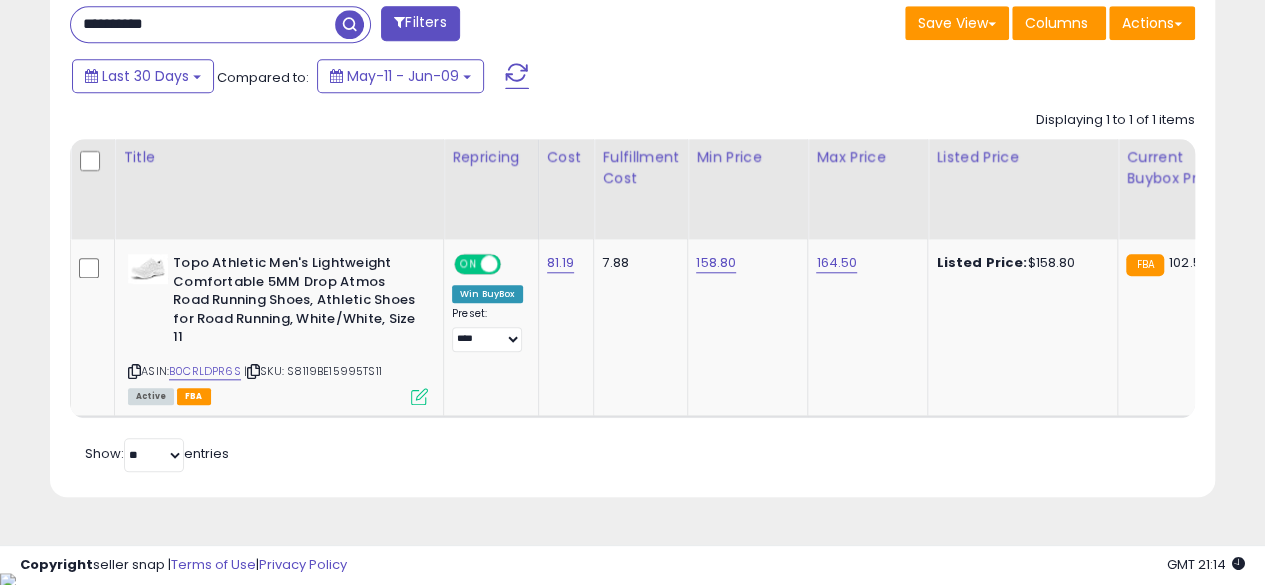 click on "**********" at bounding box center (203, 24) 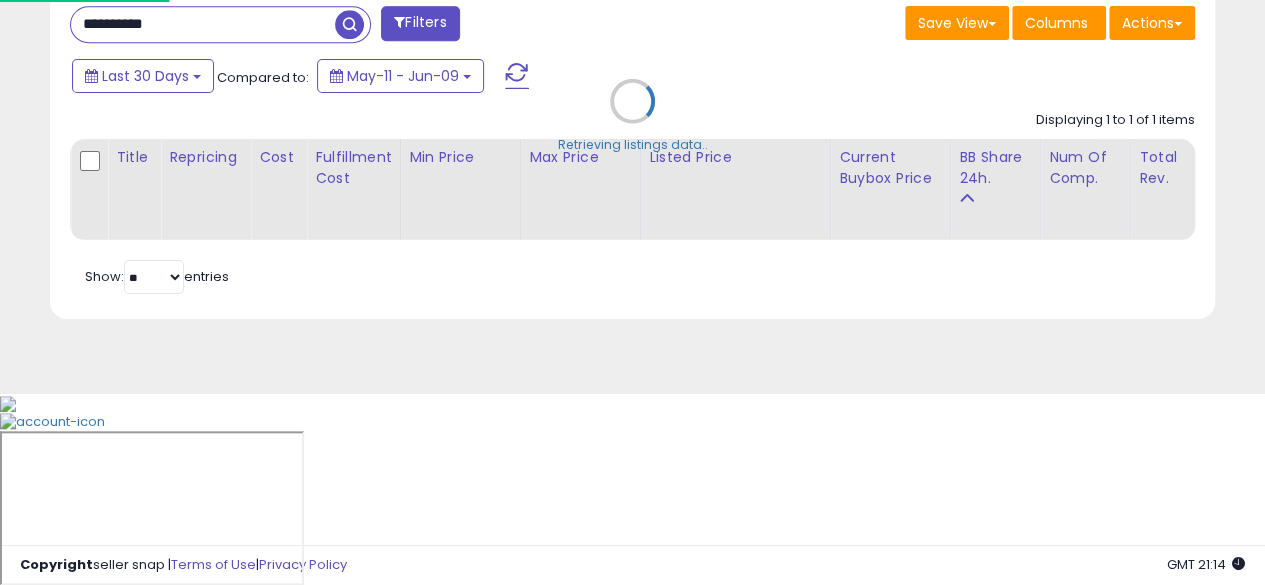 scroll, scrollTop: 999590, scrollLeft: 999317, axis: both 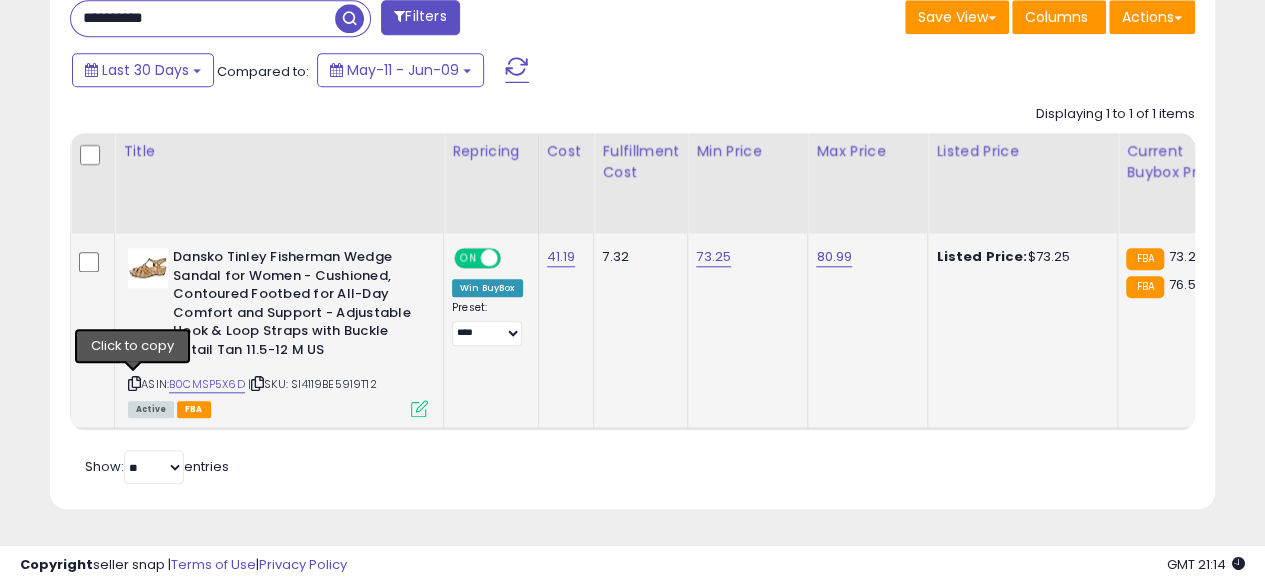 click at bounding box center (134, 383) 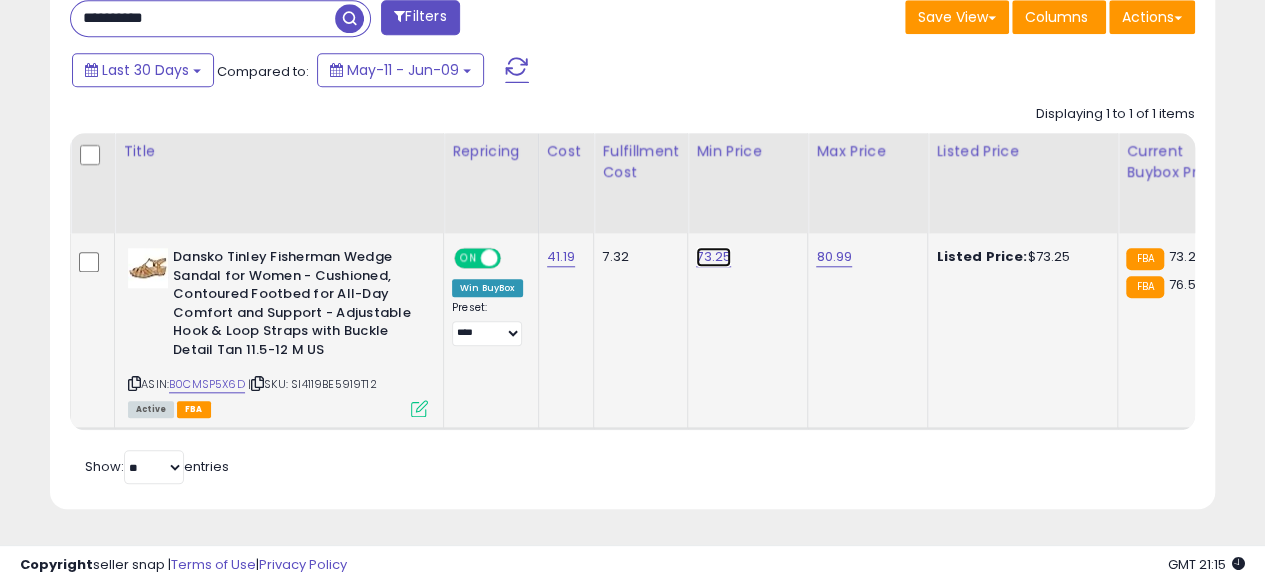 click on "73.25" at bounding box center (713, 257) 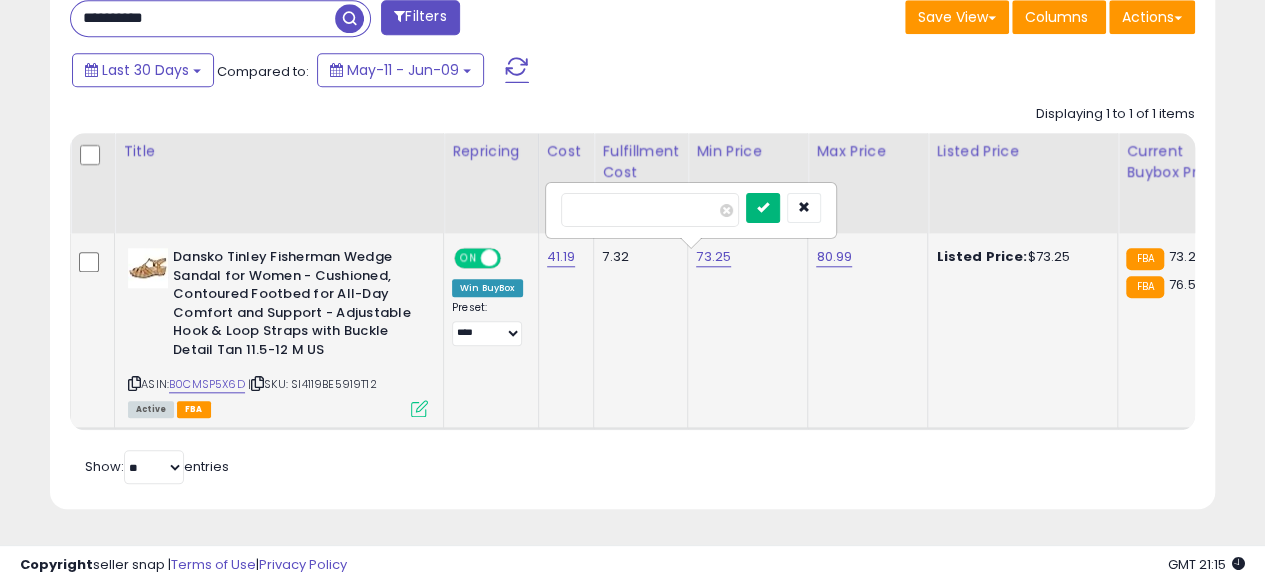 type on "*****" 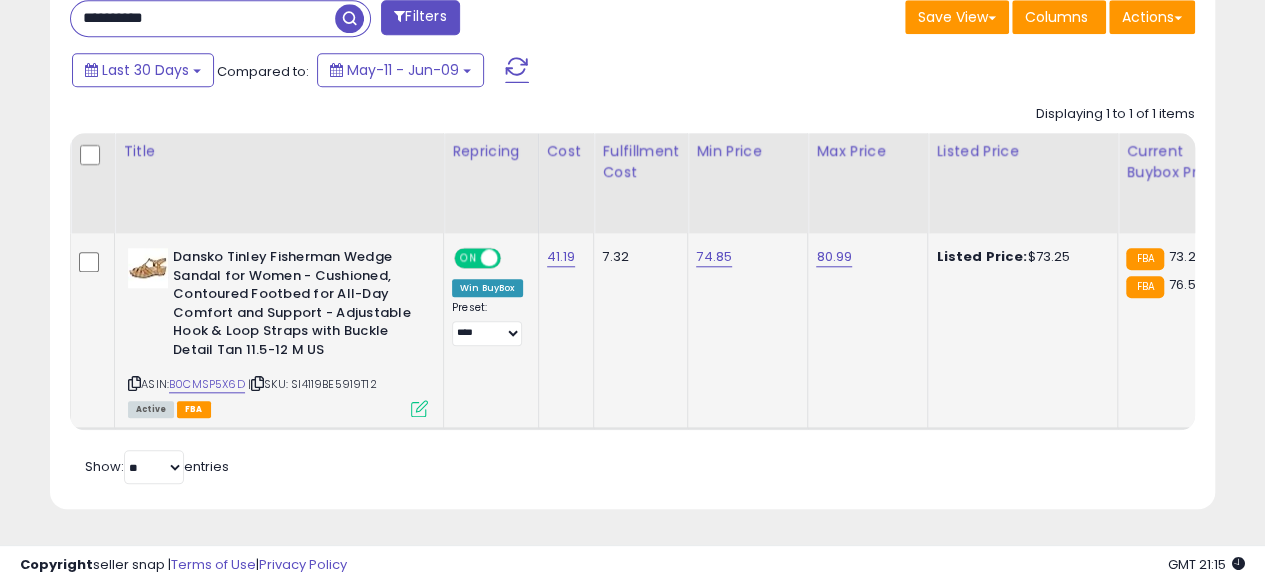 click on "**********" at bounding box center (203, 18) 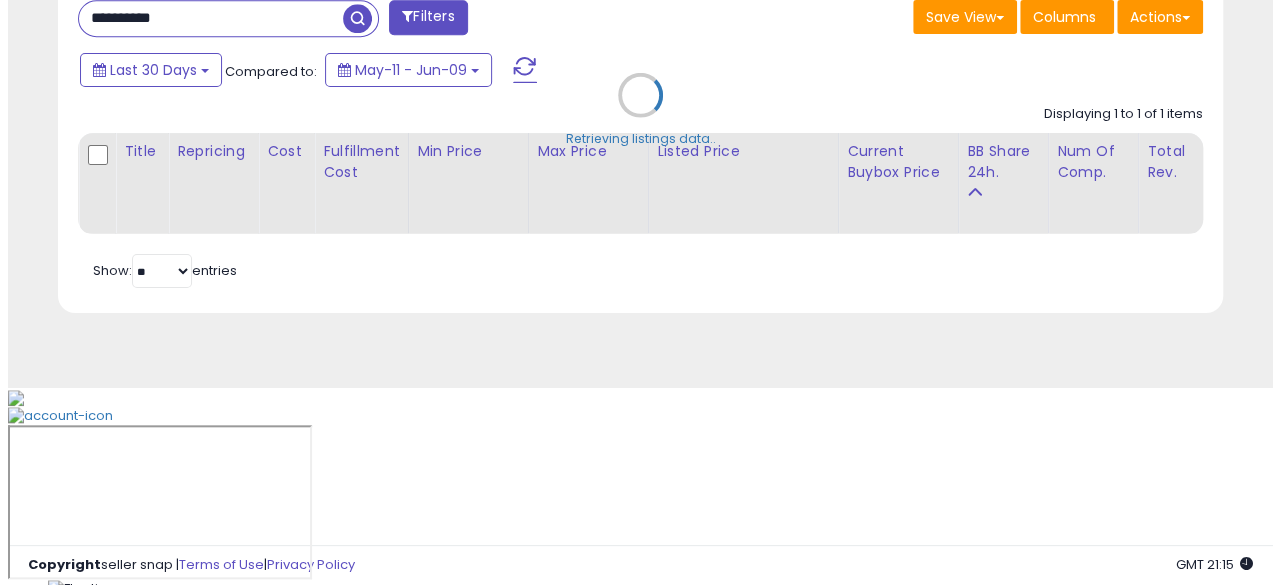 scroll, scrollTop: 654, scrollLeft: 0, axis: vertical 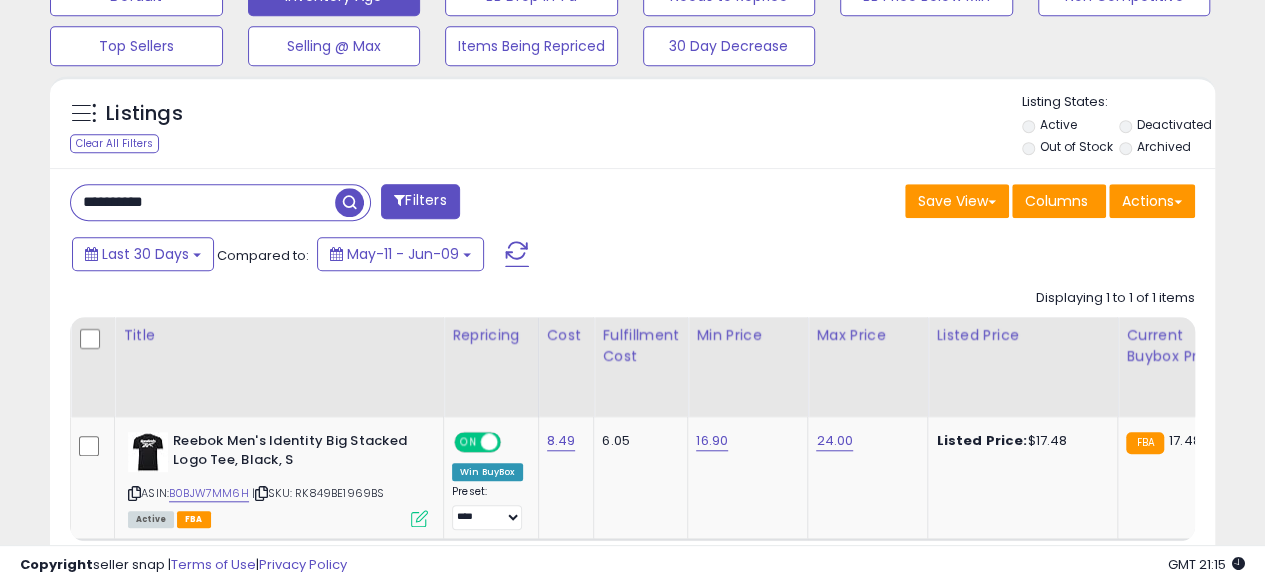 click on "**********" at bounding box center (203, 202) 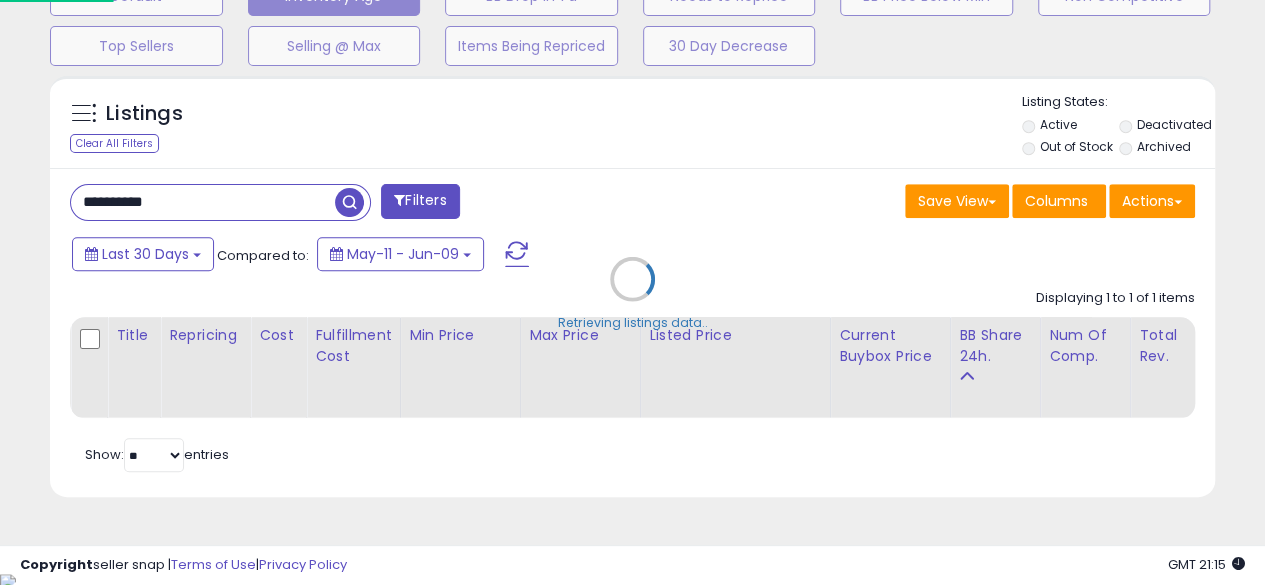 scroll, scrollTop: 999590, scrollLeft: 999317, axis: both 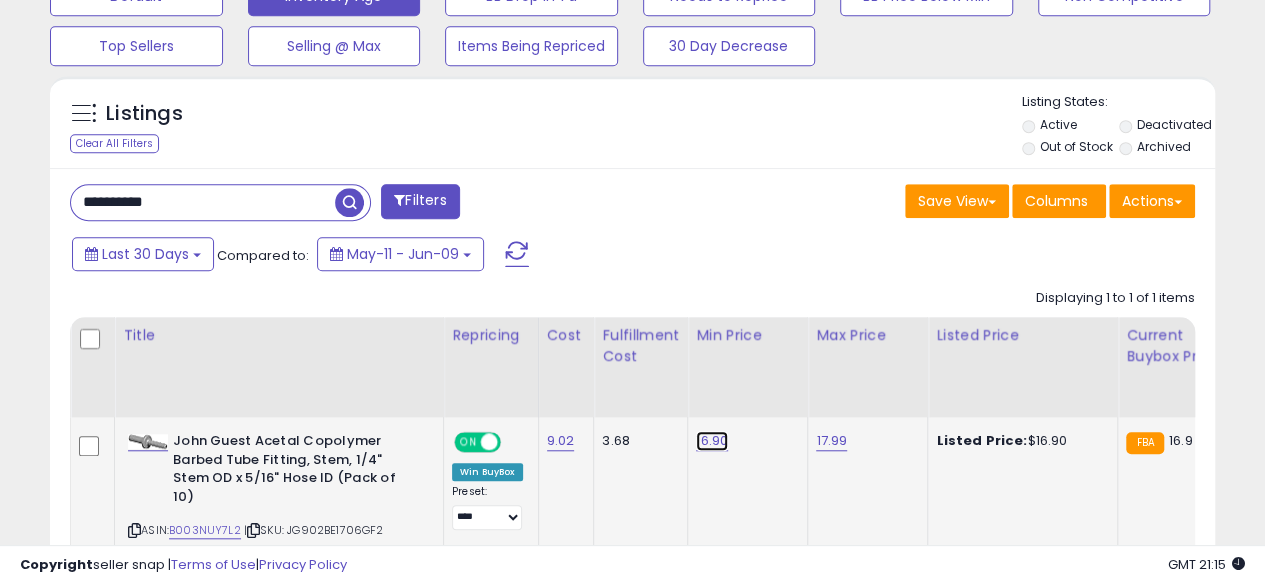 click on "16.90" at bounding box center [712, 441] 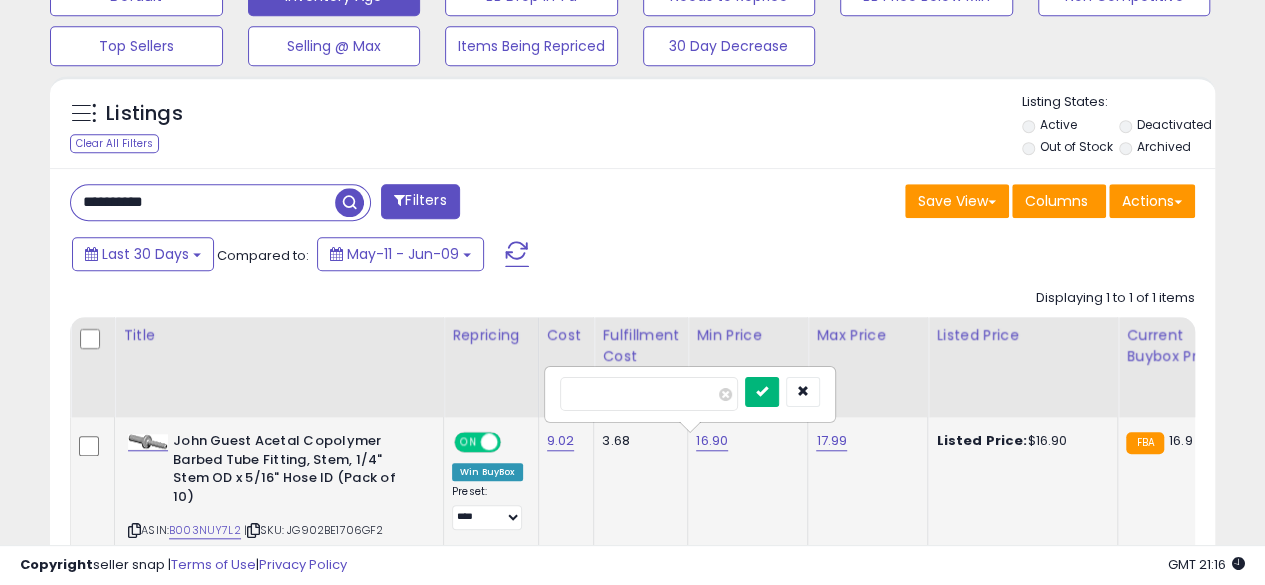 type on "*****" 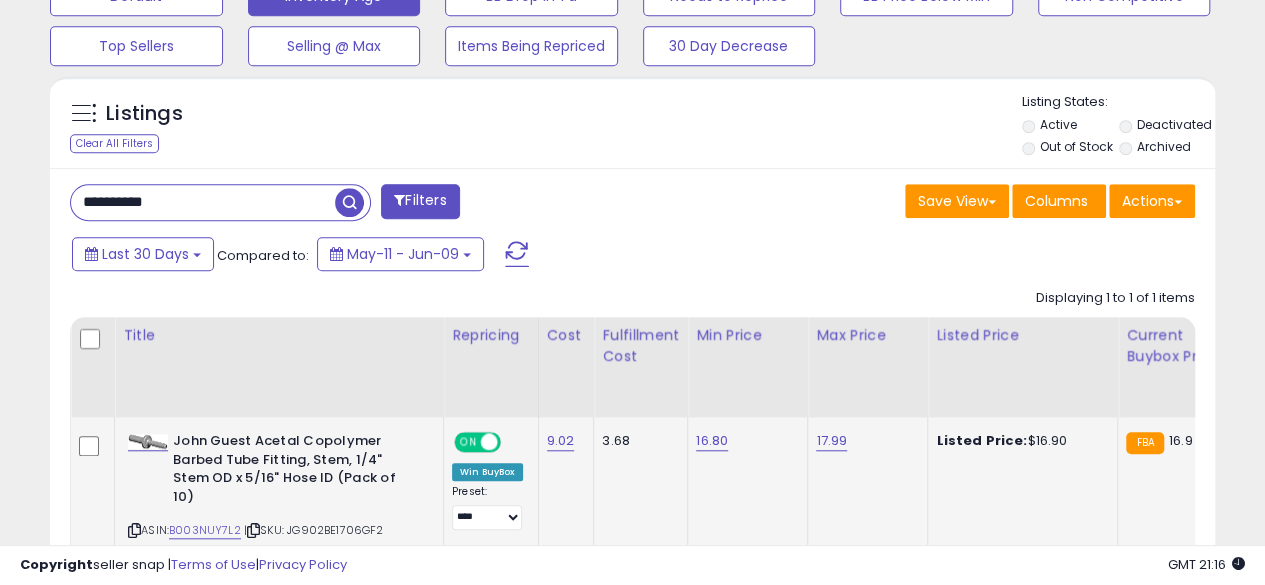 click on "**********" at bounding box center [203, 202] 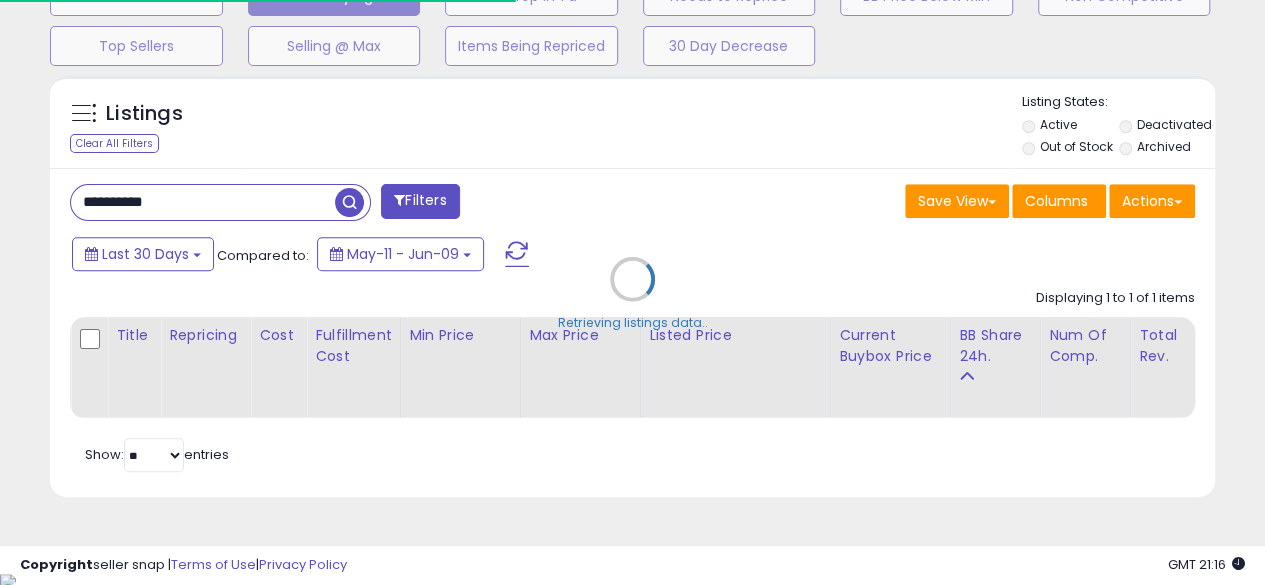 scroll, scrollTop: 410, scrollLeft: 674, axis: both 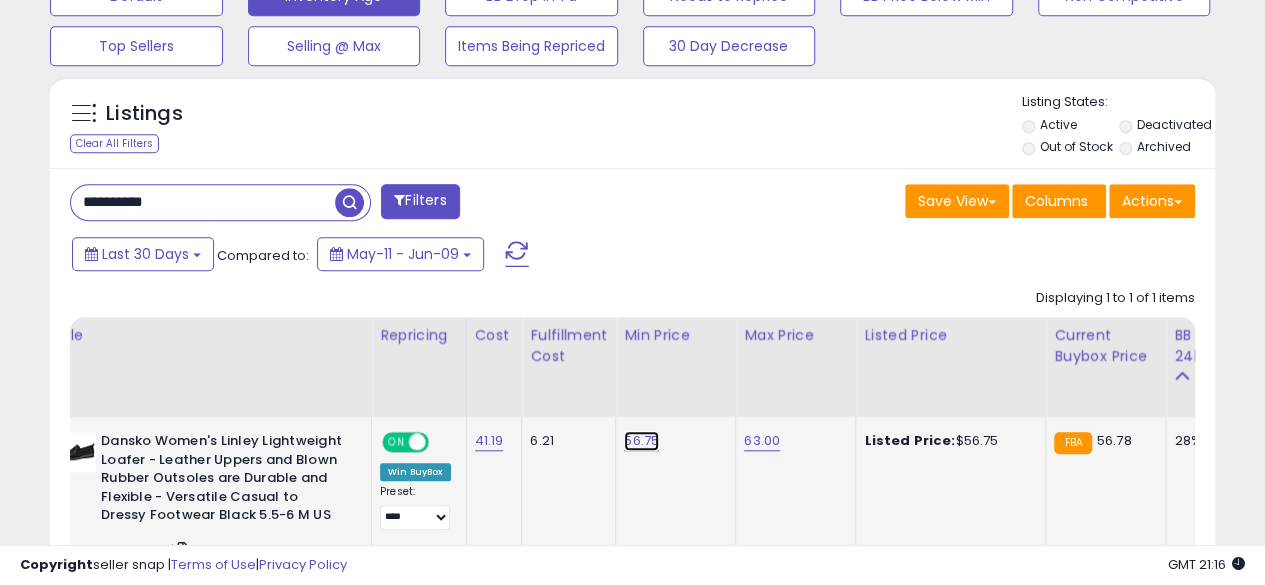 click on "56.75" at bounding box center [641, 441] 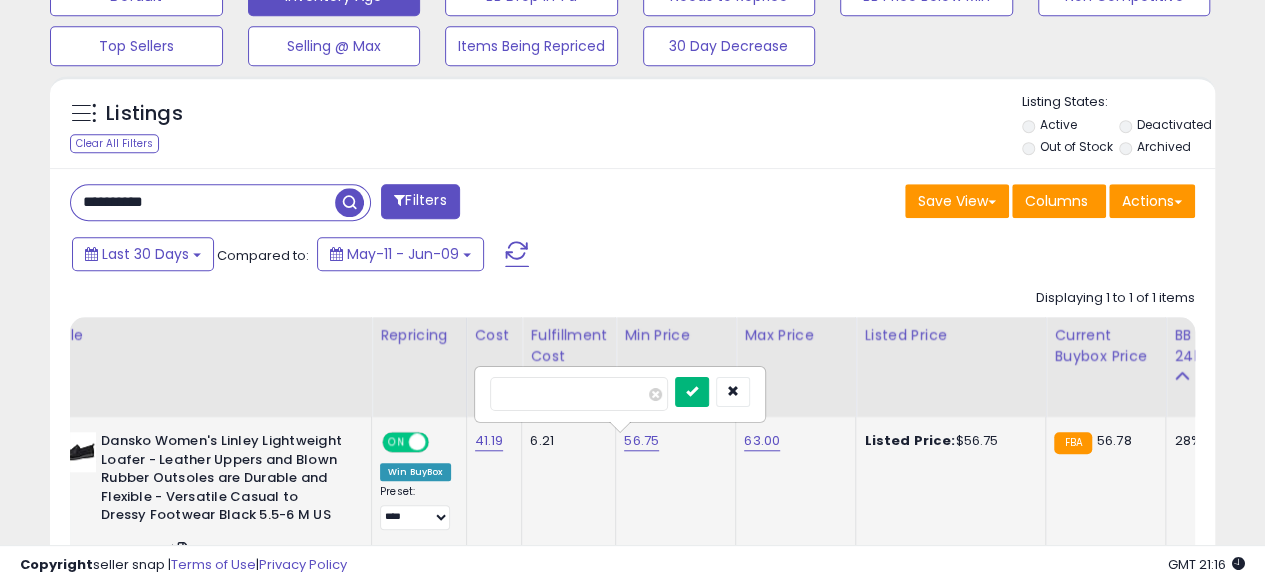 type on "*****" 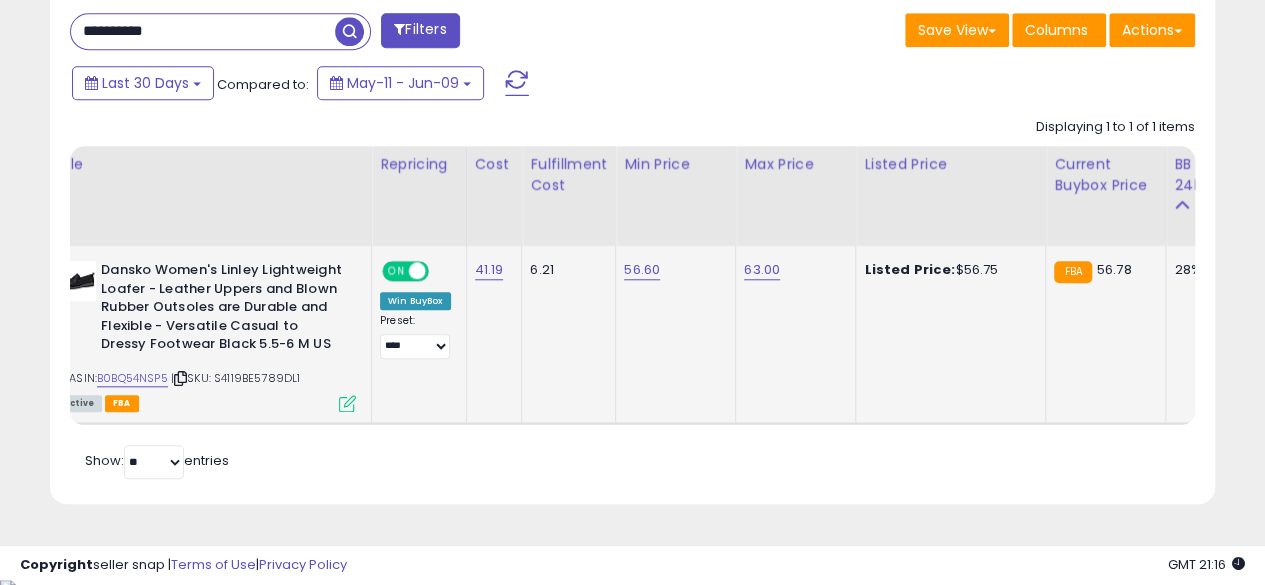 scroll, scrollTop: 827, scrollLeft: 0, axis: vertical 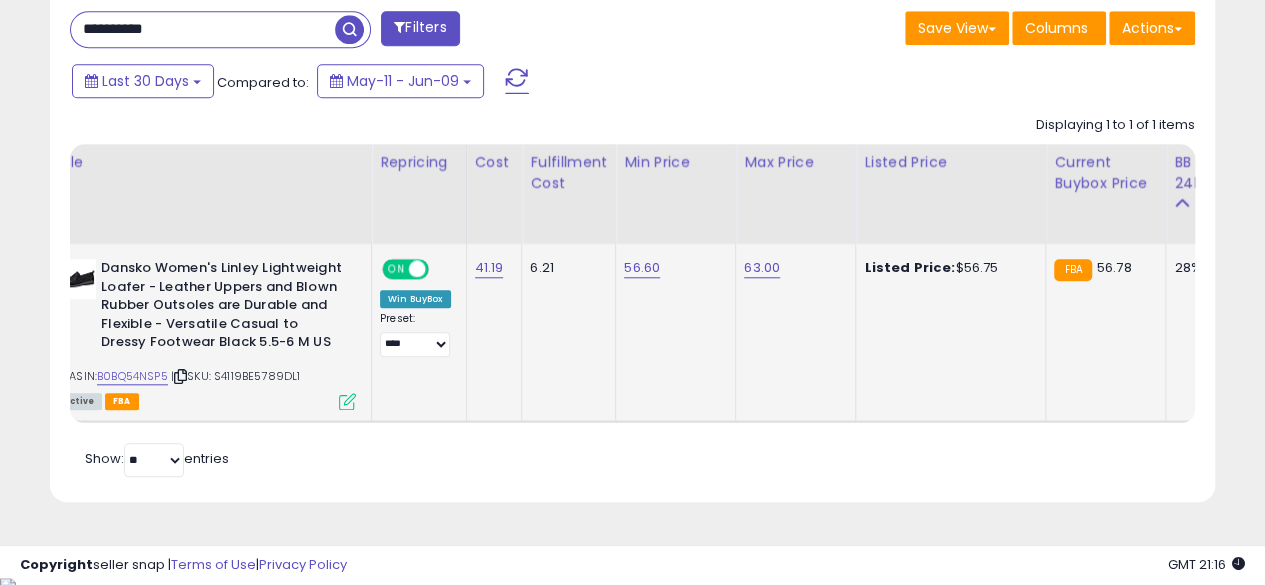 click on "**********" at bounding box center (203, 29) 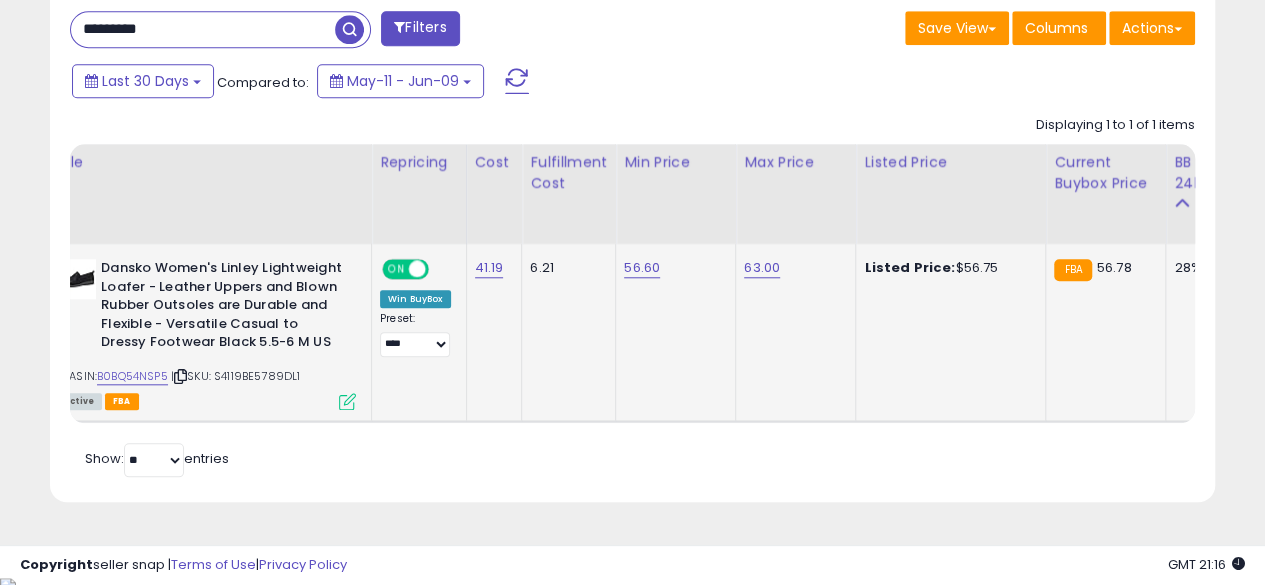 click at bounding box center [349, 29] 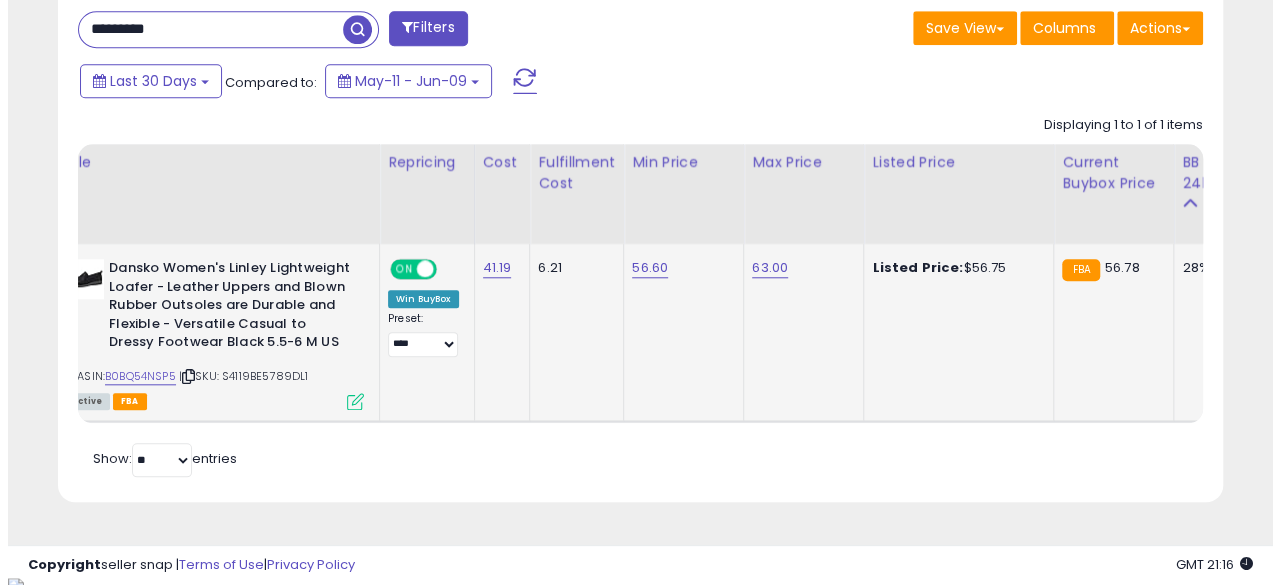 scroll, scrollTop: 654, scrollLeft: 0, axis: vertical 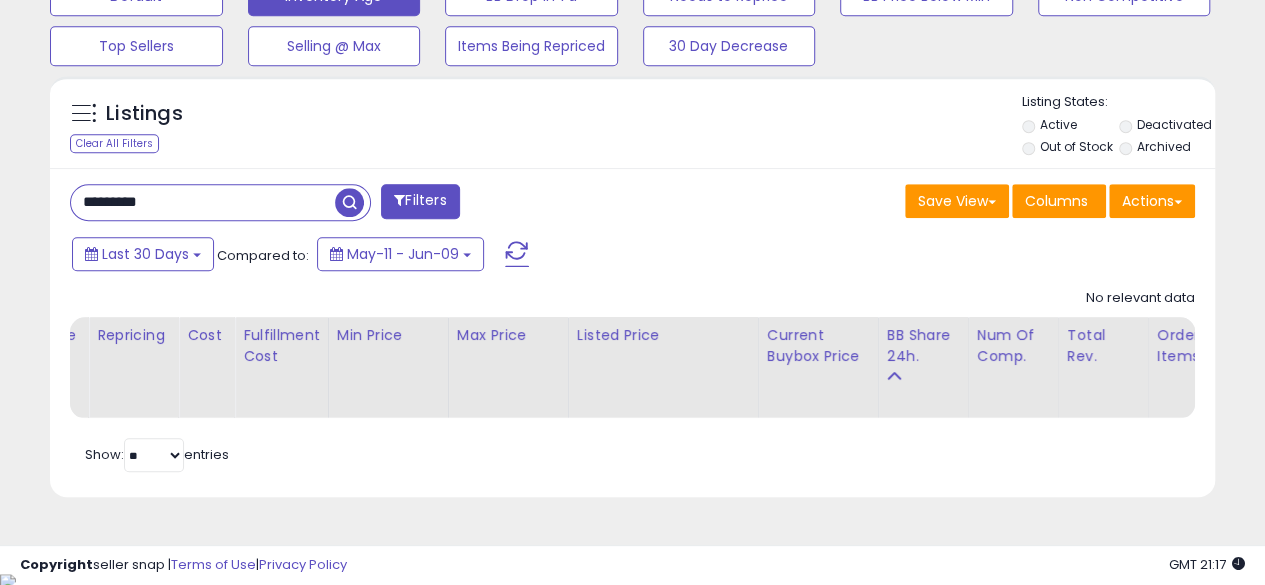 click on "*********" at bounding box center (203, 202) 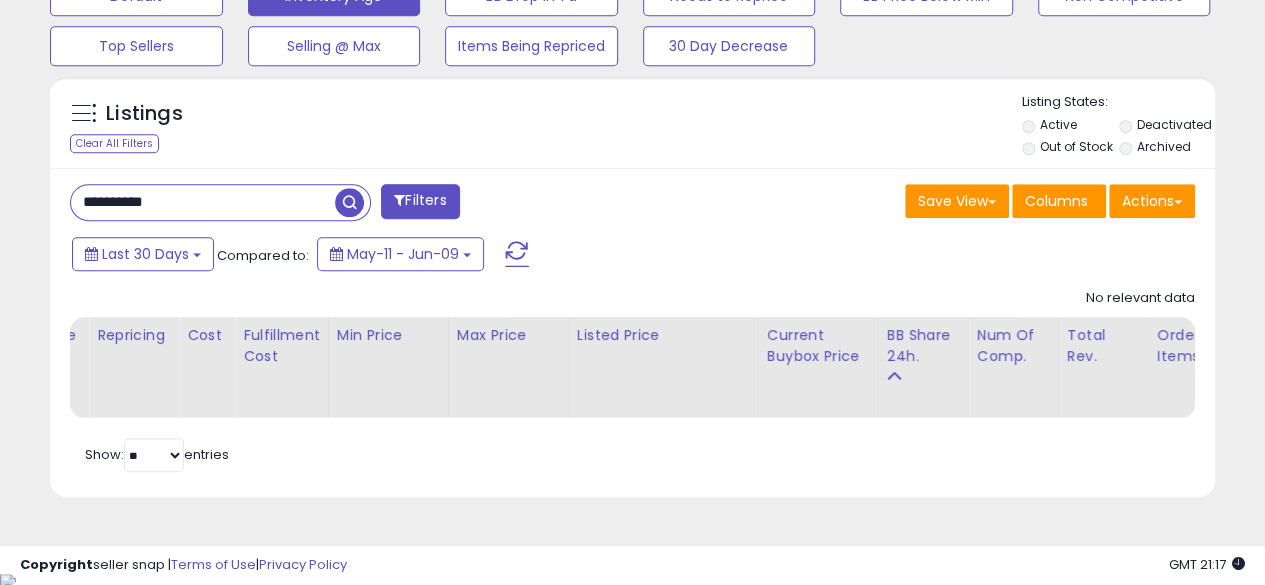 type on "**********" 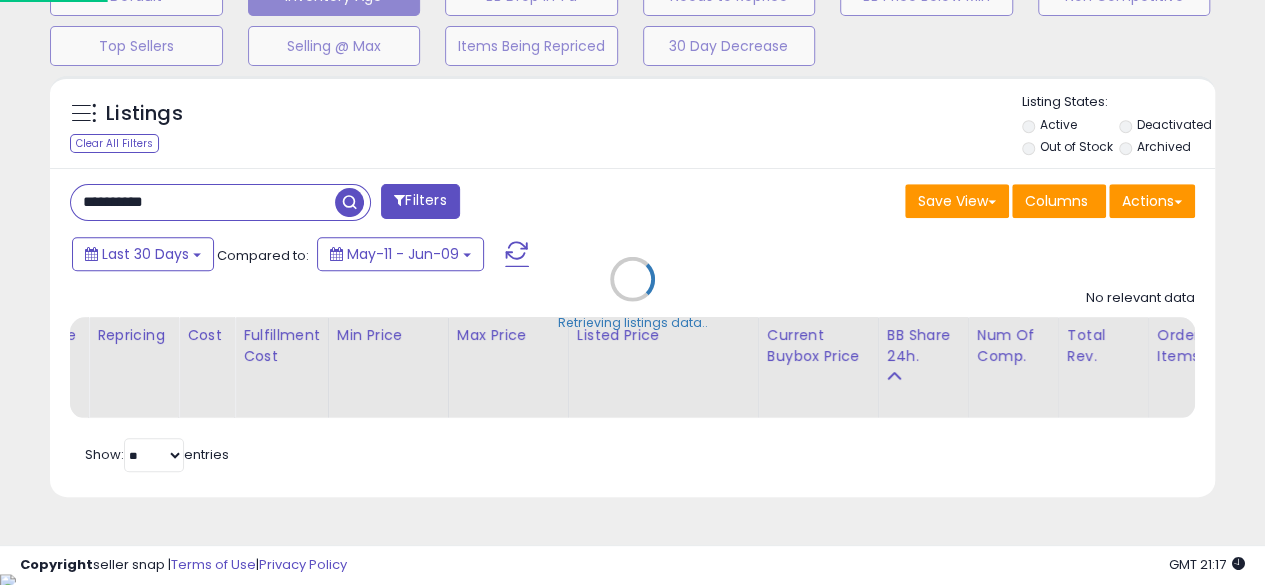 scroll, scrollTop: 999590, scrollLeft: 999317, axis: both 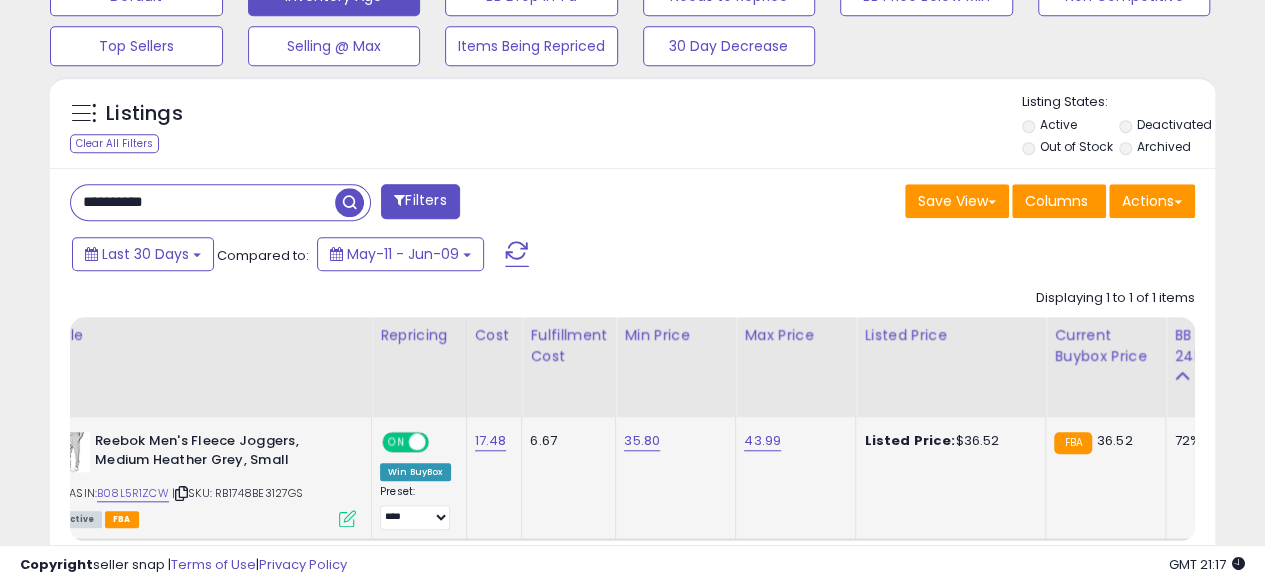 click on "ASIN:  B08L5R1ZCW    |   SKU: RB1748BE3127GS Active FBA" at bounding box center [206, 478] 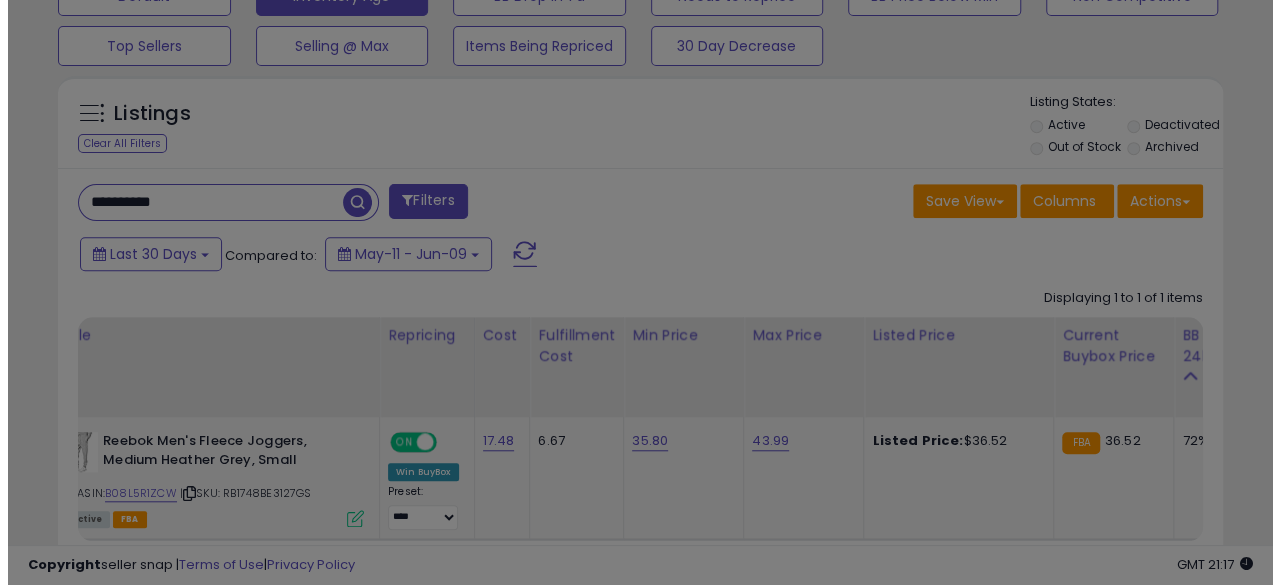 scroll, scrollTop: 999590, scrollLeft: 999317, axis: both 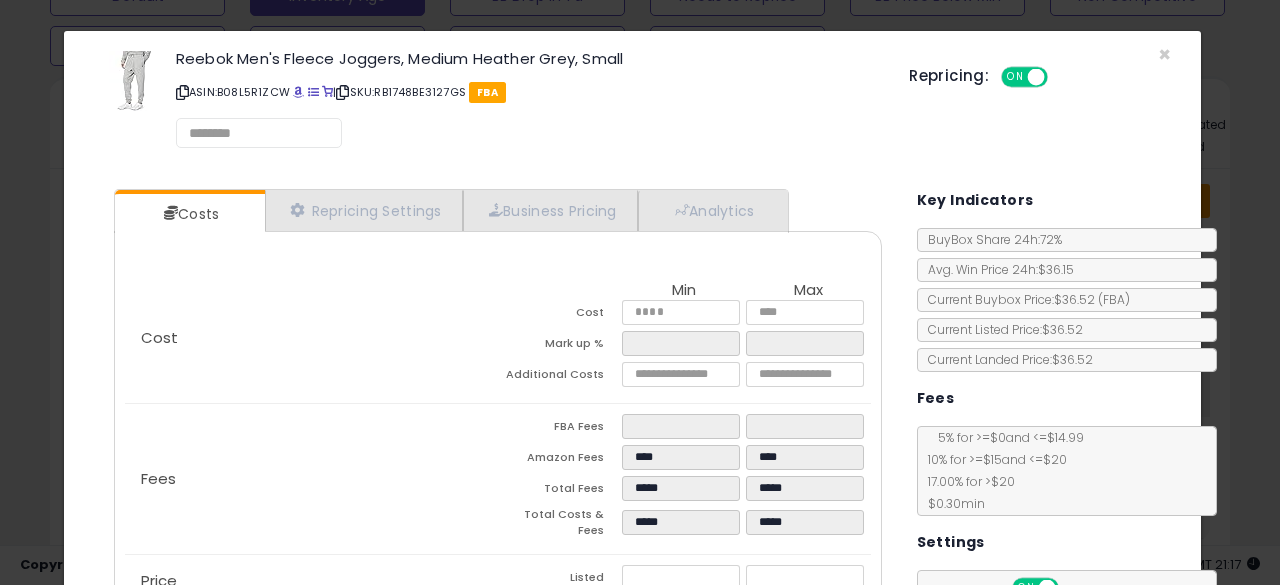 select on "******" 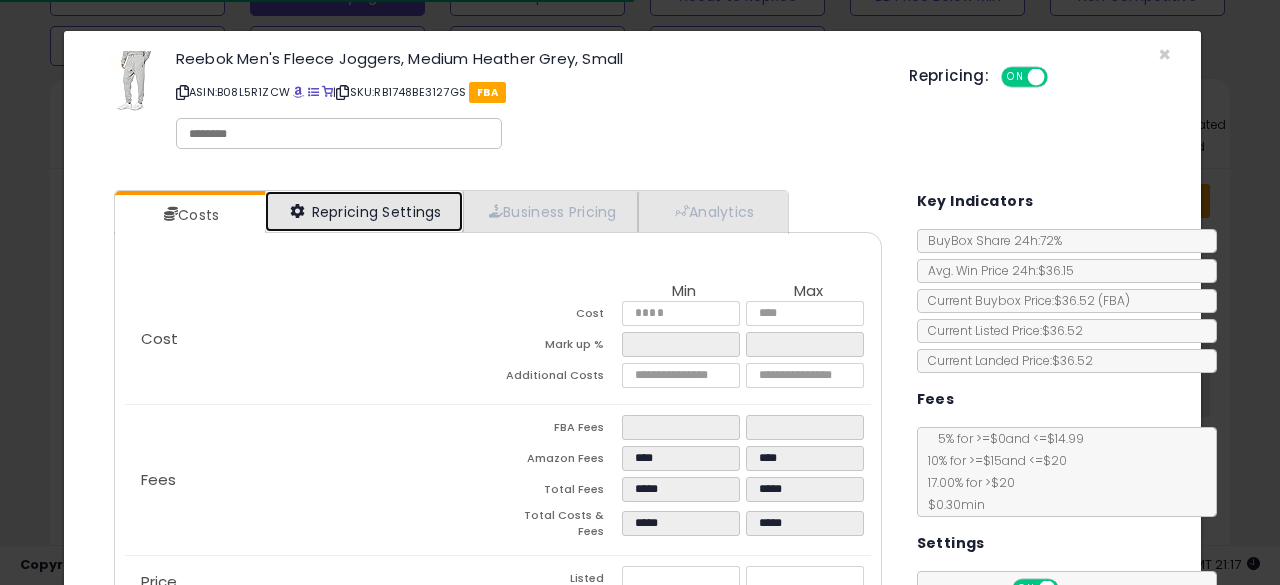 click at bounding box center (298, 211) 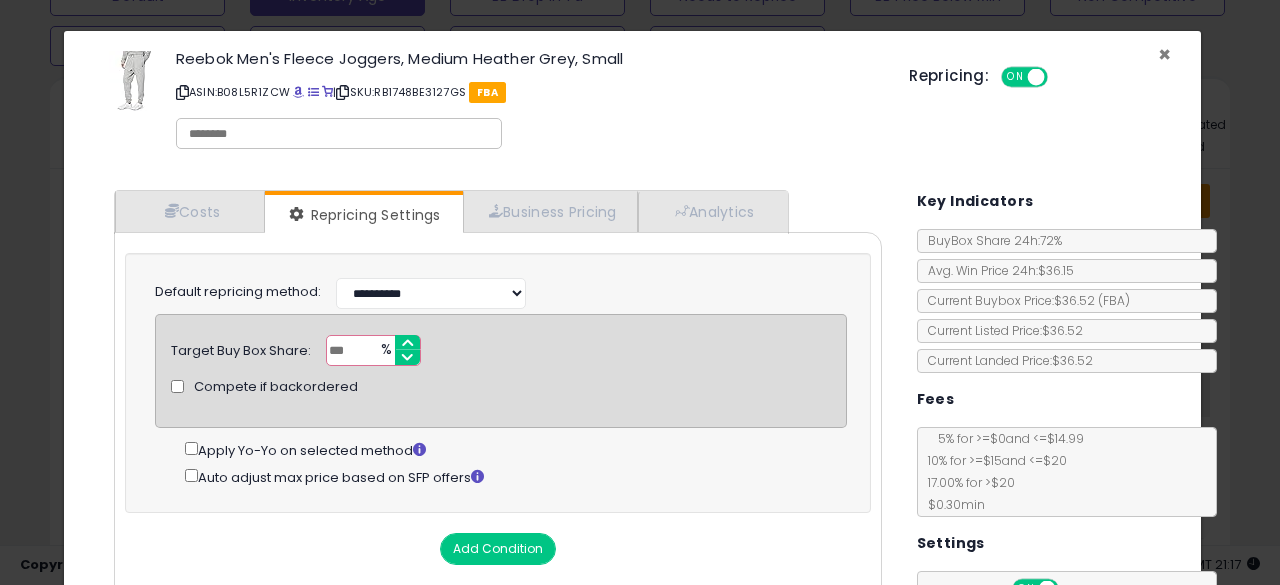 click on "×" at bounding box center [1164, 54] 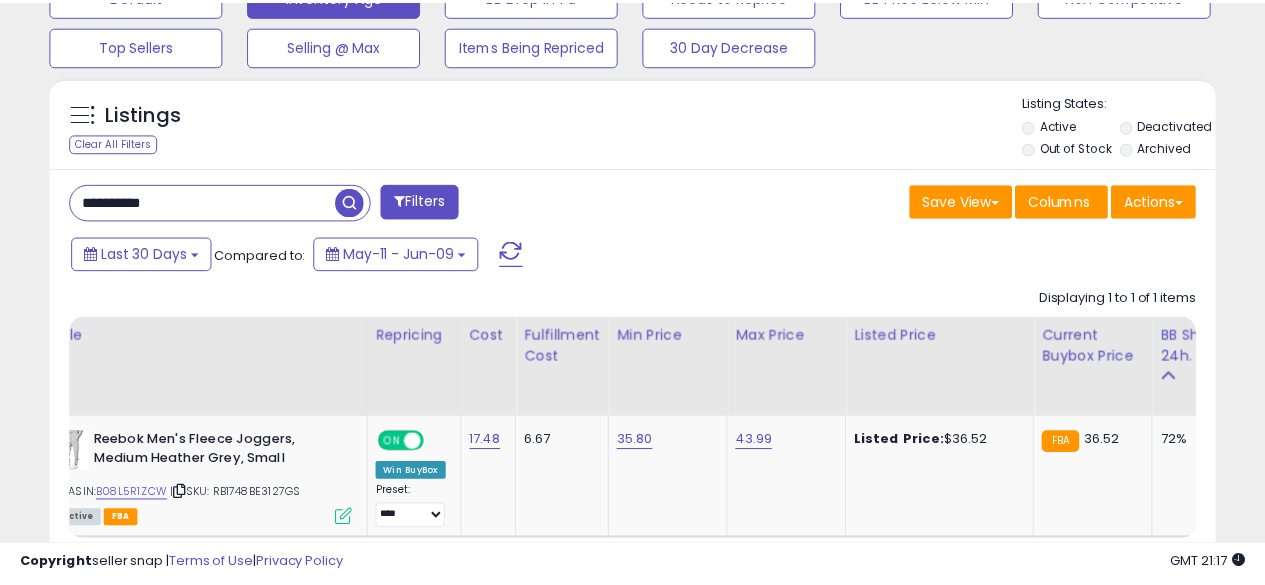scroll, scrollTop: 410, scrollLeft: 674, axis: both 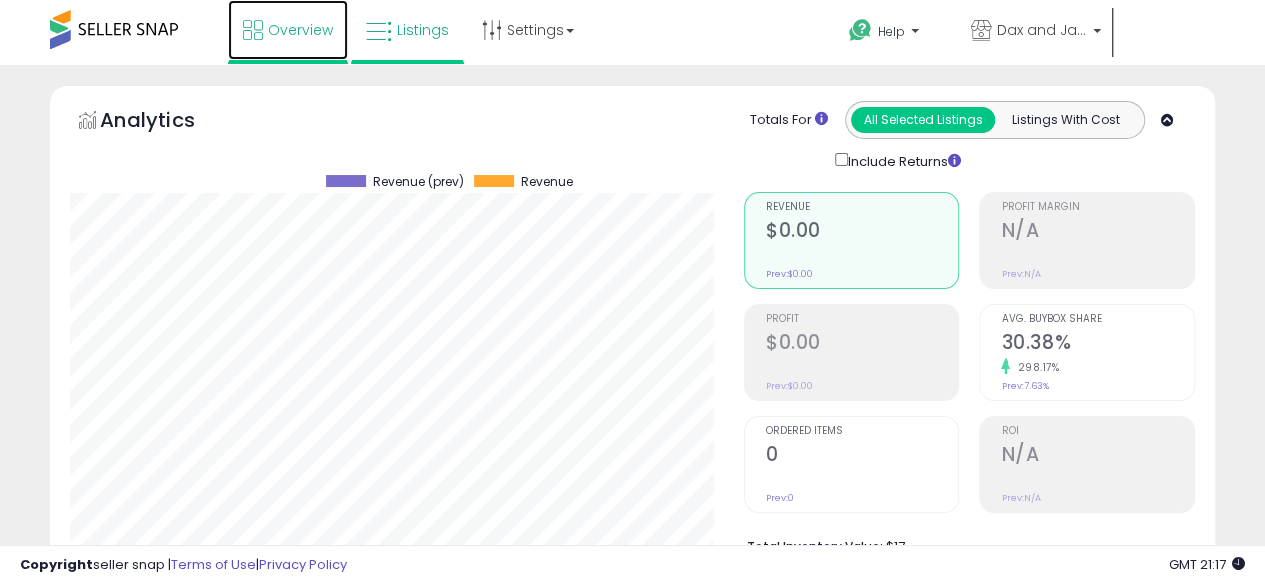 click on "Overview" at bounding box center (300, 30) 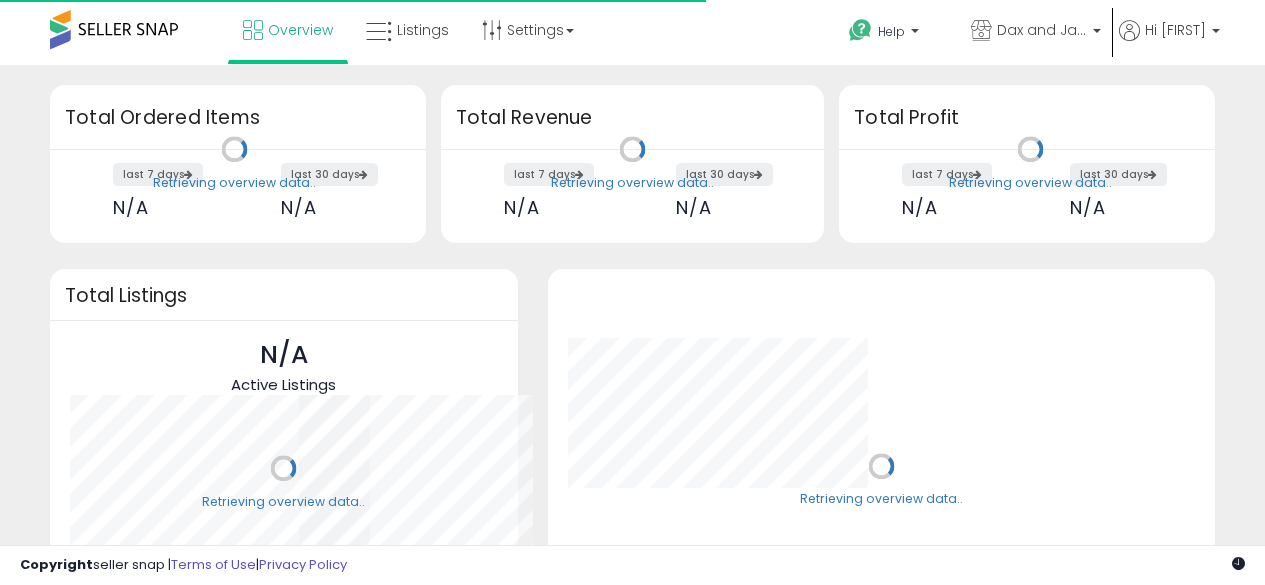 scroll, scrollTop: 0, scrollLeft: 0, axis: both 